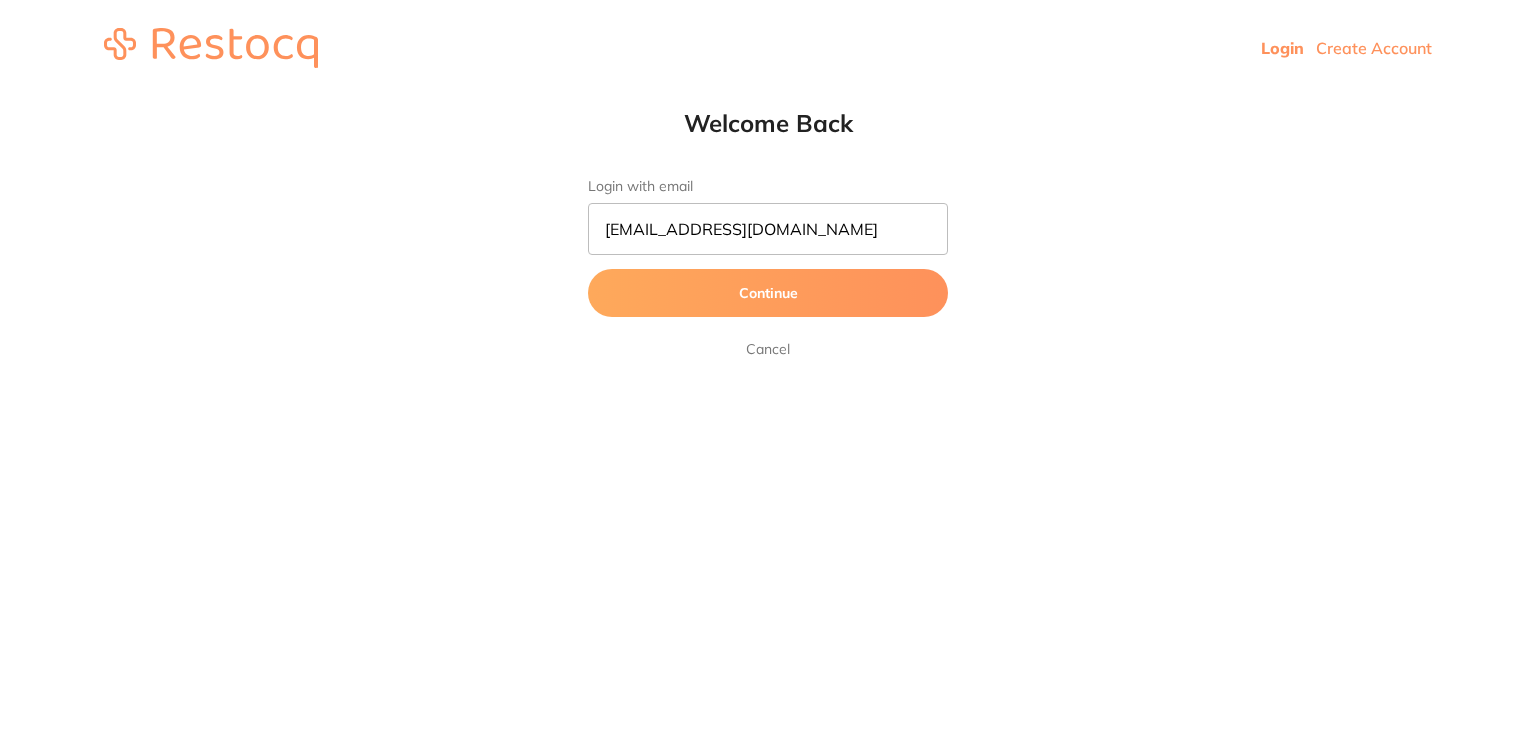 scroll, scrollTop: 0, scrollLeft: 0, axis: both 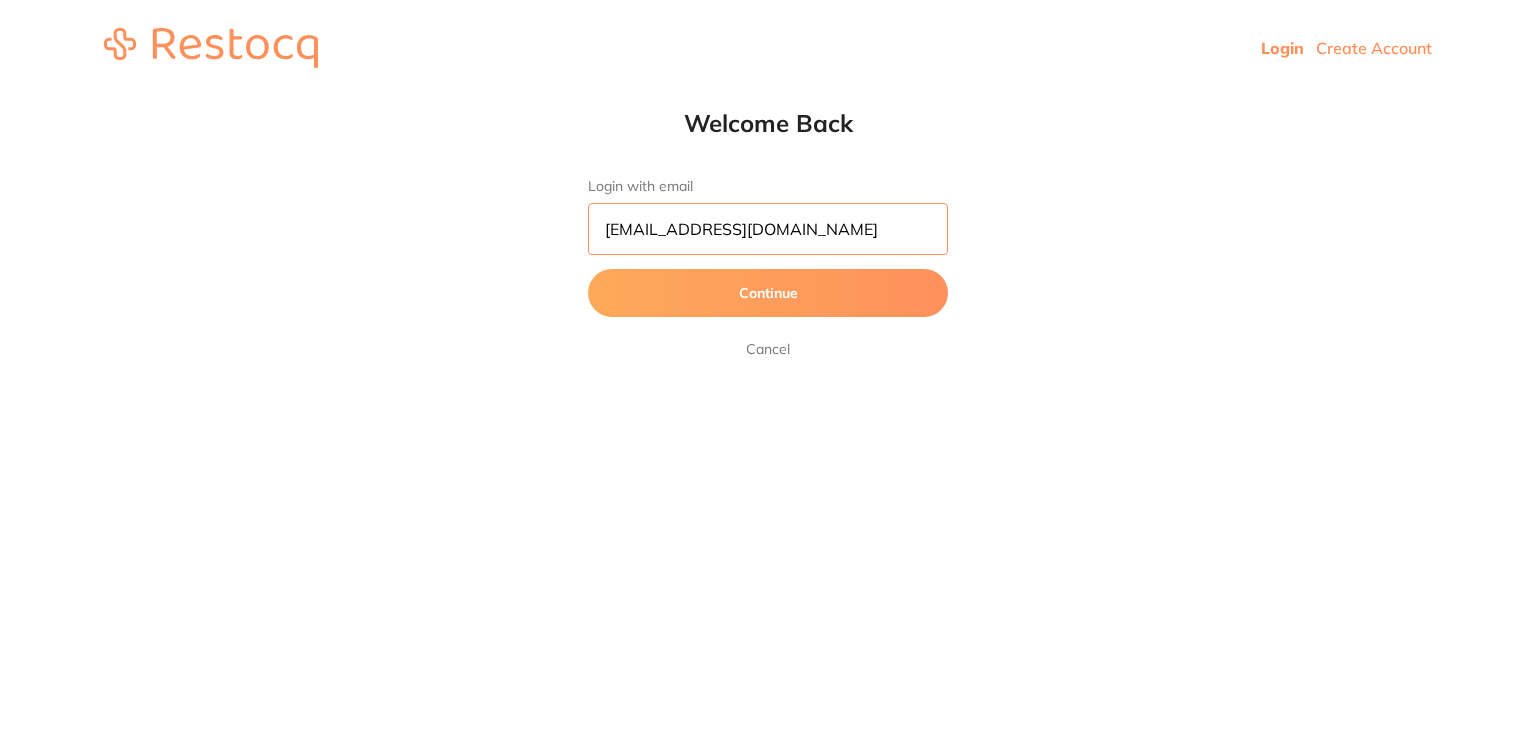 click on "[EMAIL_ADDRESS][DOMAIN_NAME]" at bounding box center (768, 229) 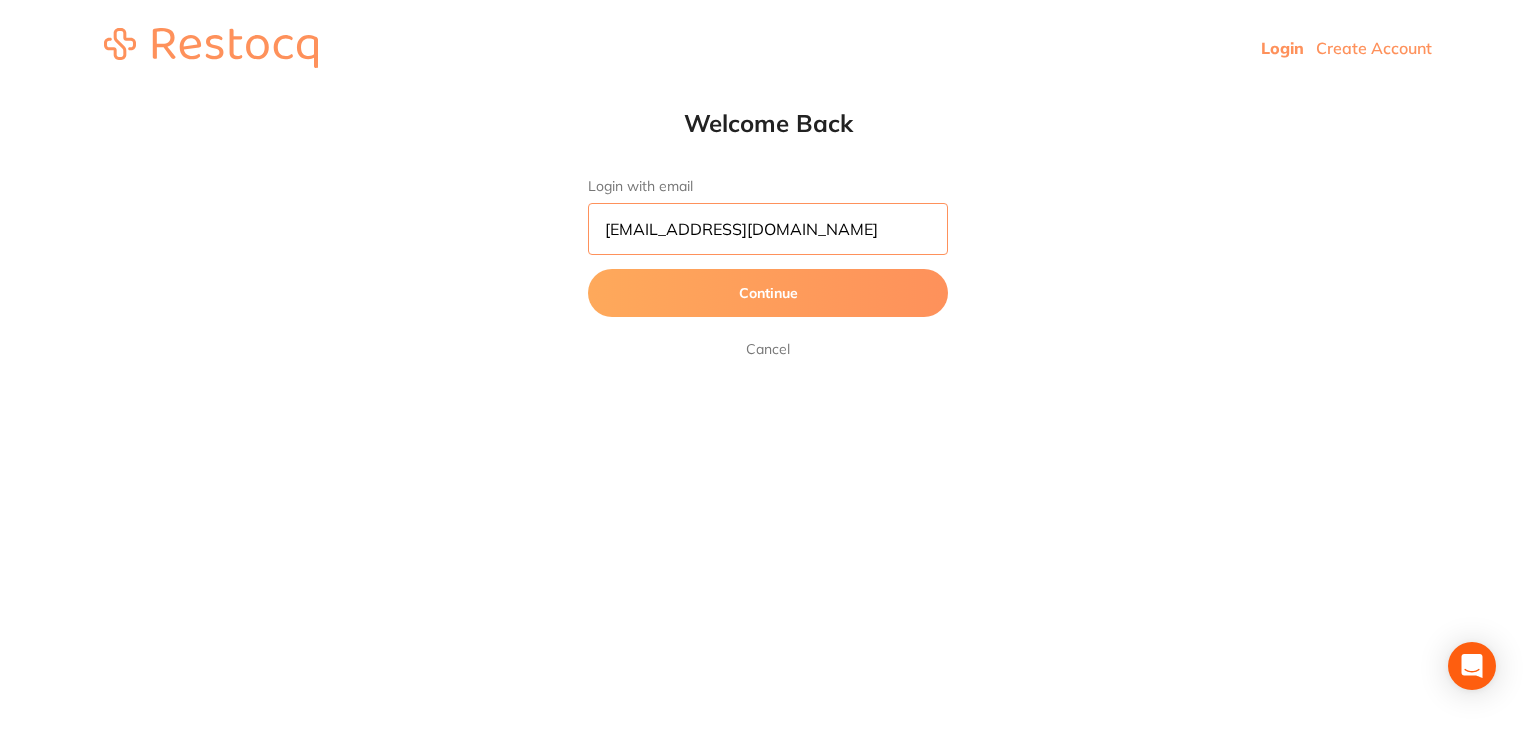 type on "skan3067@gmail.com" 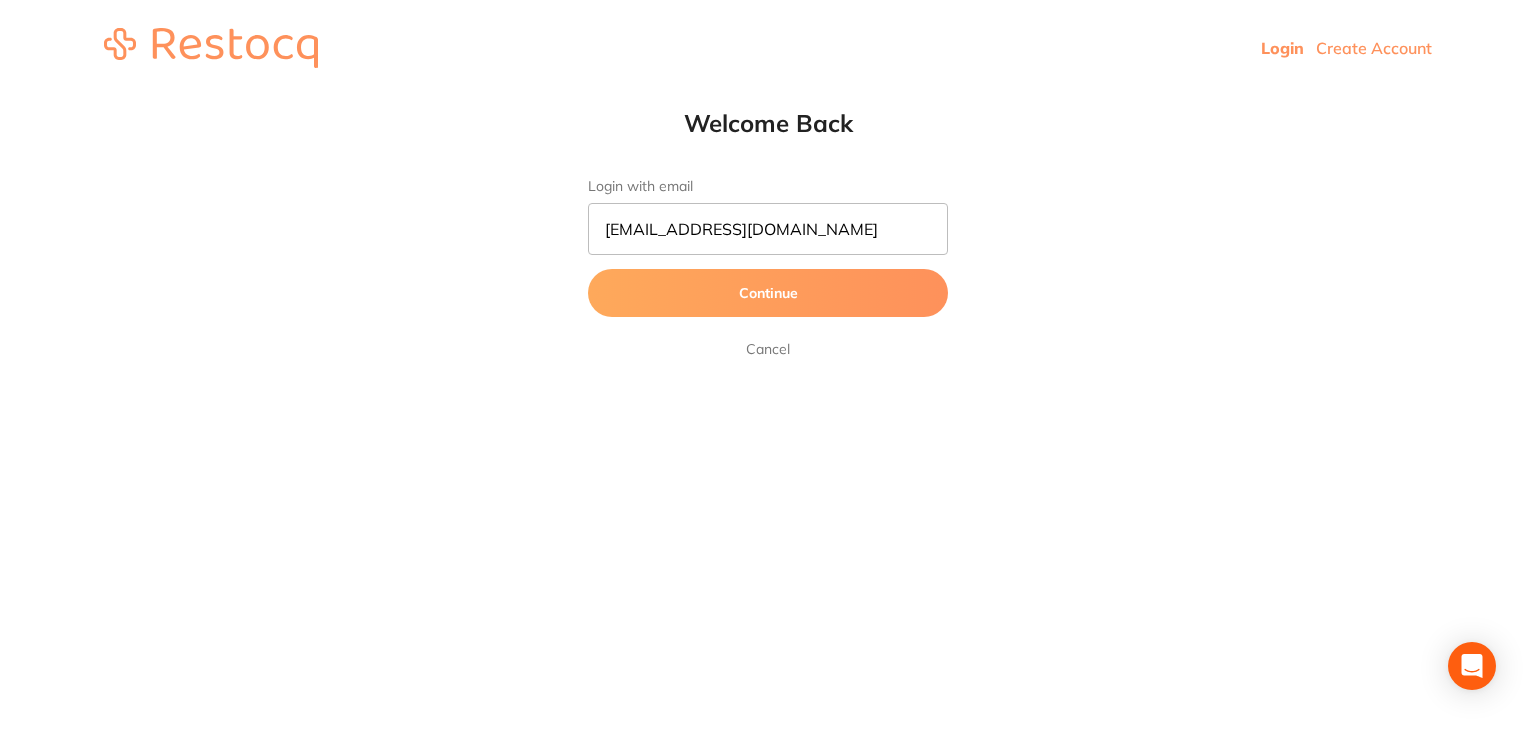 click on "Continue" at bounding box center (768, 293) 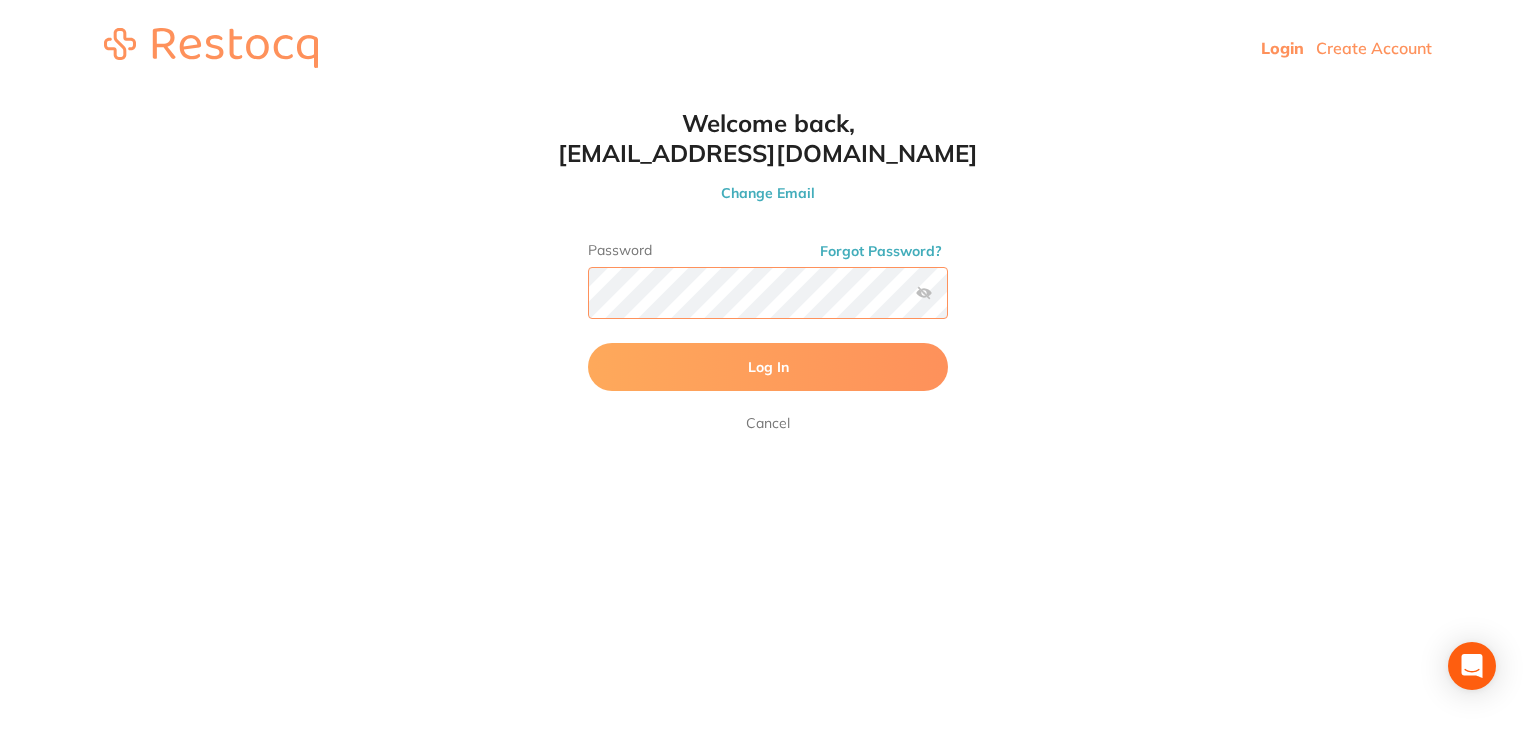 click on "Log In" at bounding box center [768, 367] 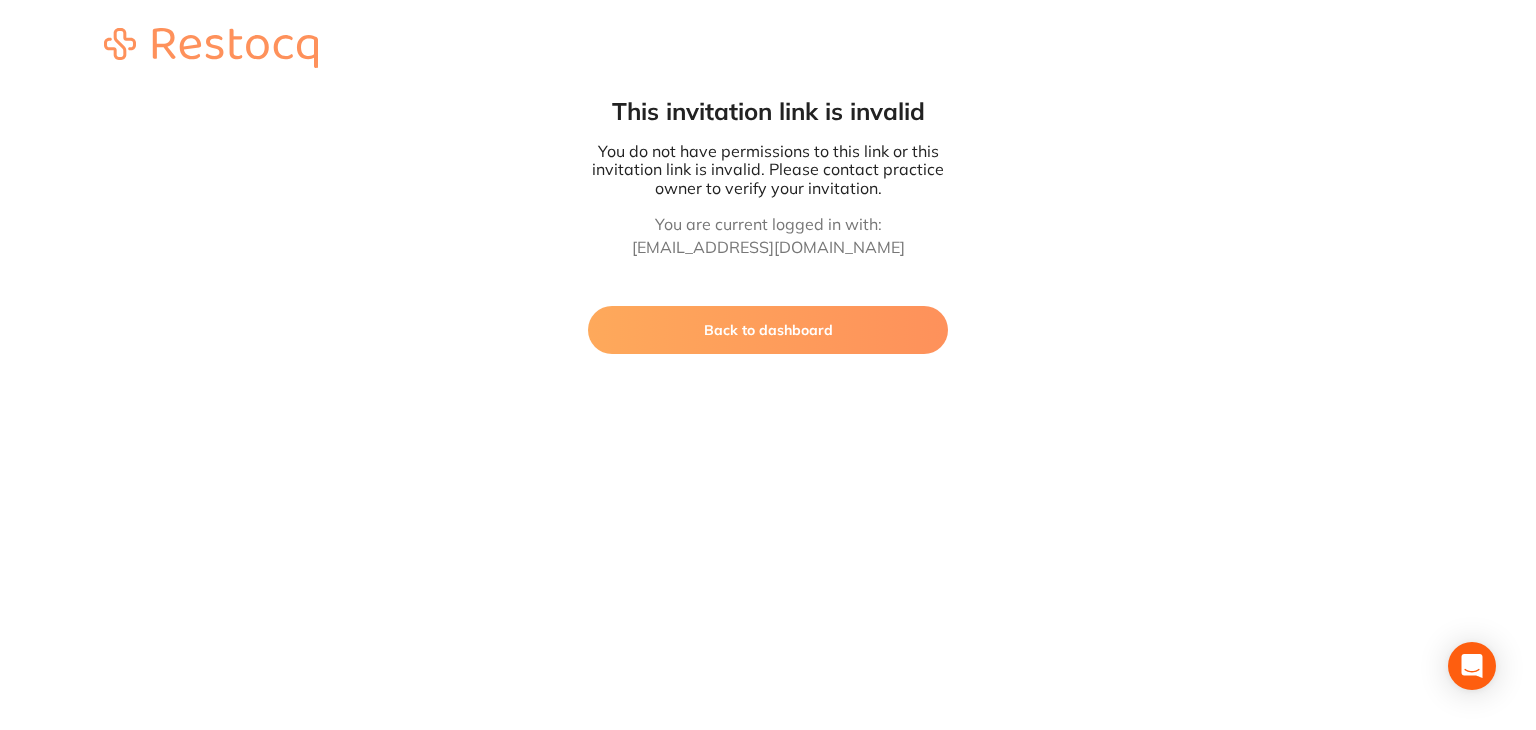 click on "Back to dashboard" at bounding box center (768, 330) 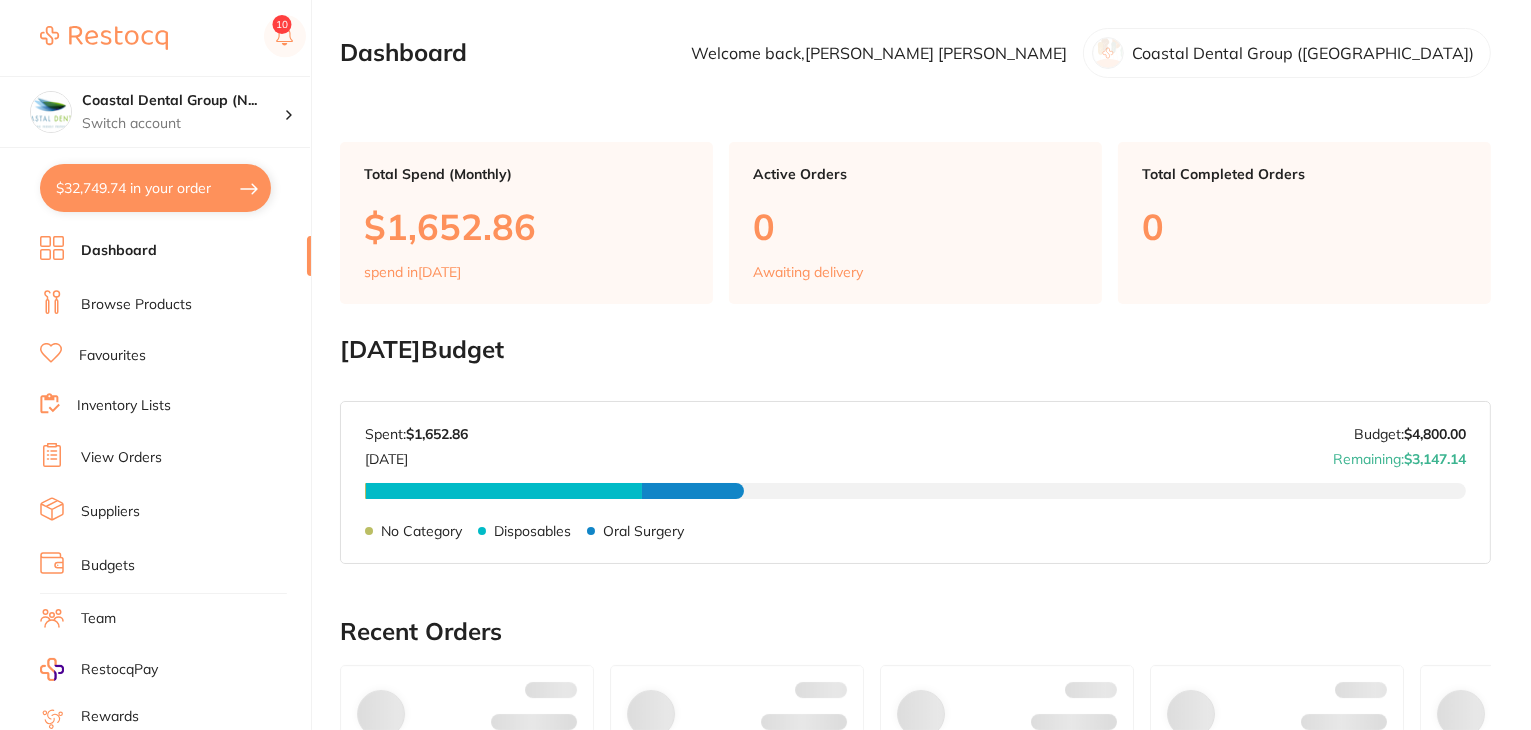checkbox on "false" 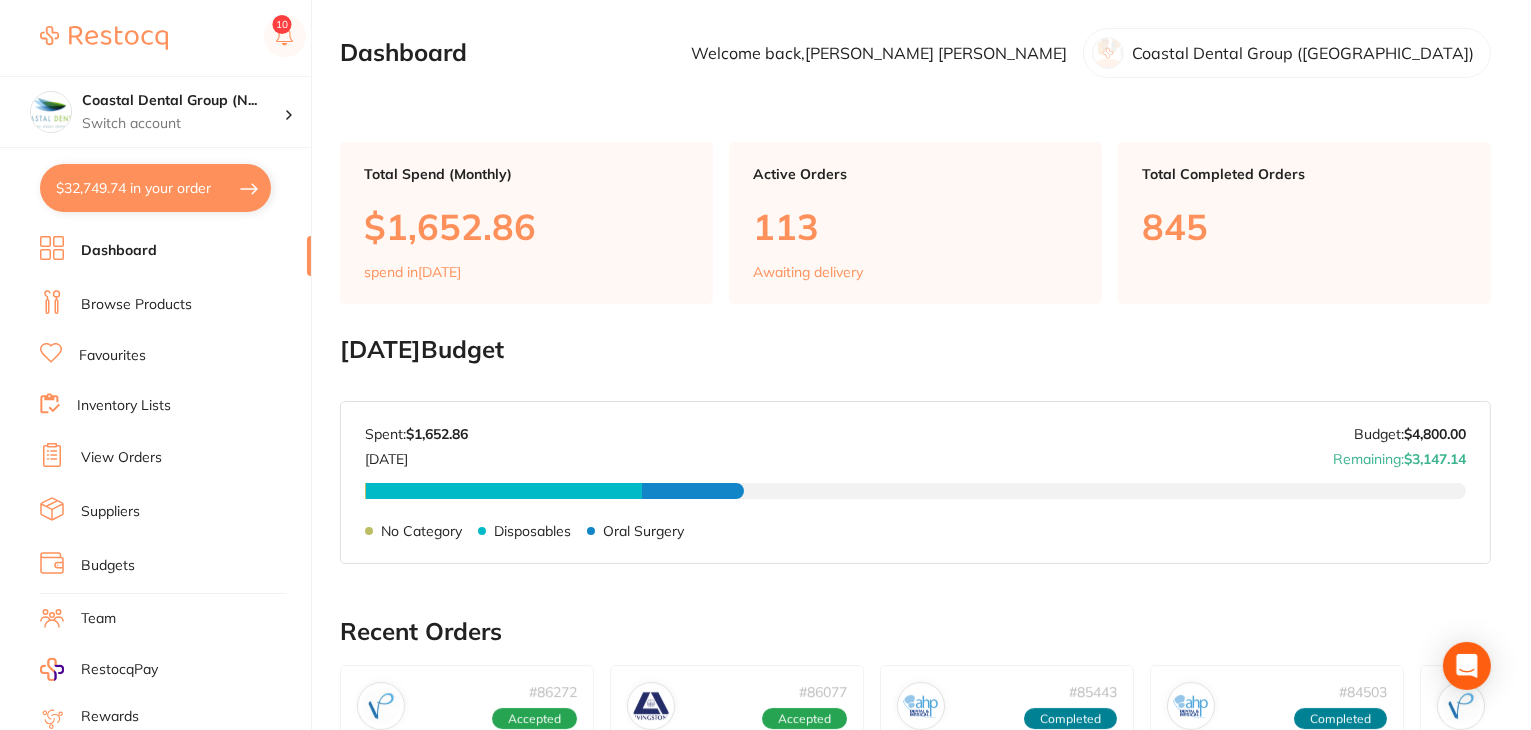 scroll, scrollTop: 201, scrollLeft: 0, axis: vertical 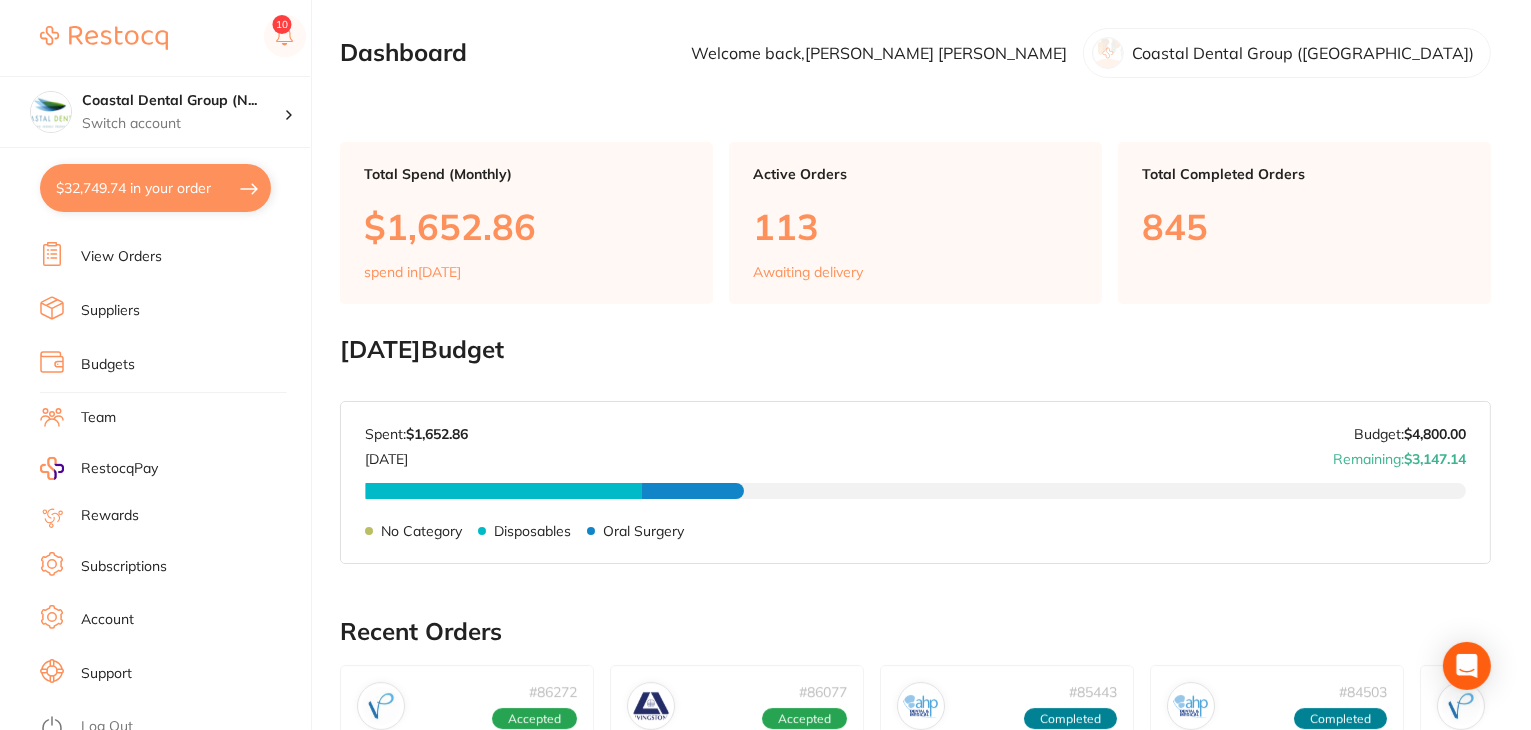 click on "Subscriptions" at bounding box center (124, 567) 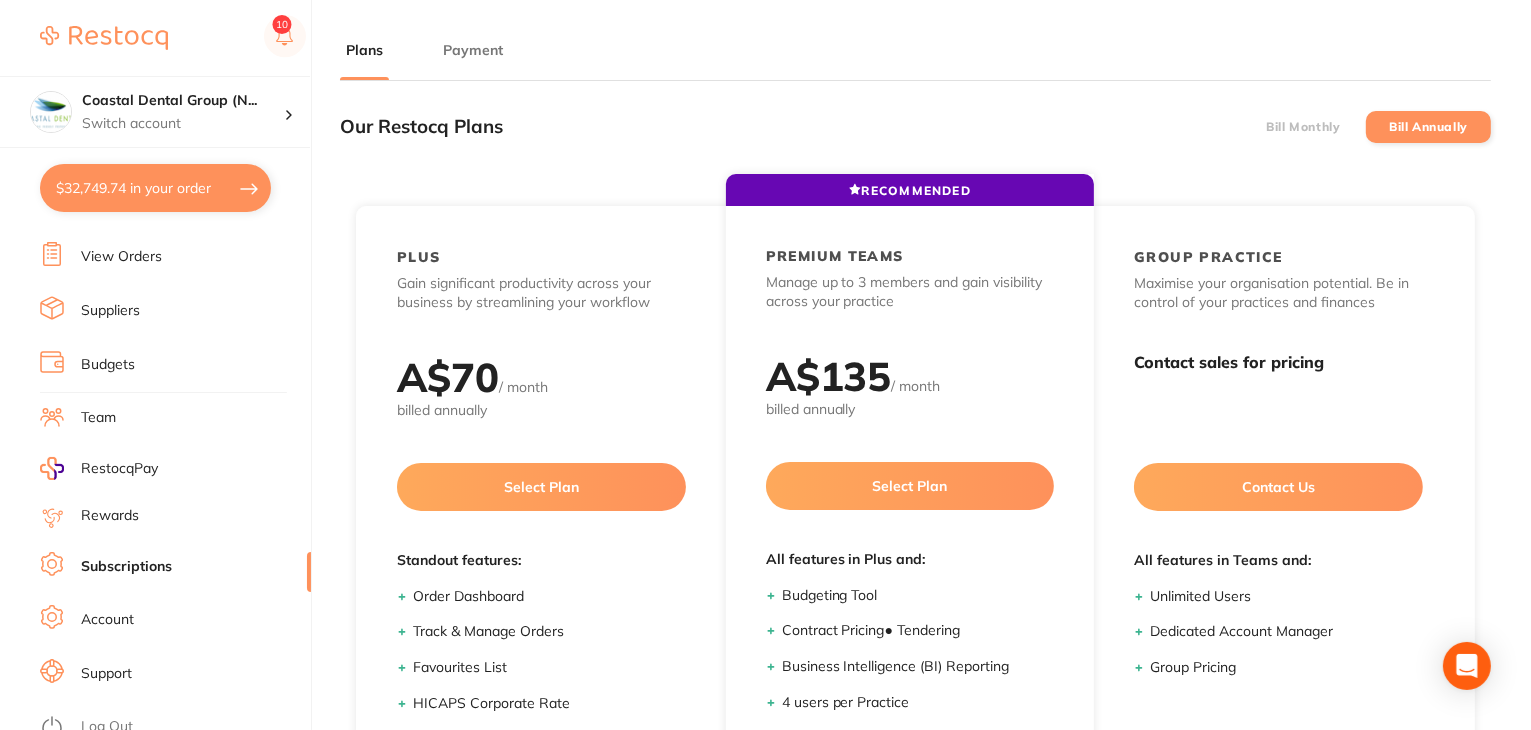 click on "Payment" at bounding box center (473, 50) 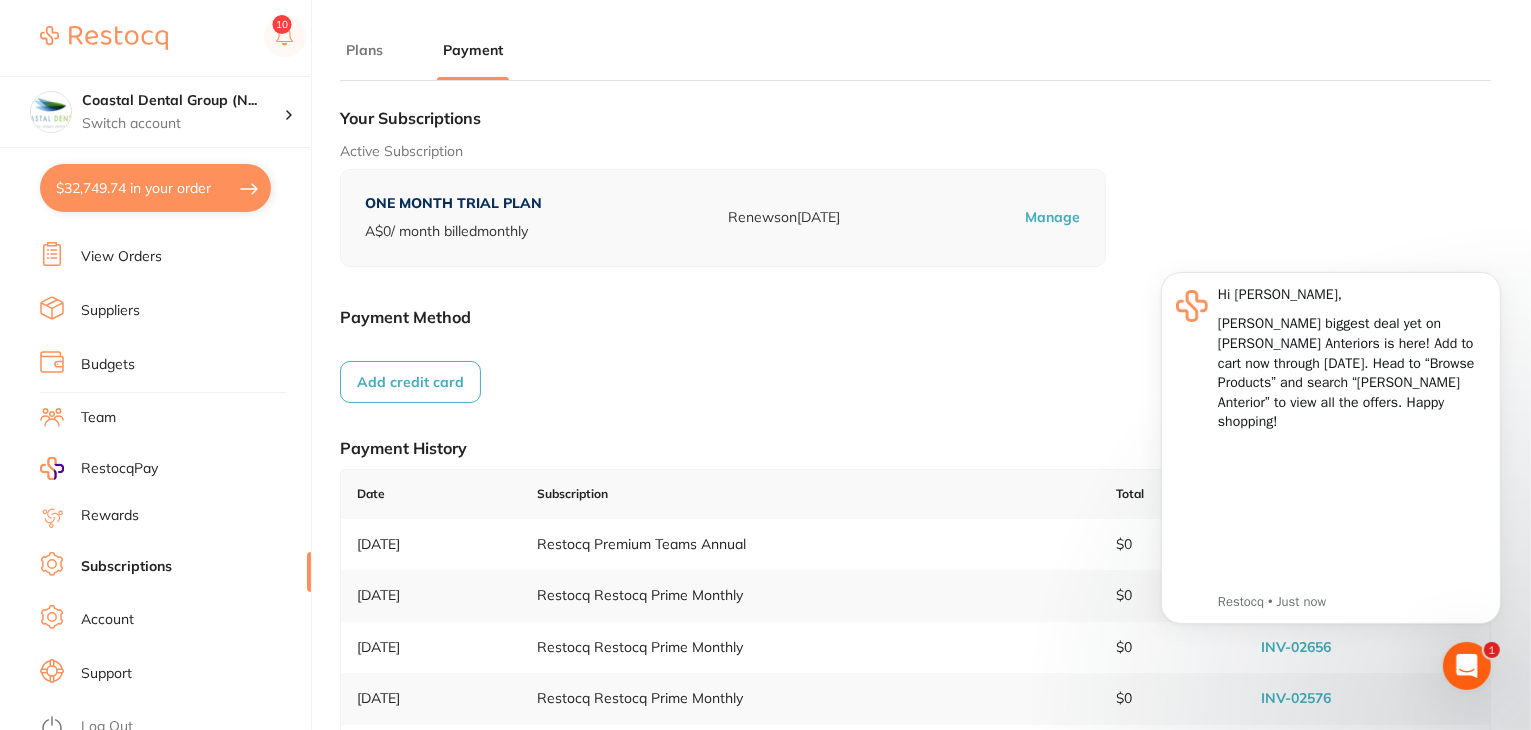 scroll, scrollTop: 0, scrollLeft: 0, axis: both 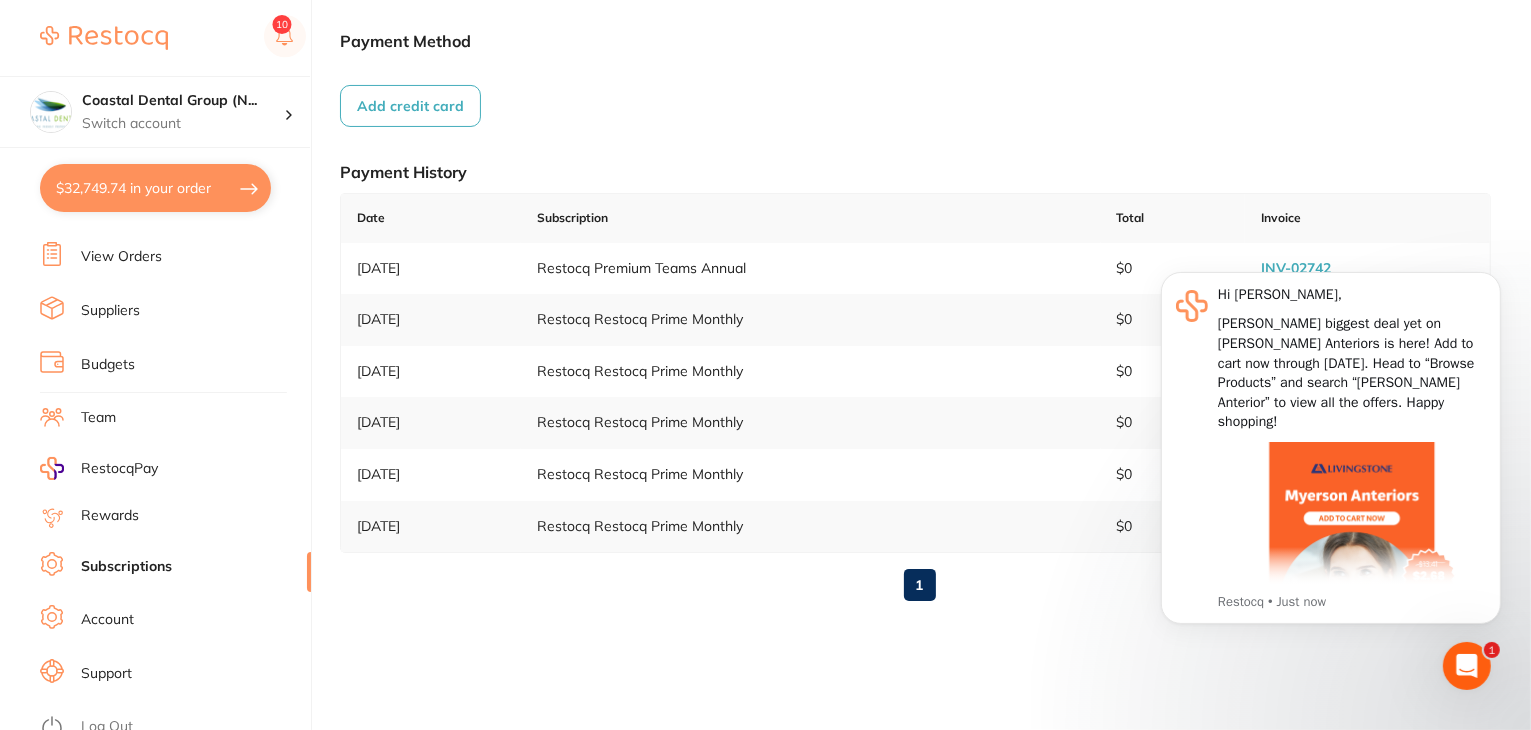 click on "Log Out" at bounding box center (172, 727) 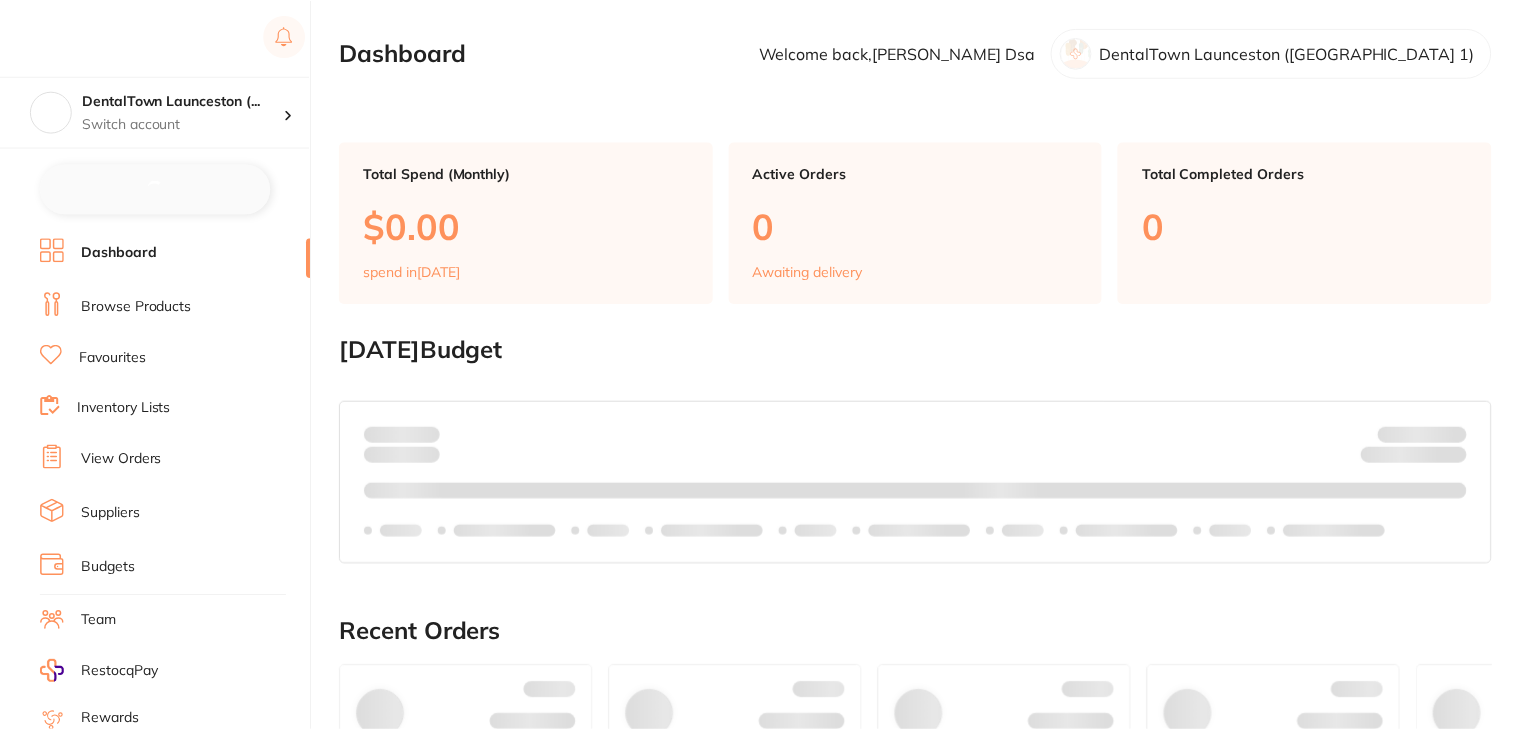 scroll, scrollTop: 0, scrollLeft: 0, axis: both 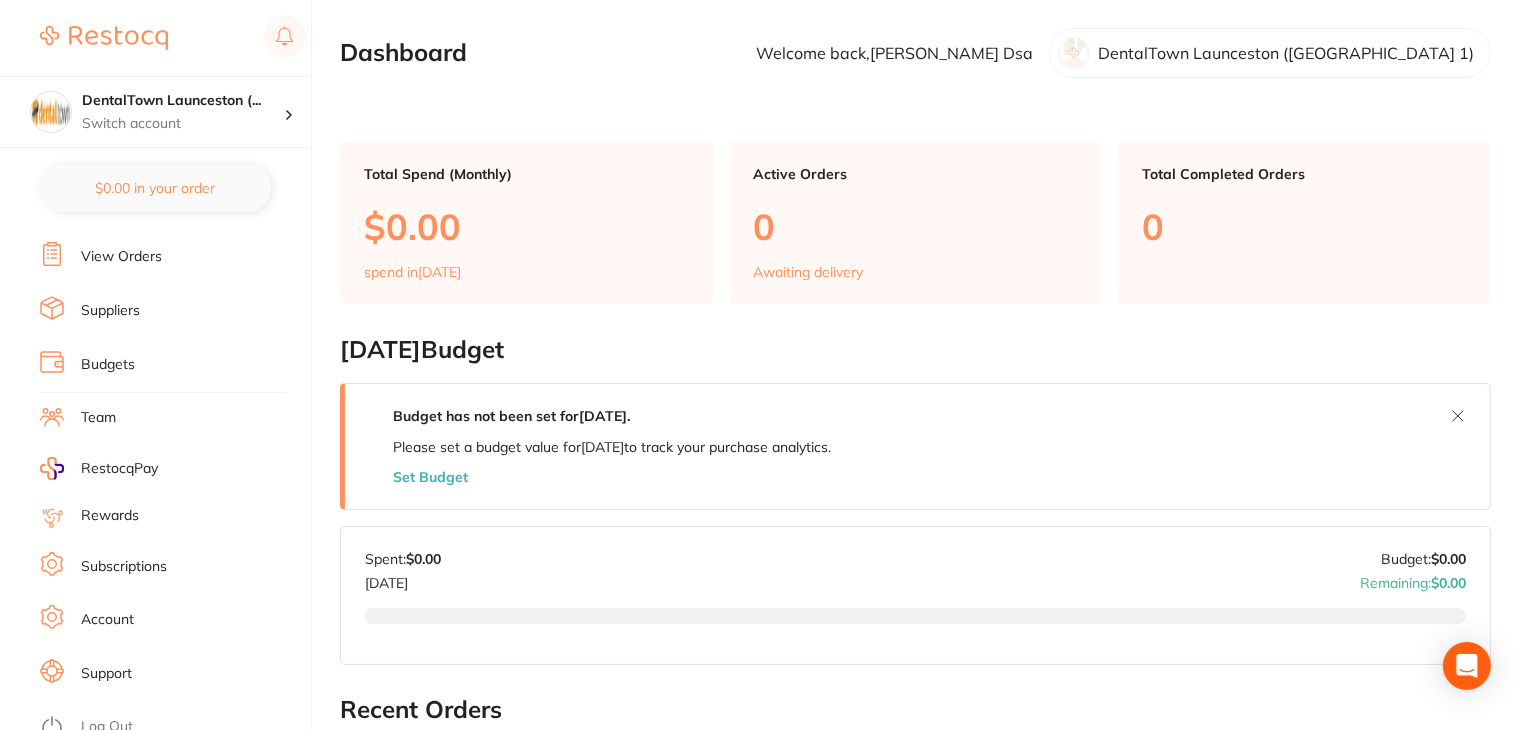 click on "Subscriptions" at bounding box center [124, 567] 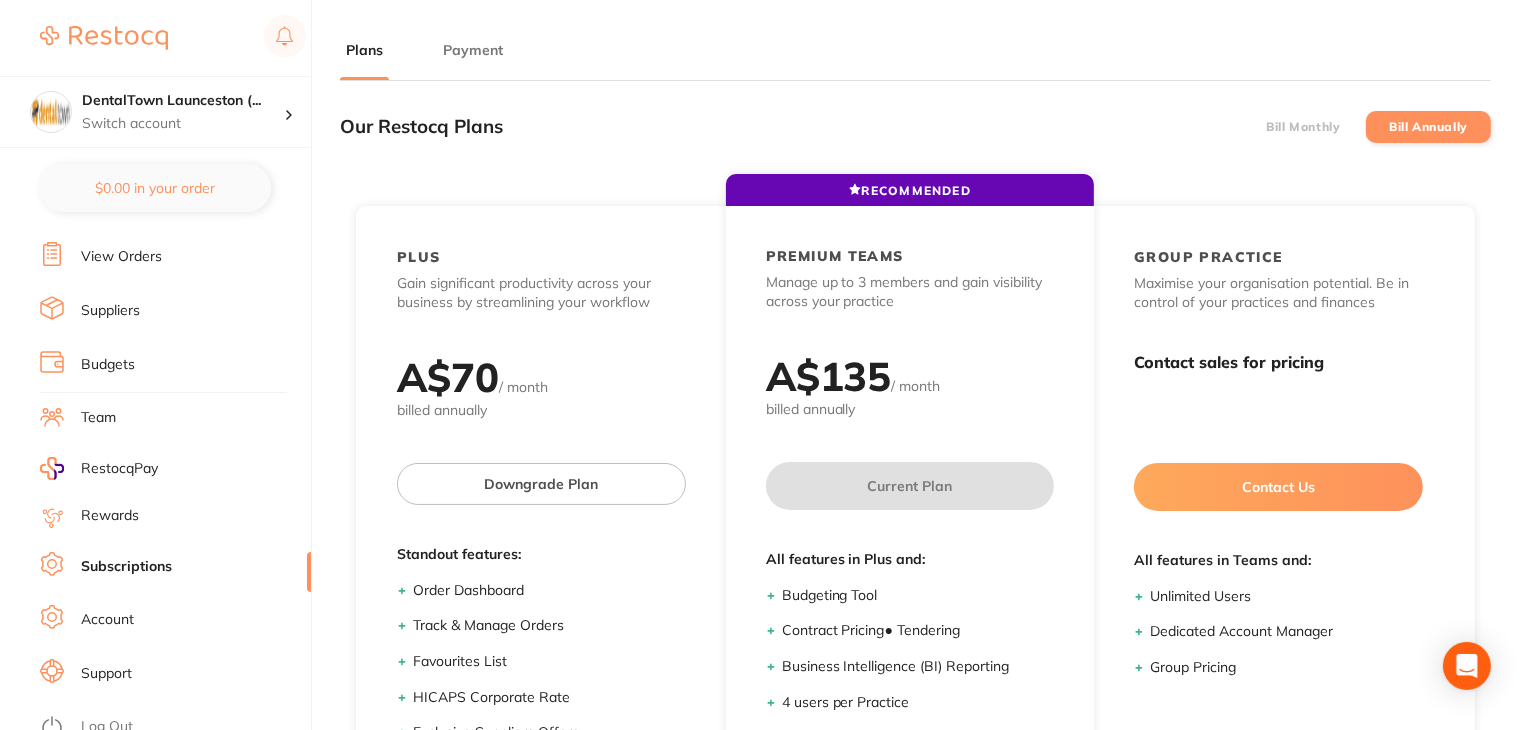 click on "Payment" at bounding box center [473, 50] 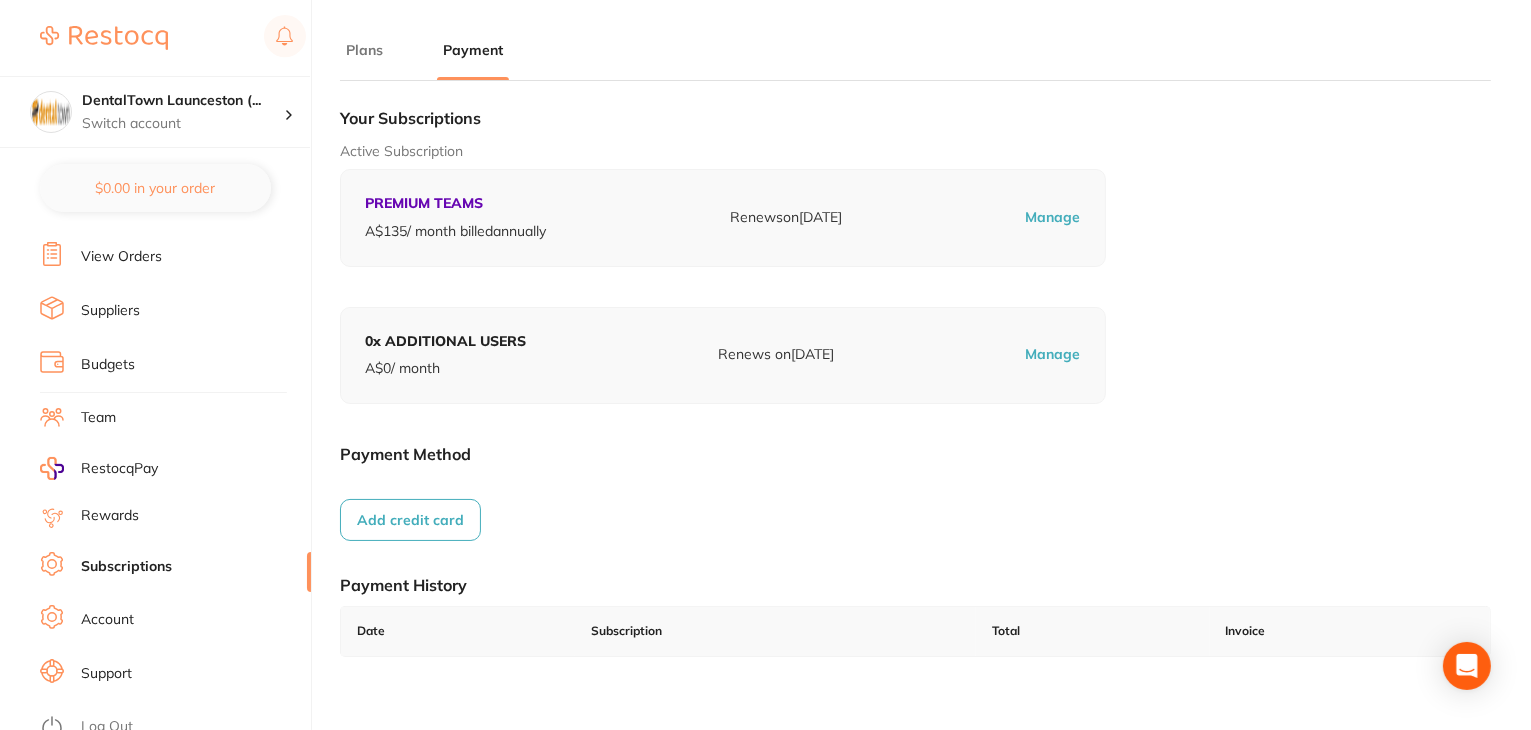 click on "Log Out" at bounding box center (107, 727) 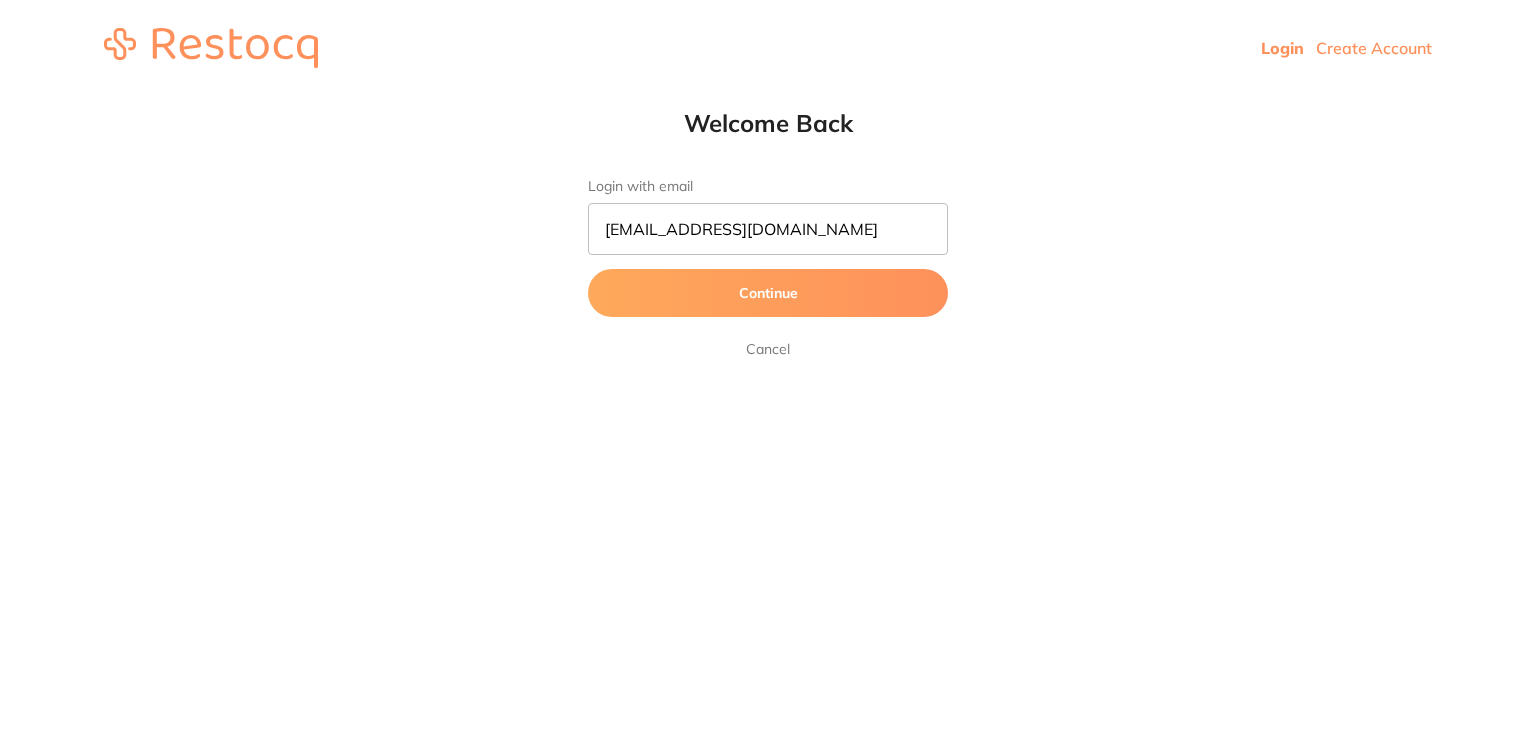 scroll, scrollTop: 0, scrollLeft: 0, axis: both 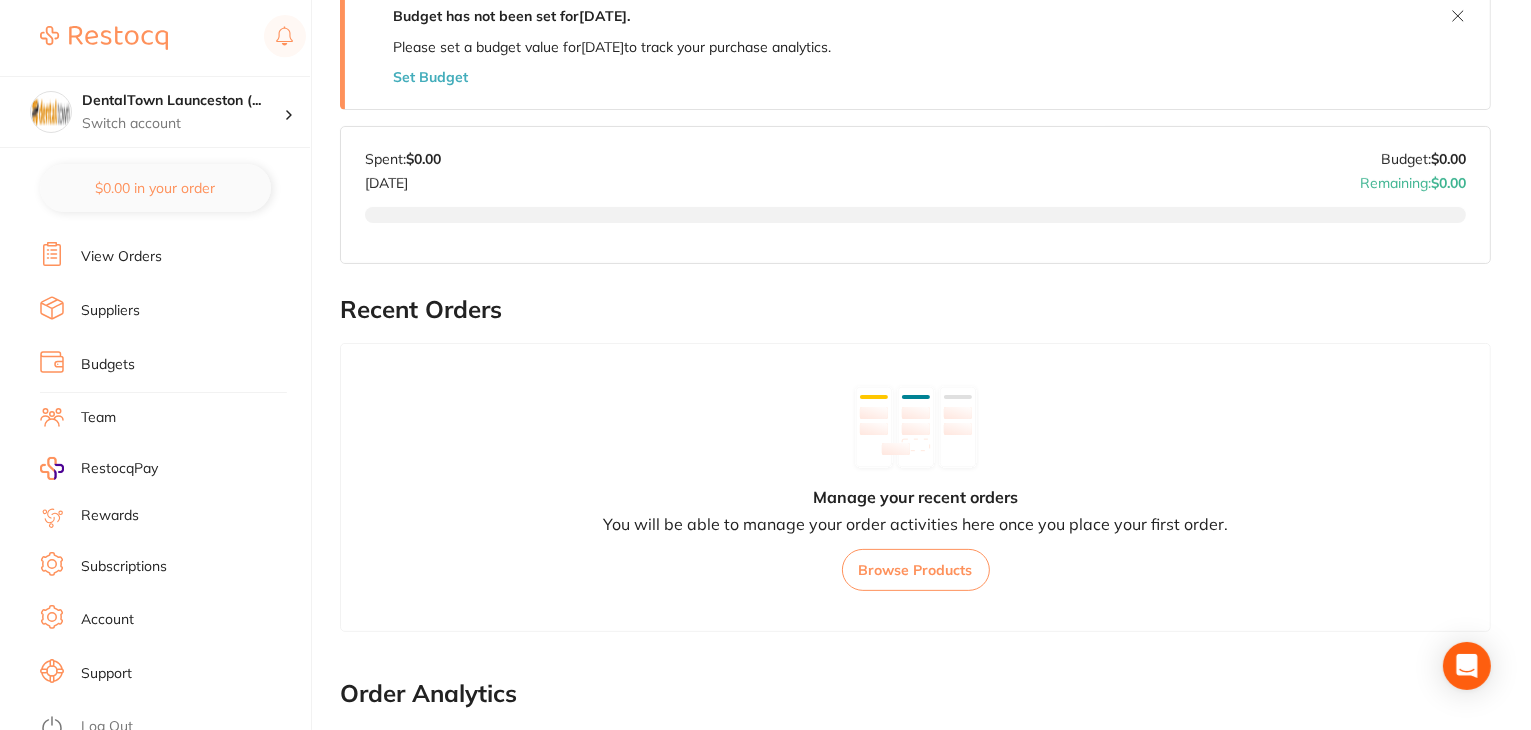 click on "Subscriptions" at bounding box center [124, 567] 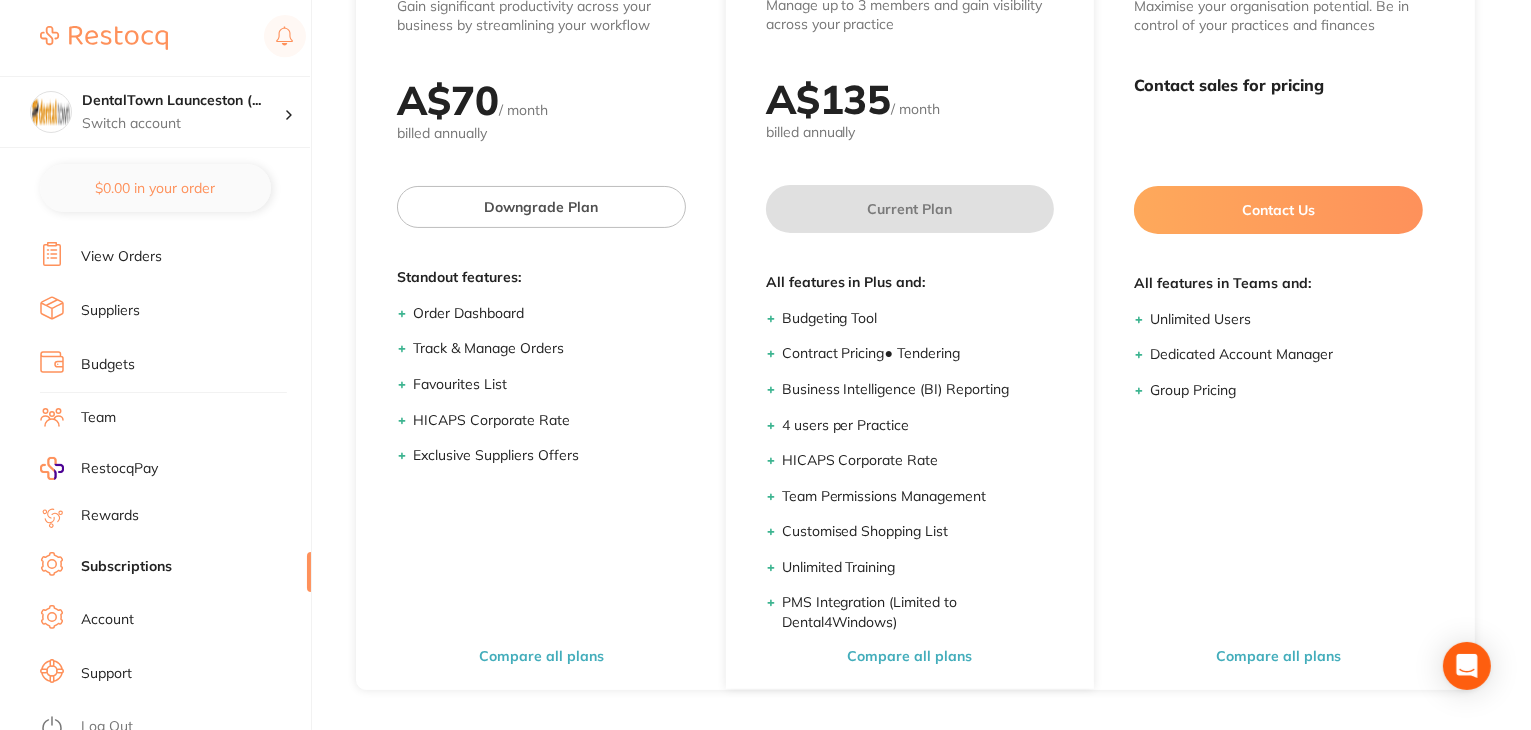 scroll, scrollTop: 0, scrollLeft: 0, axis: both 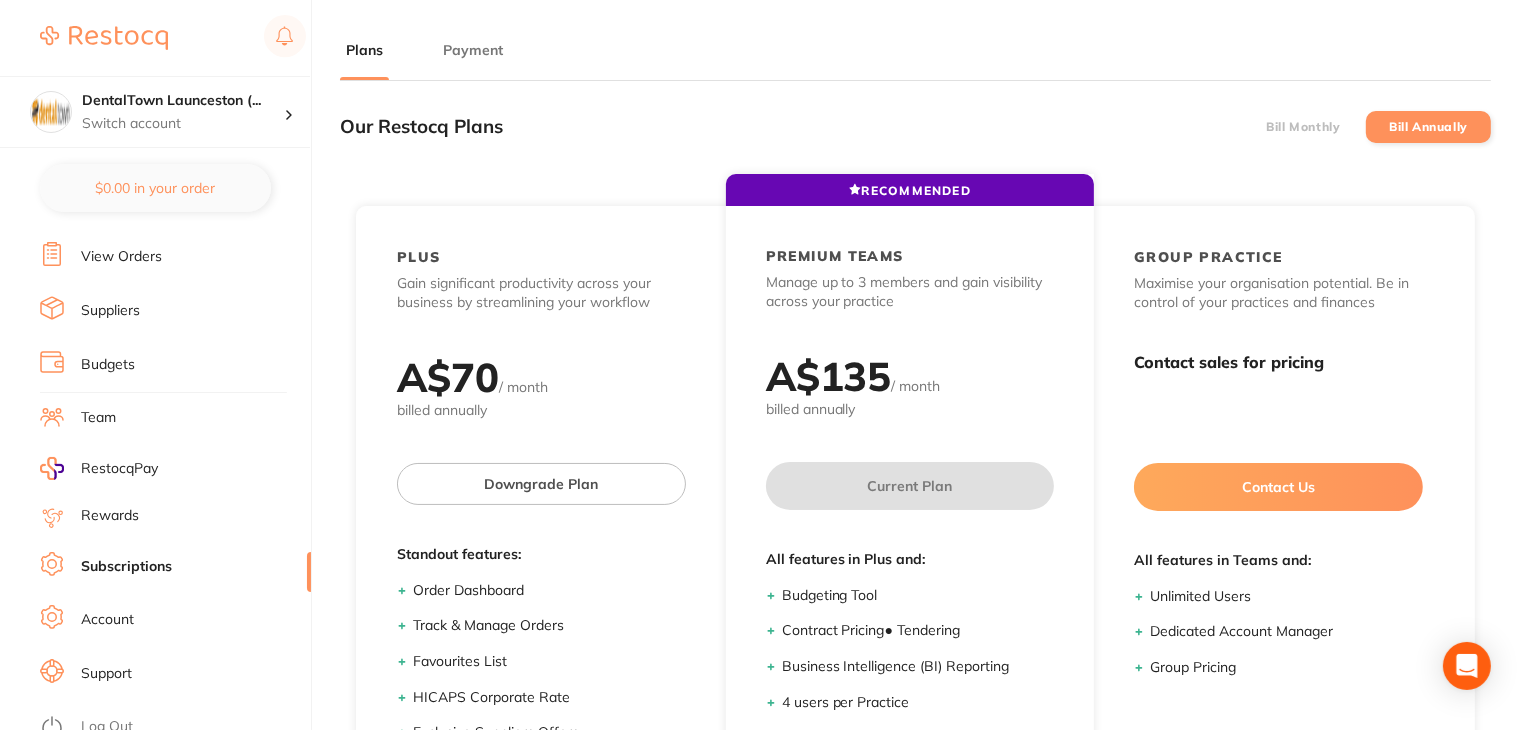 click on "Payment" at bounding box center (473, 50) 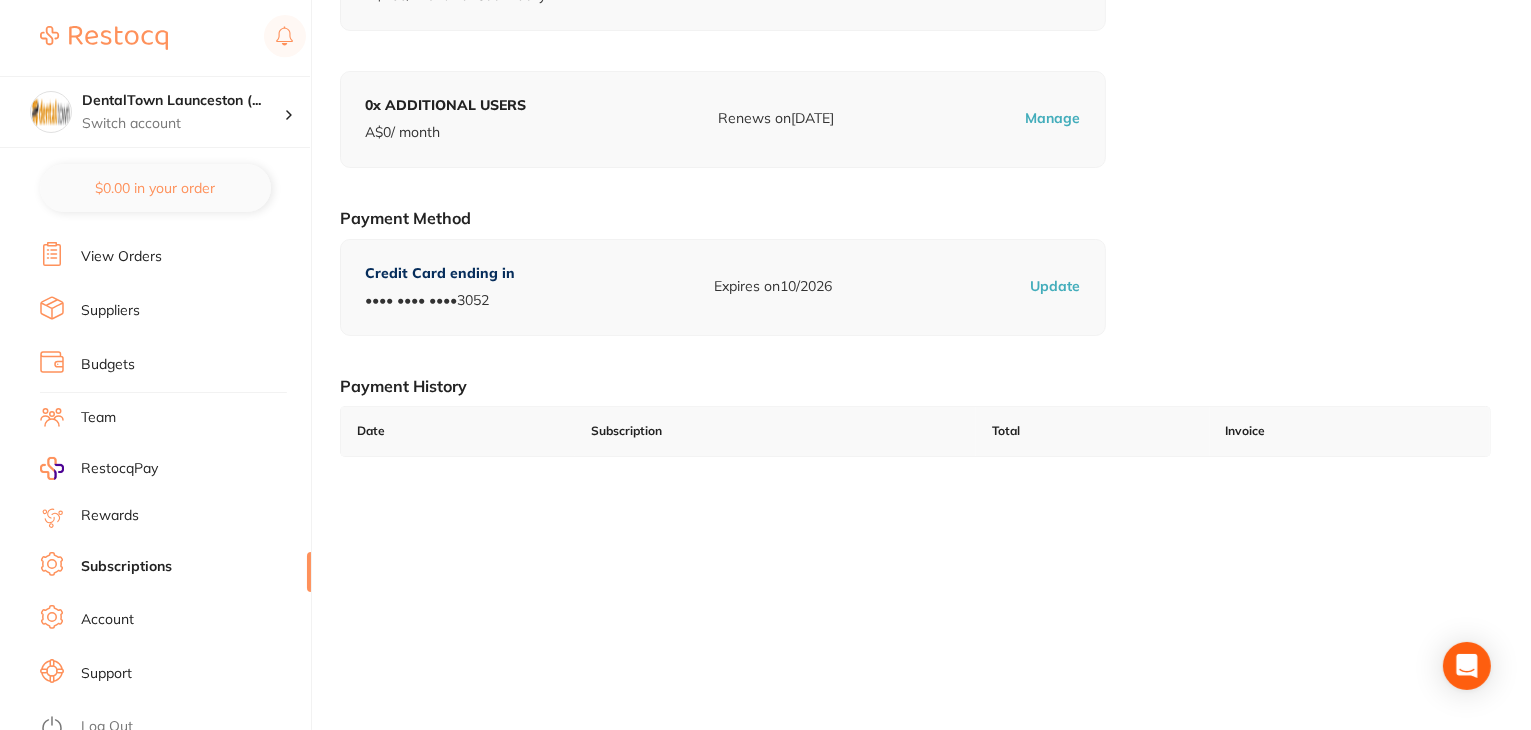 scroll, scrollTop: 276, scrollLeft: 0, axis: vertical 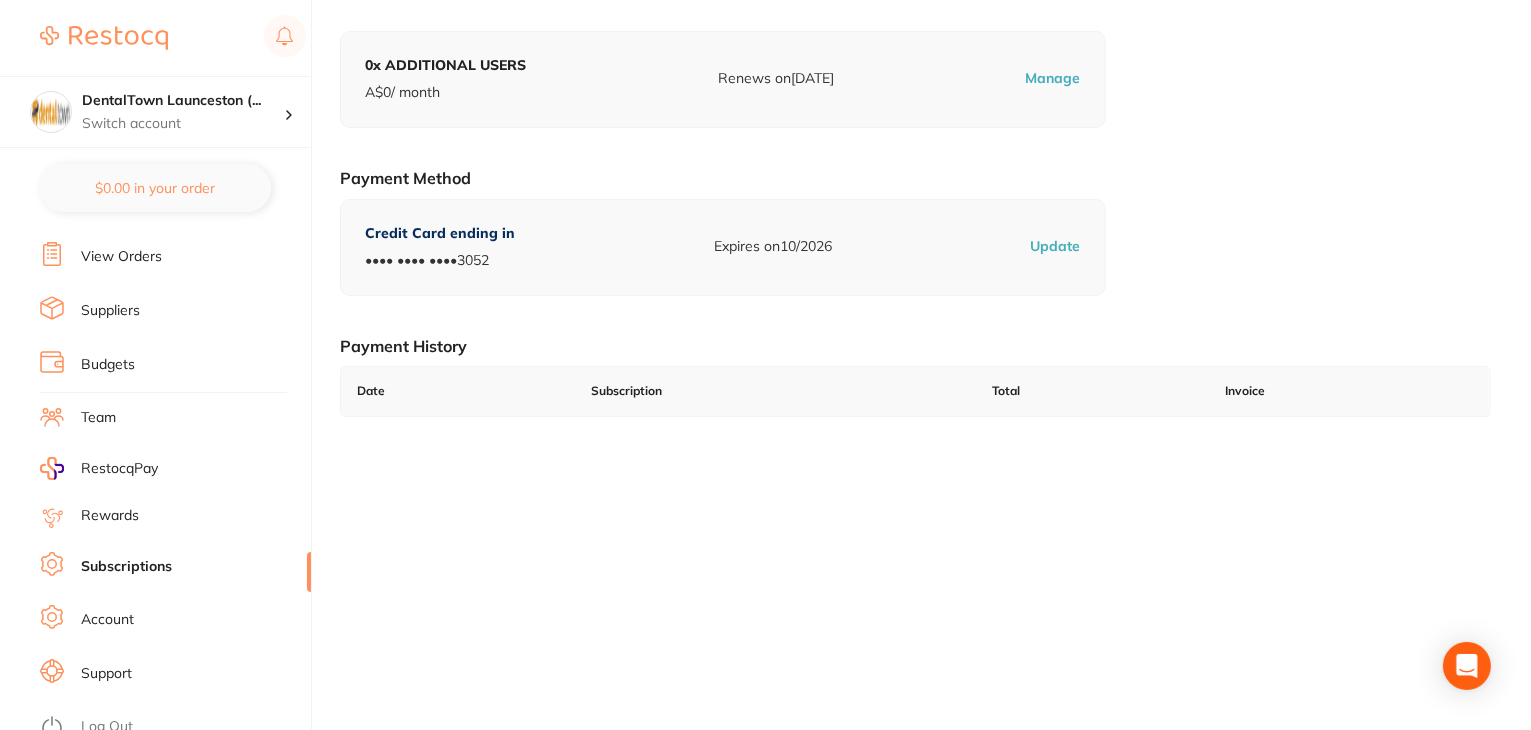 click on "Log Out" at bounding box center [107, 727] 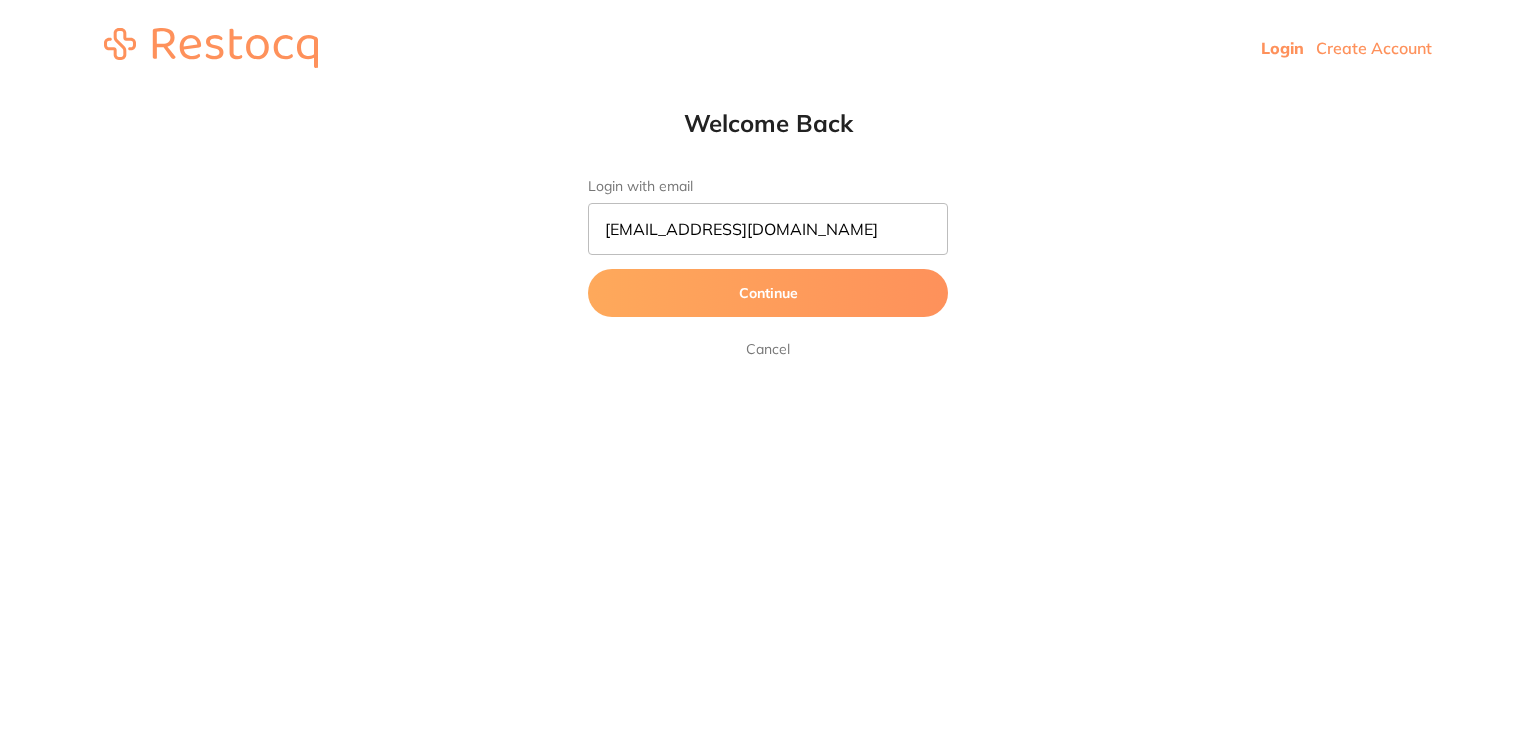 scroll, scrollTop: 0, scrollLeft: 0, axis: both 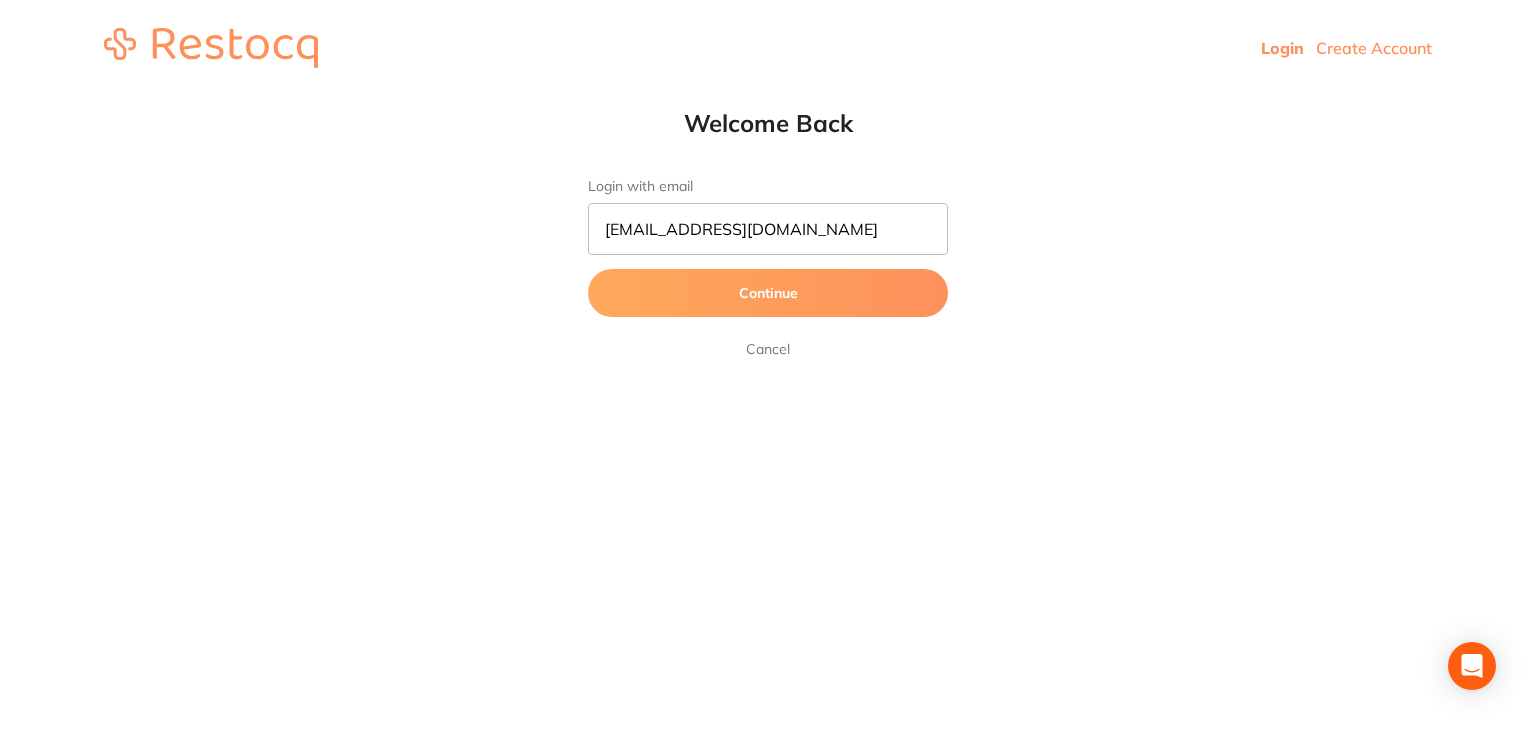 type on "[EMAIL_ADDRESS][DOMAIN_NAME]" 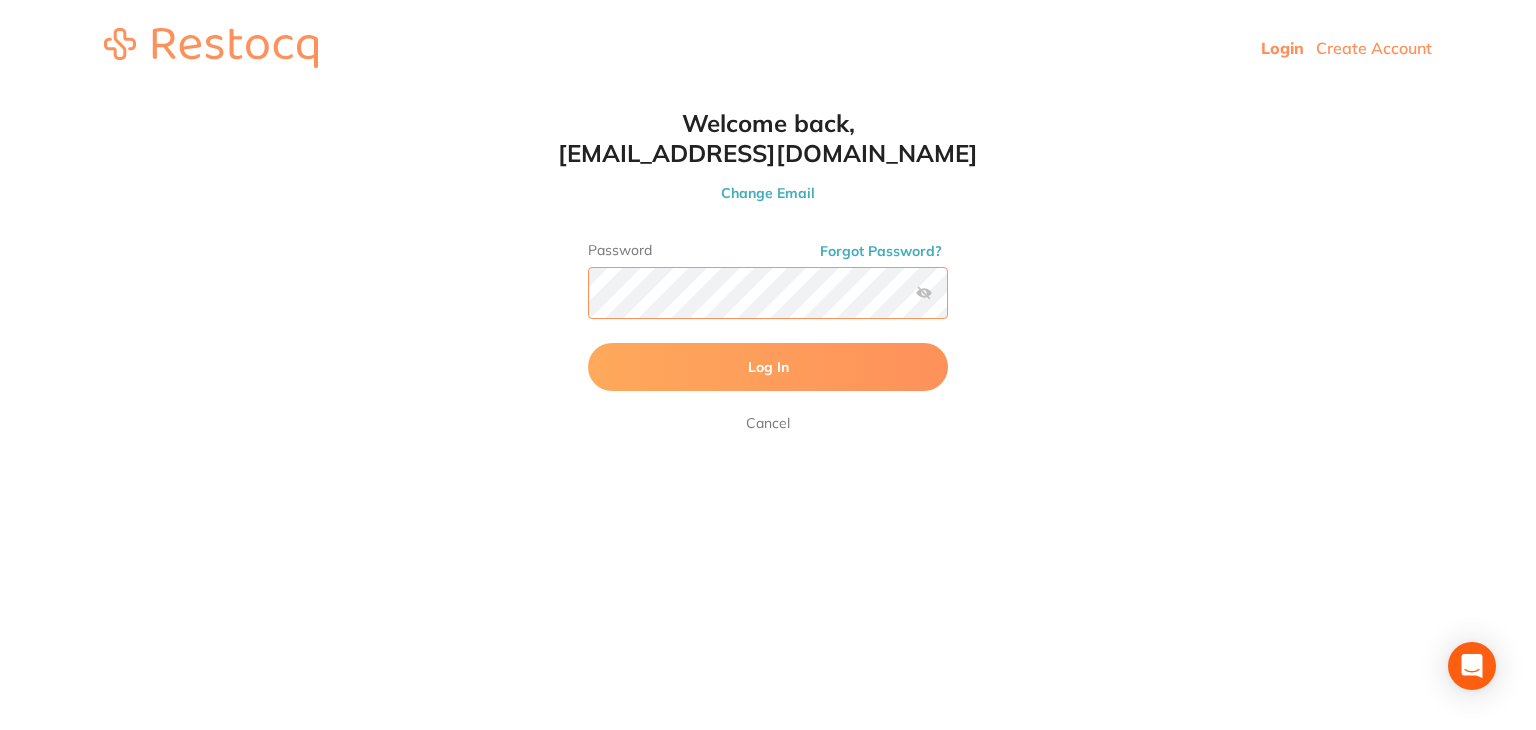 click on "Log In" at bounding box center (768, 367) 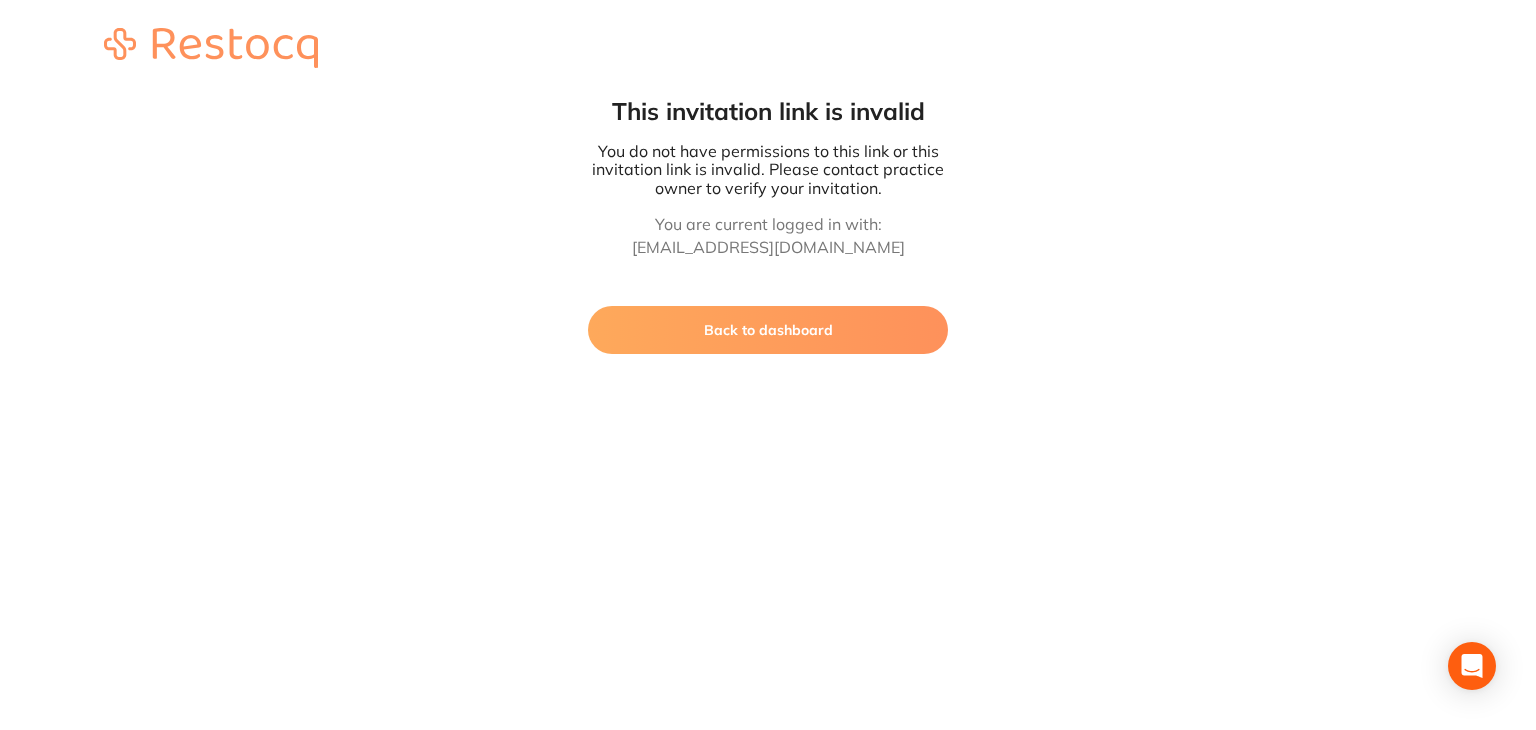 click on "Back to dashboard" at bounding box center (768, 330) 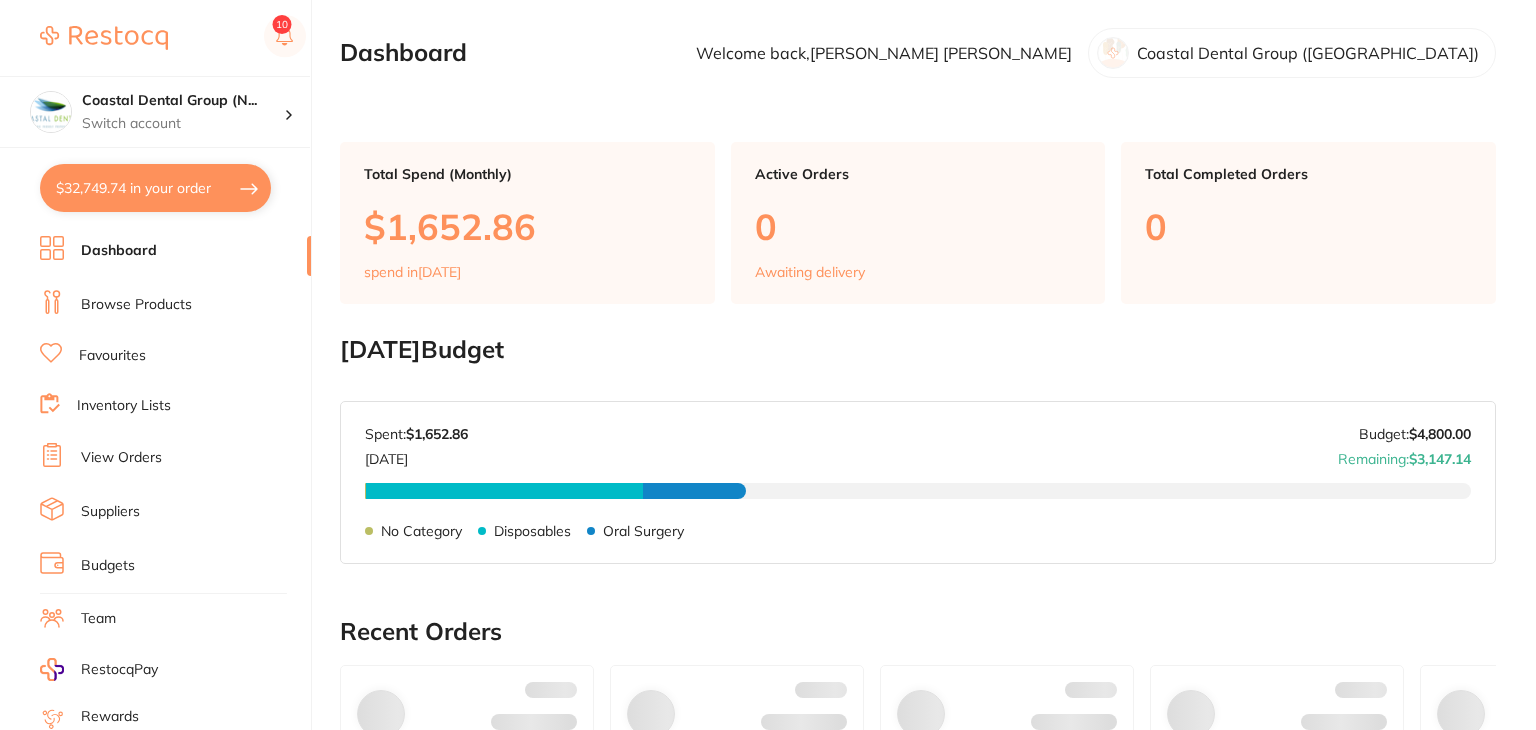 checkbox on "false" 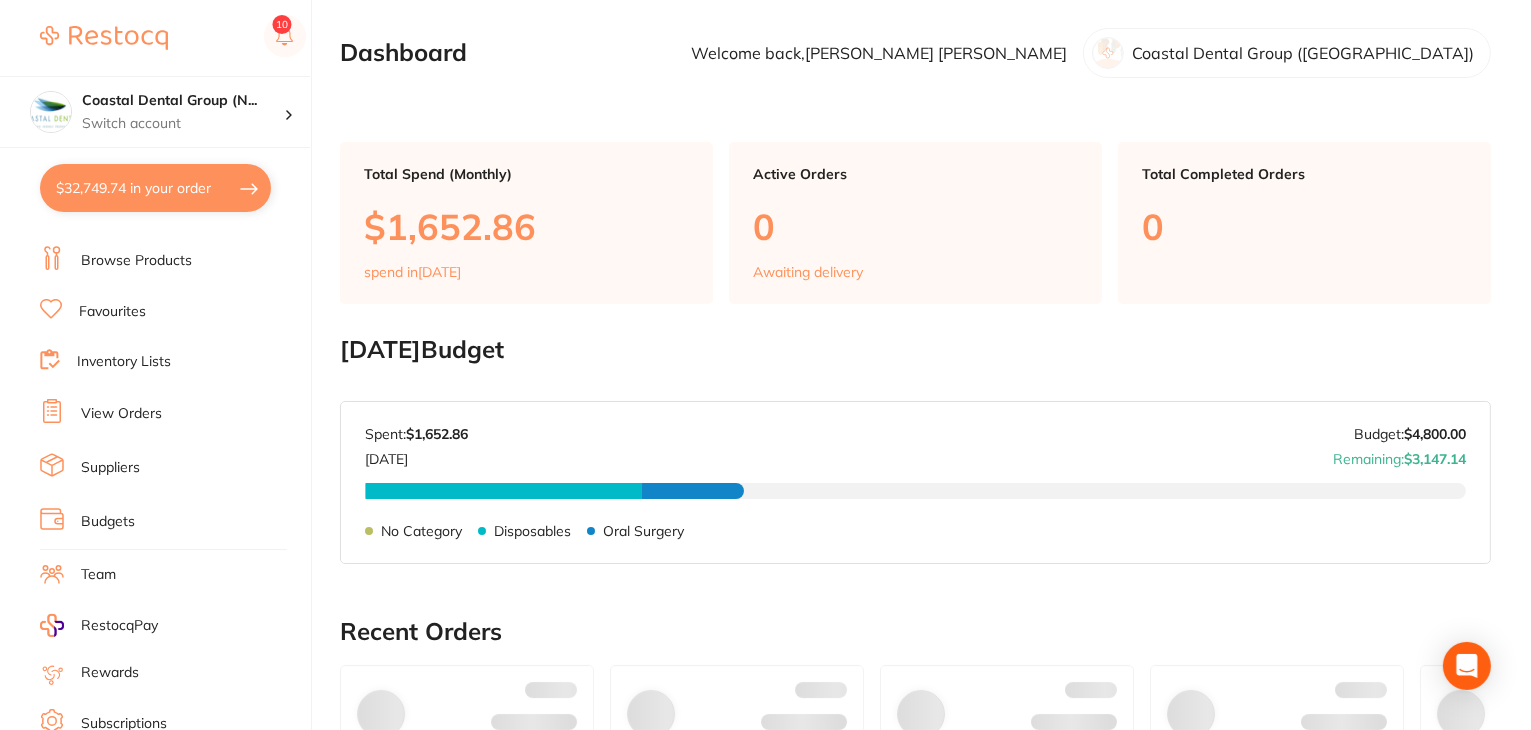 scroll, scrollTop: 0, scrollLeft: 0, axis: both 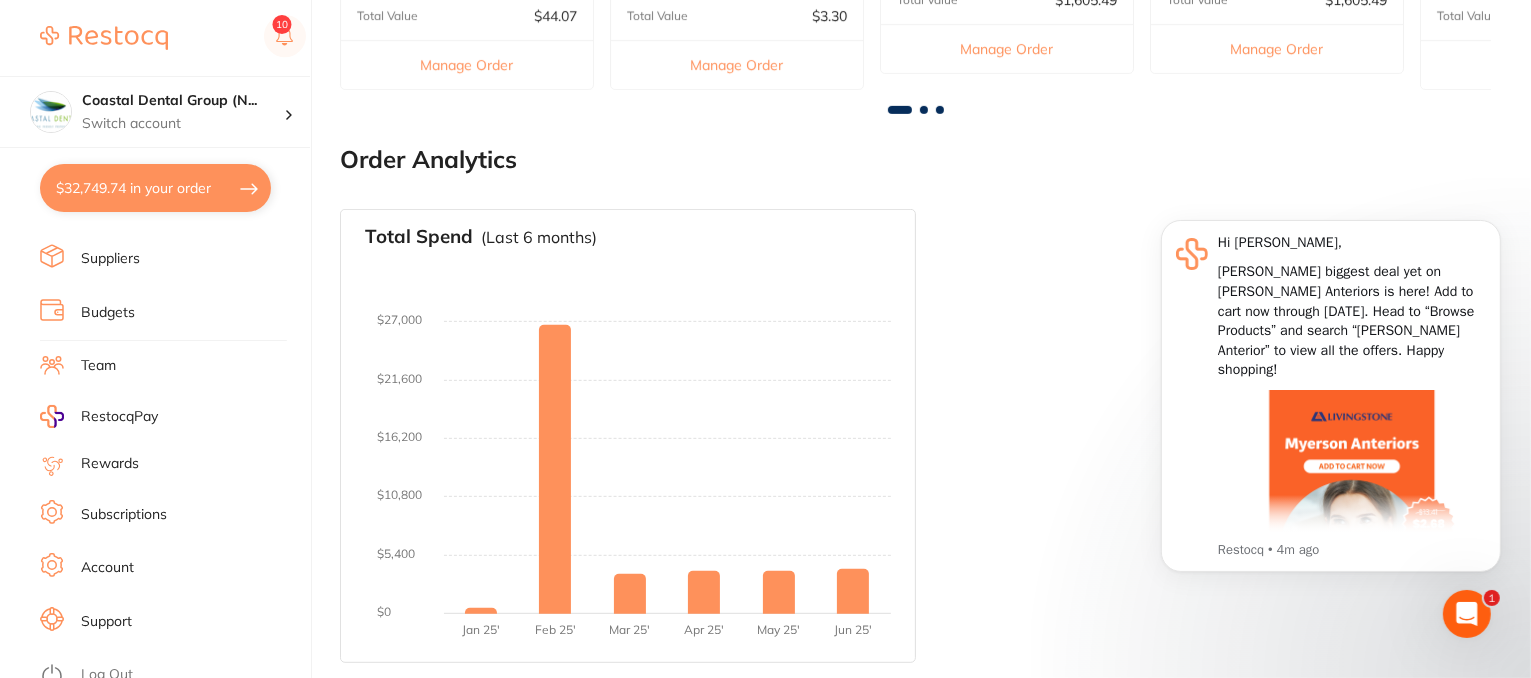 click on "Support" at bounding box center (175, 622) 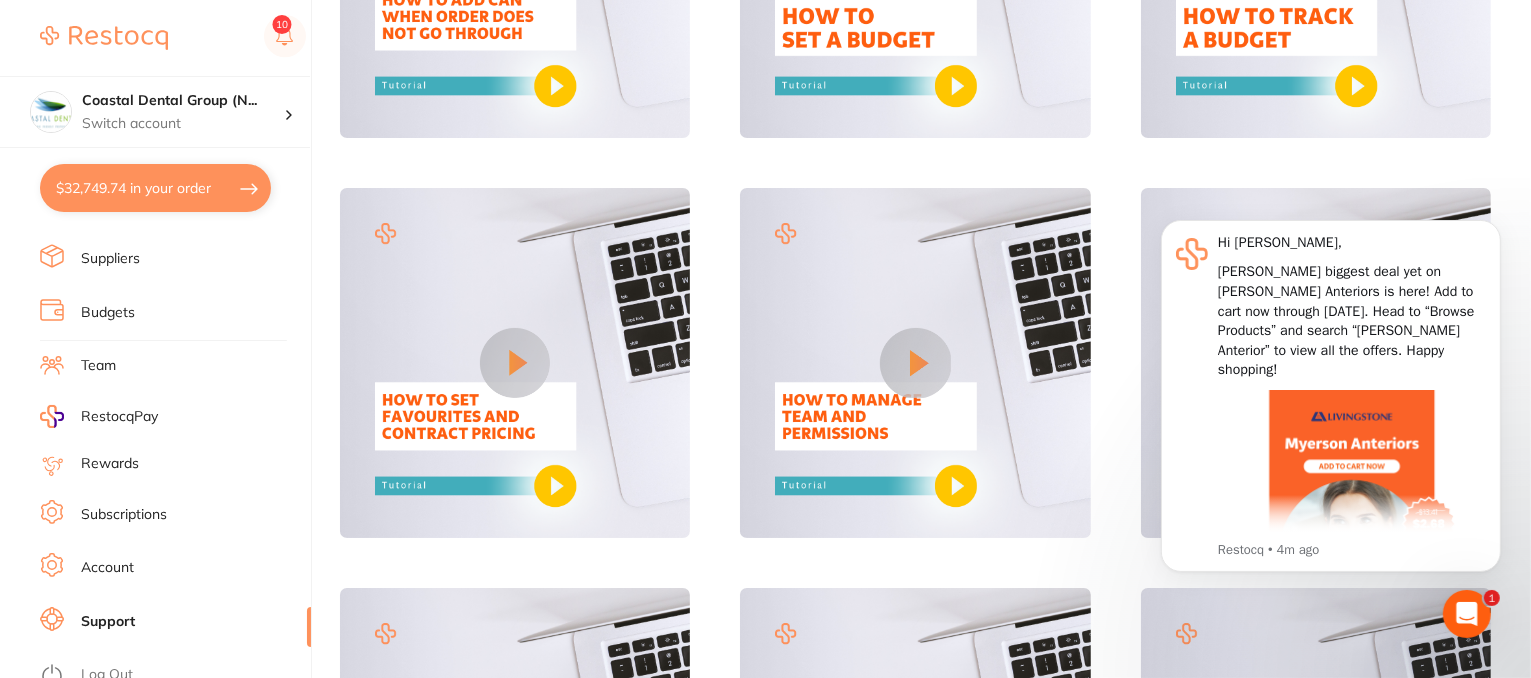 scroll, scrollTop: 0, scrollLeft: 0, axis: both 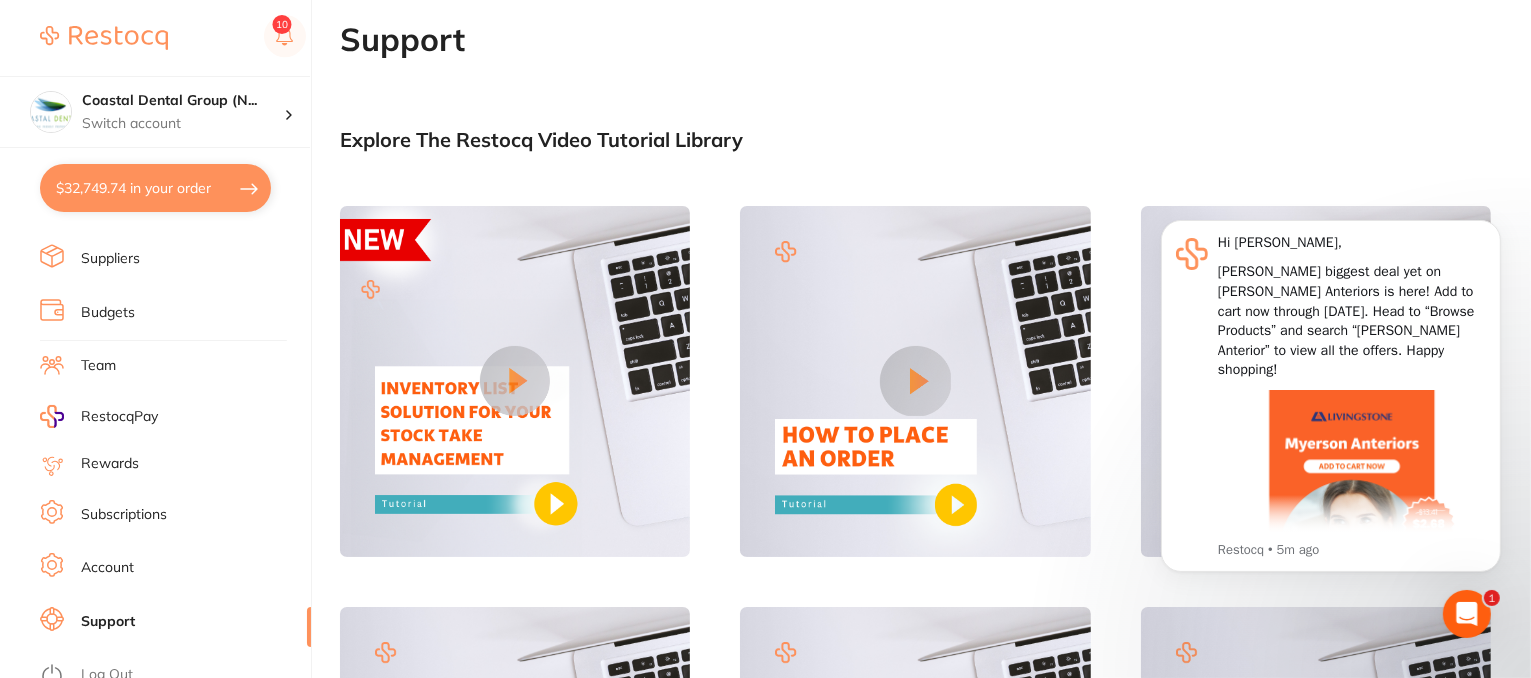 click 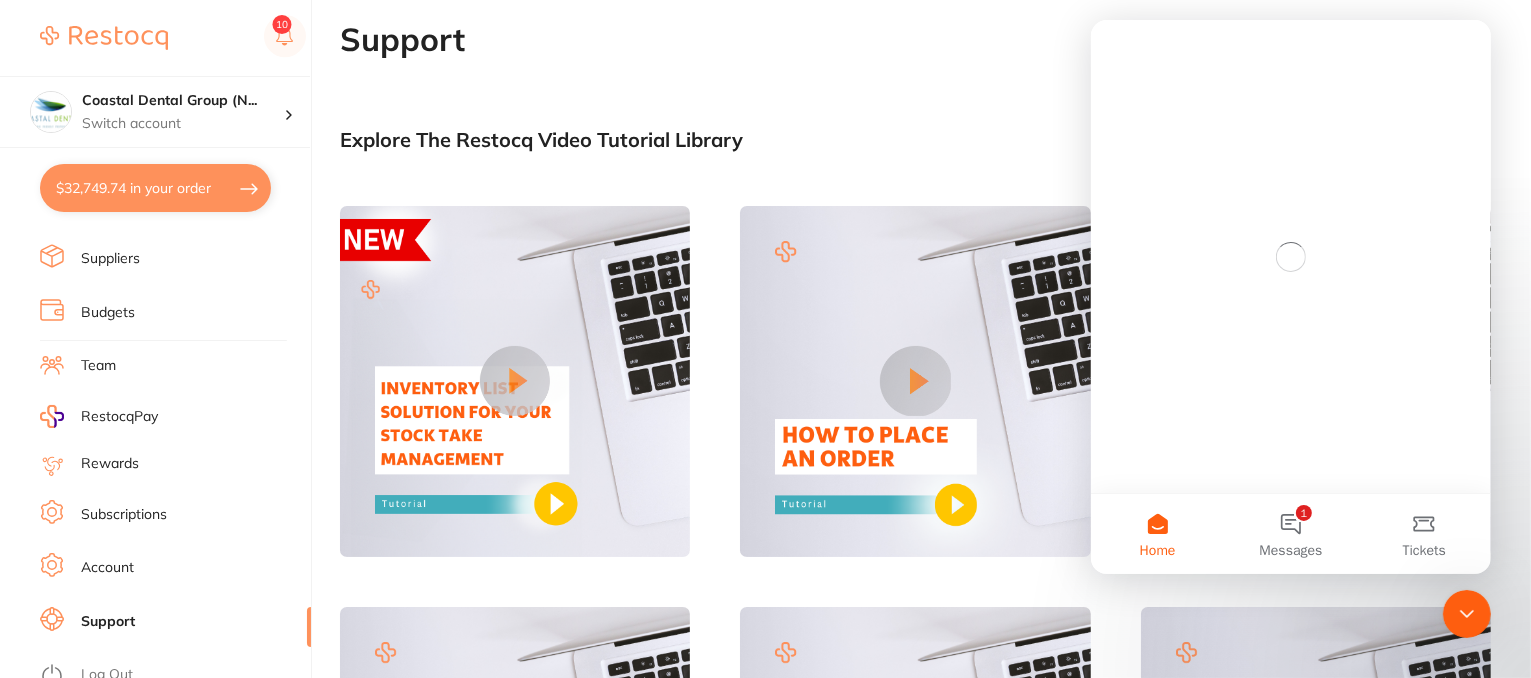 scroll, scrollTop: 0, scrollLeft: 0, axis: both 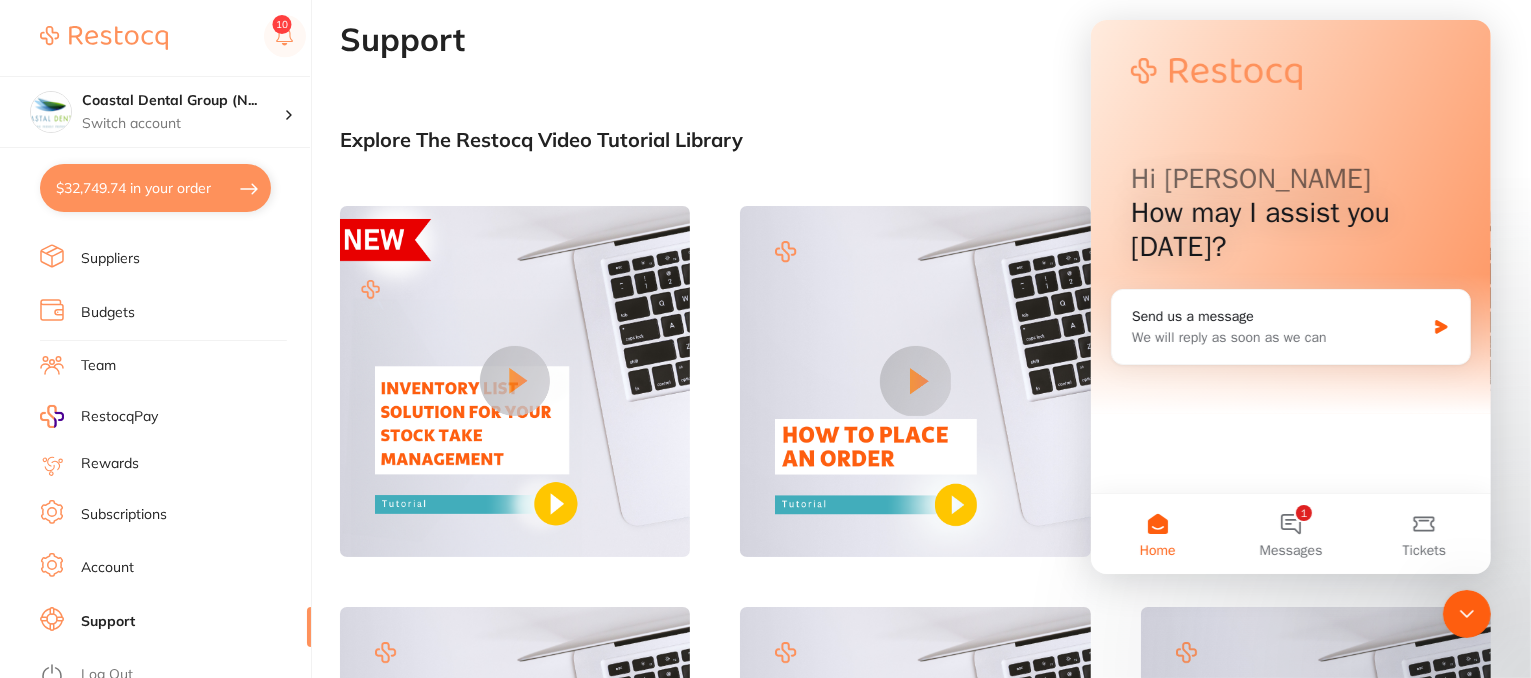 click 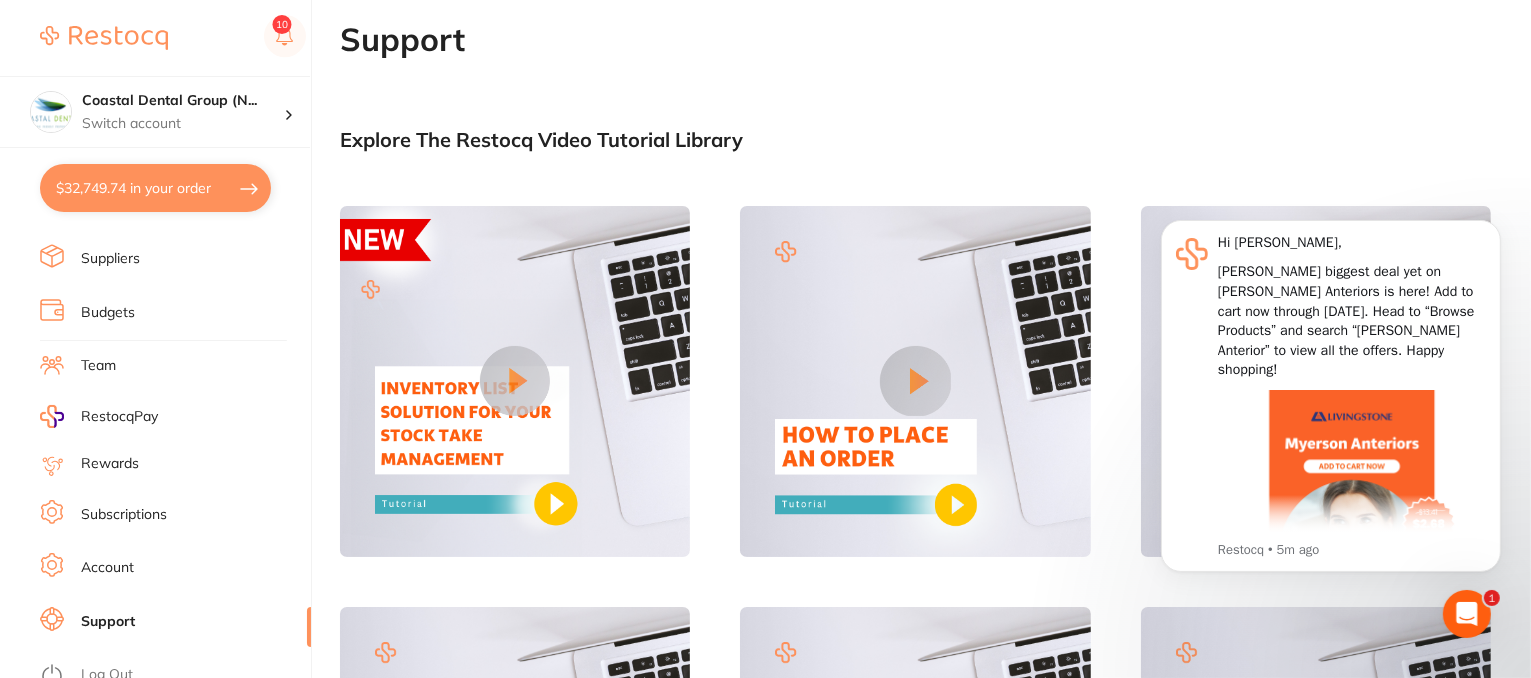 scroll, scrollTop: 0, scrollLeft: 0, axis: both 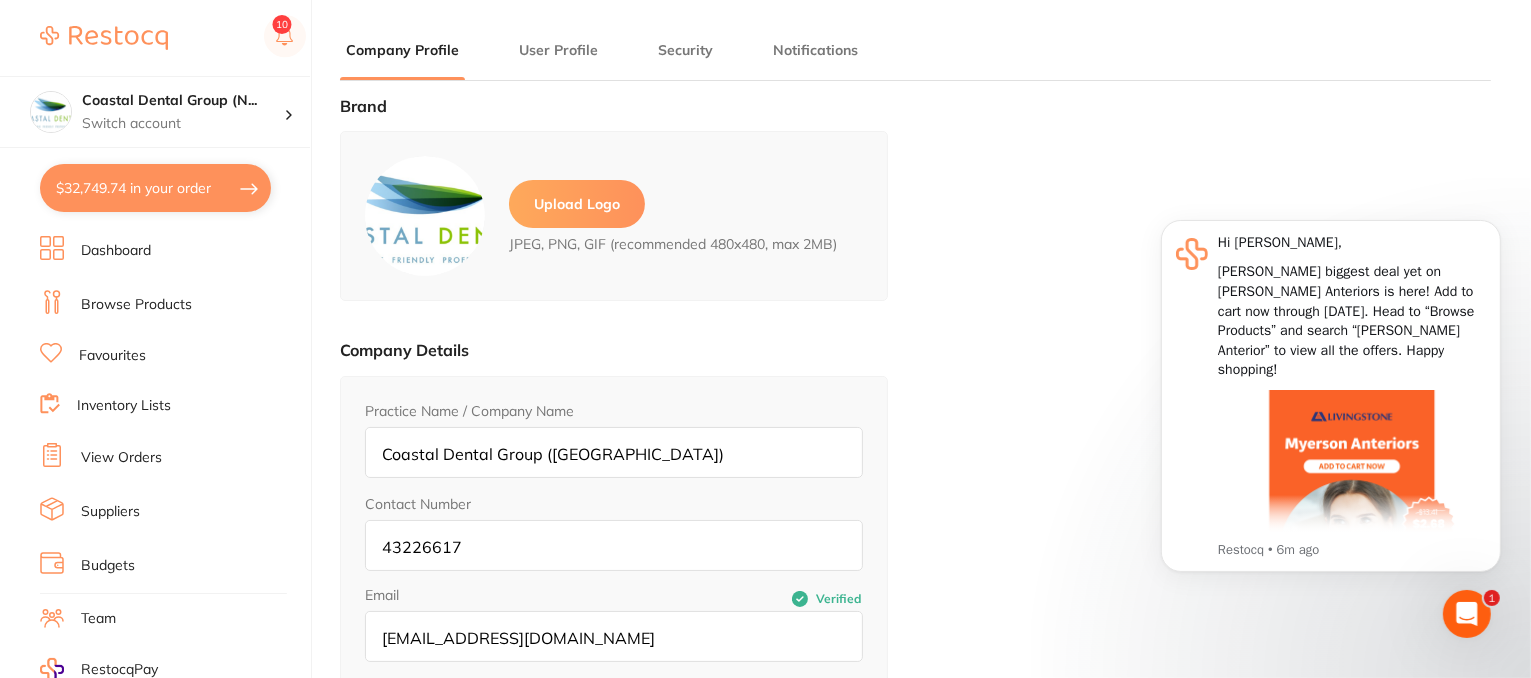 click on "Team" at bounding box center [175, 619] 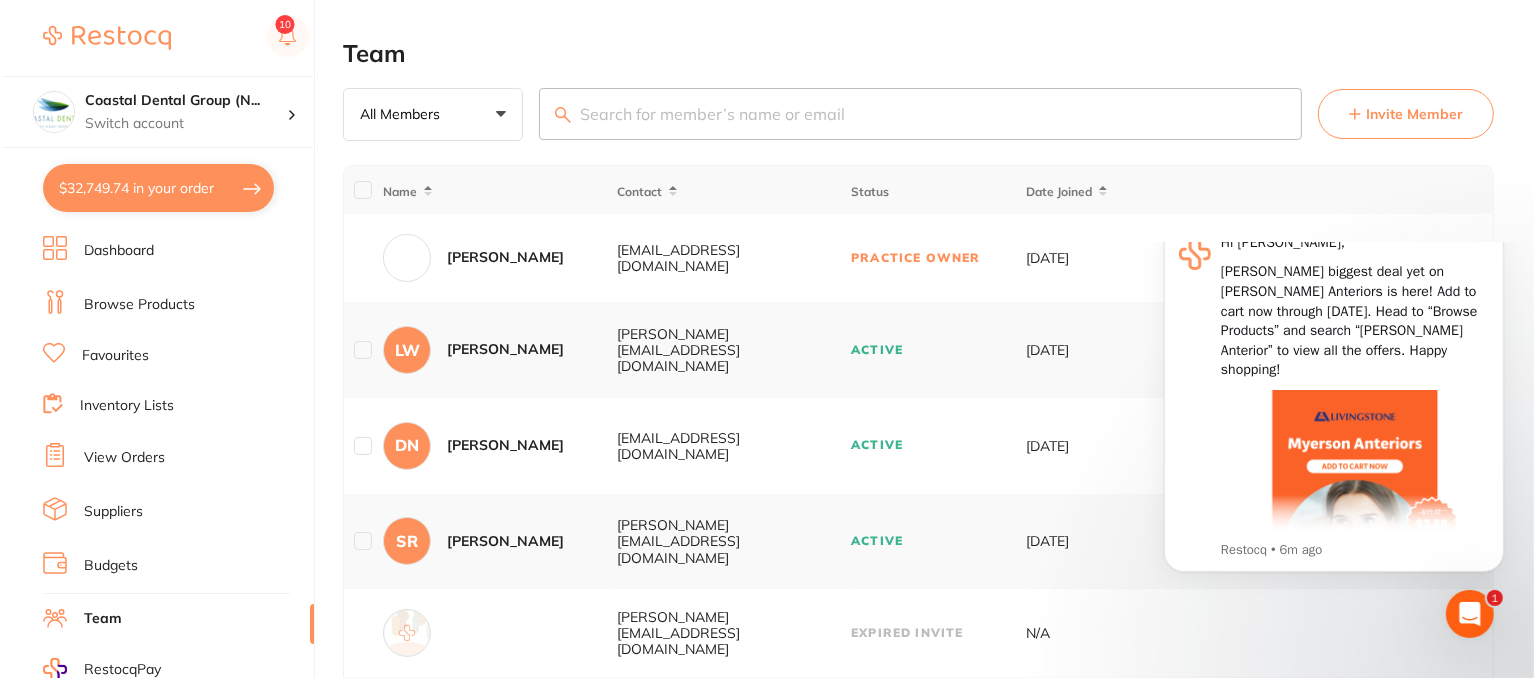 scroll, scrollTop: 0, scrollLeft: 0, axis: both 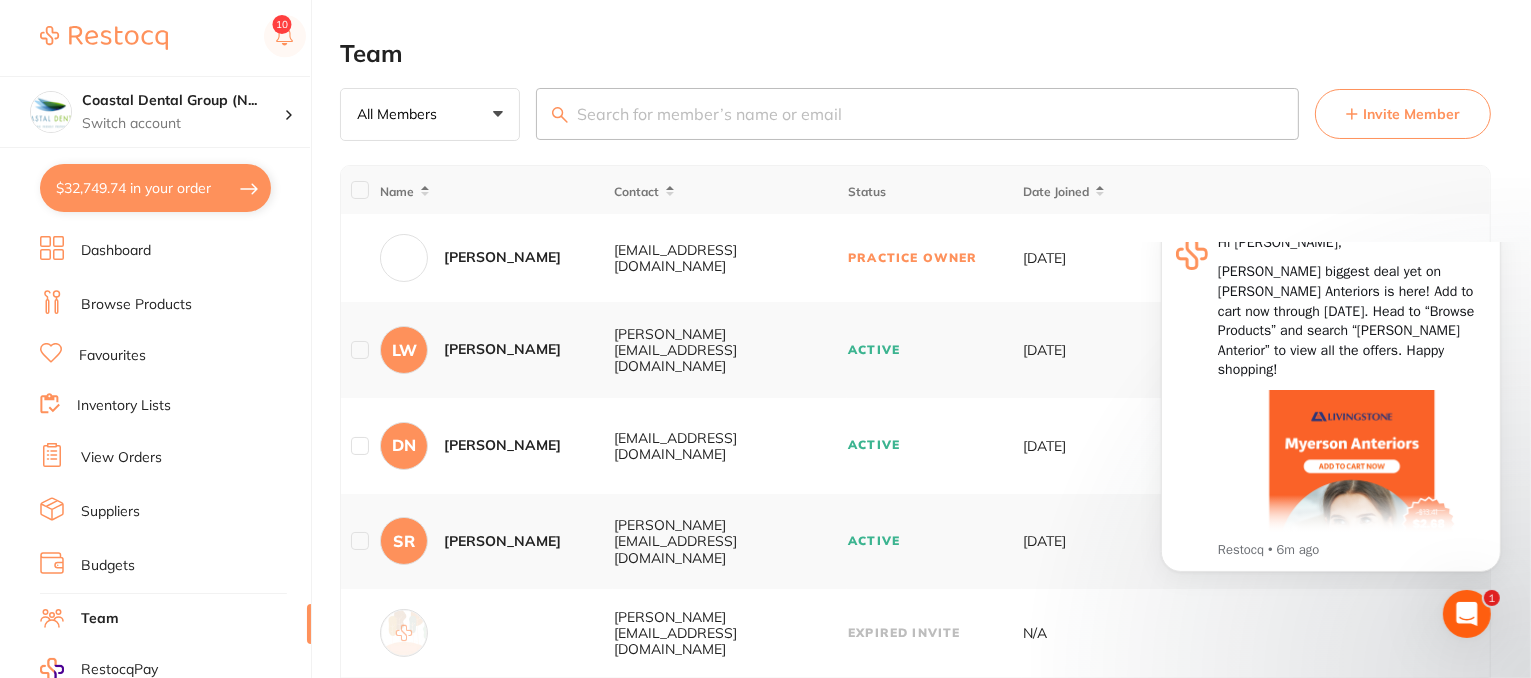 click on "Team" at bounding box center (915, 54) 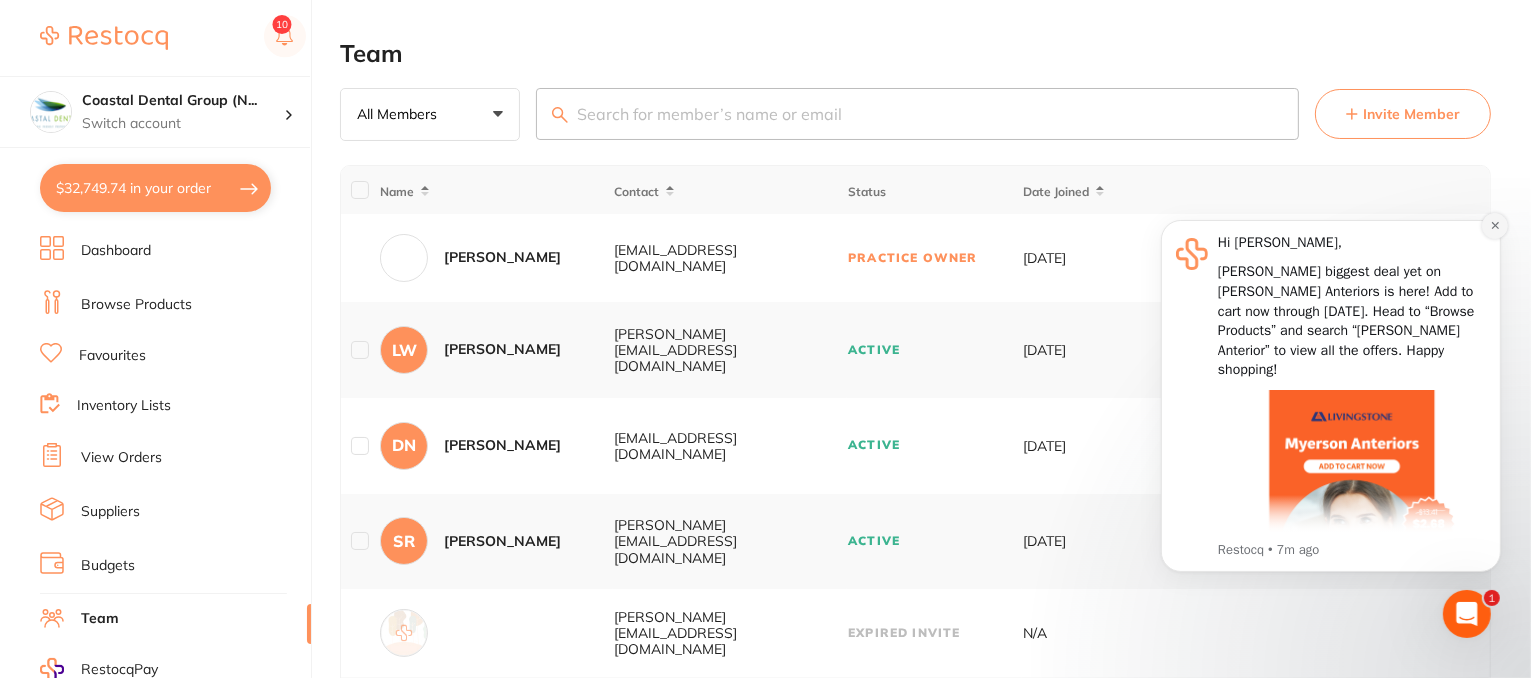 click 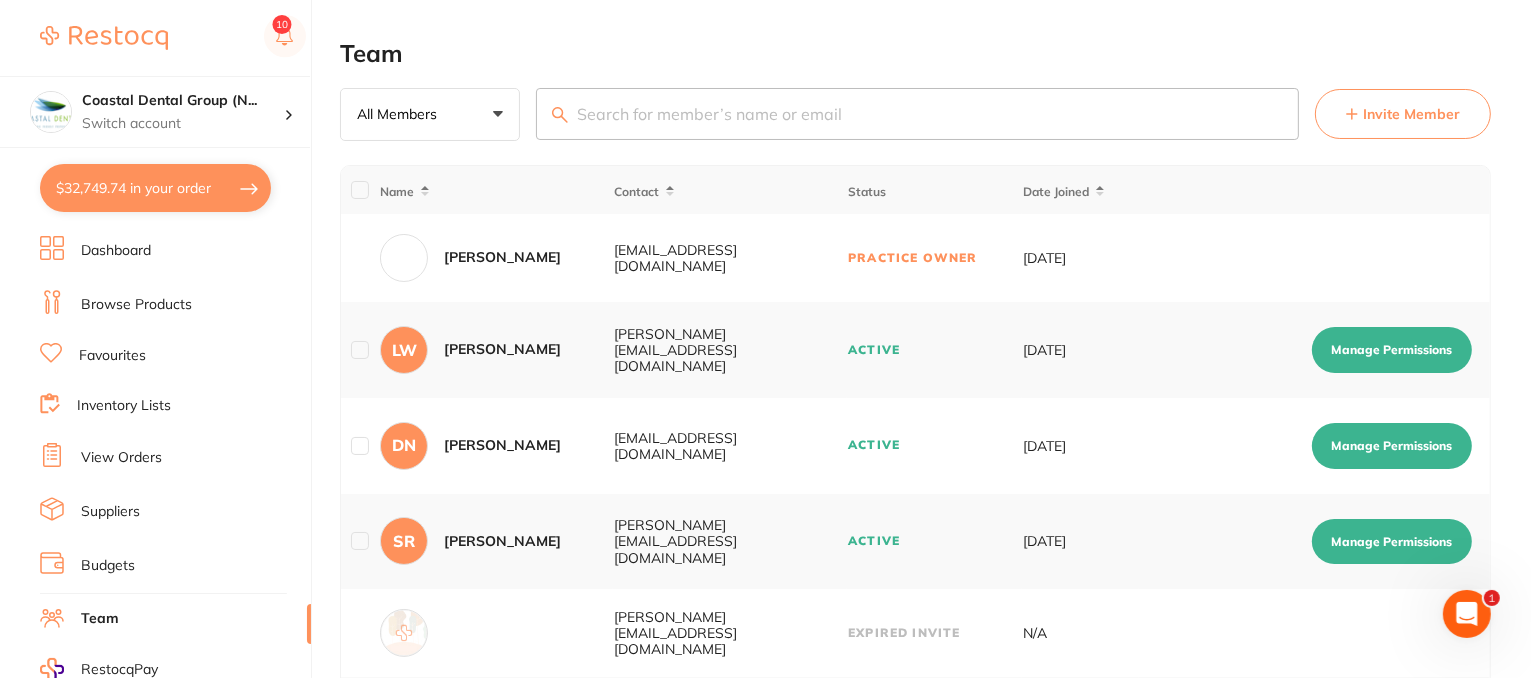 click on "Manage Permissions" at bounding box center [1392, 350] 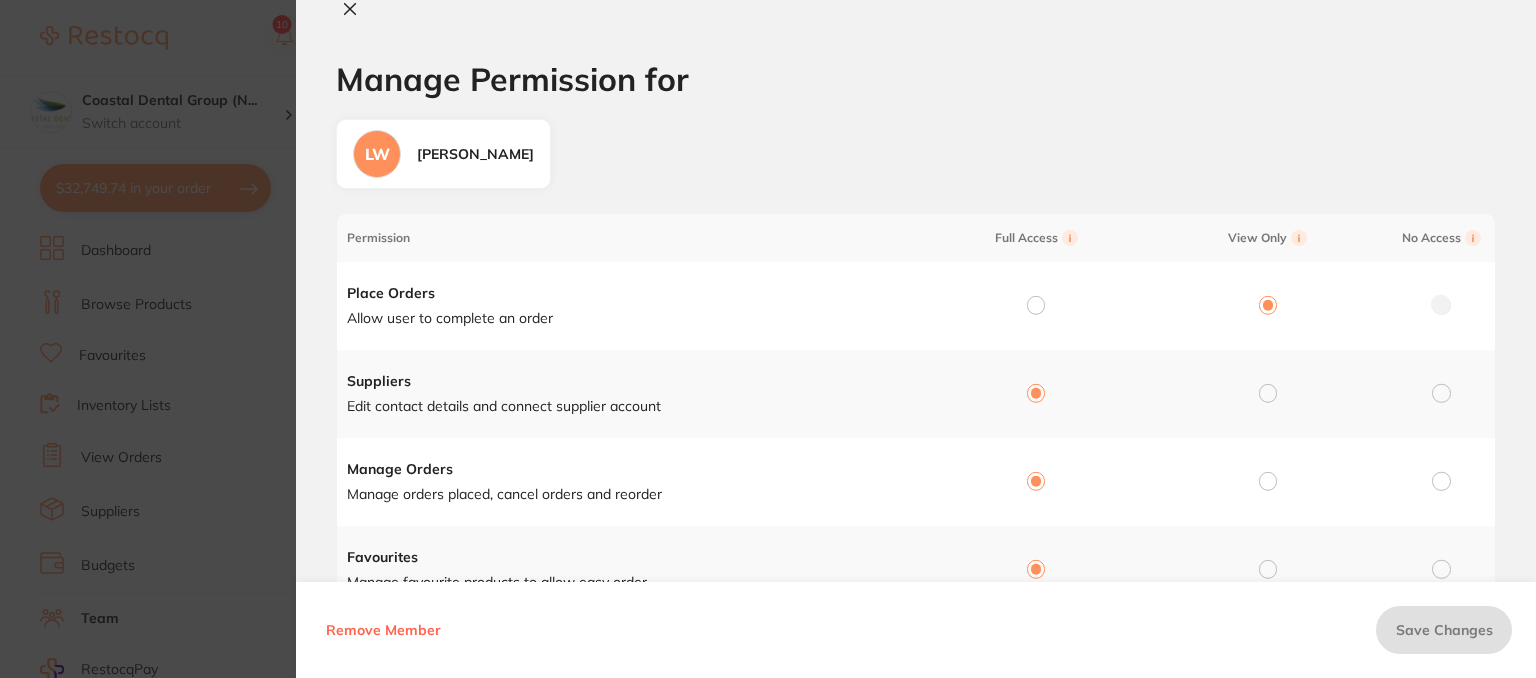 click 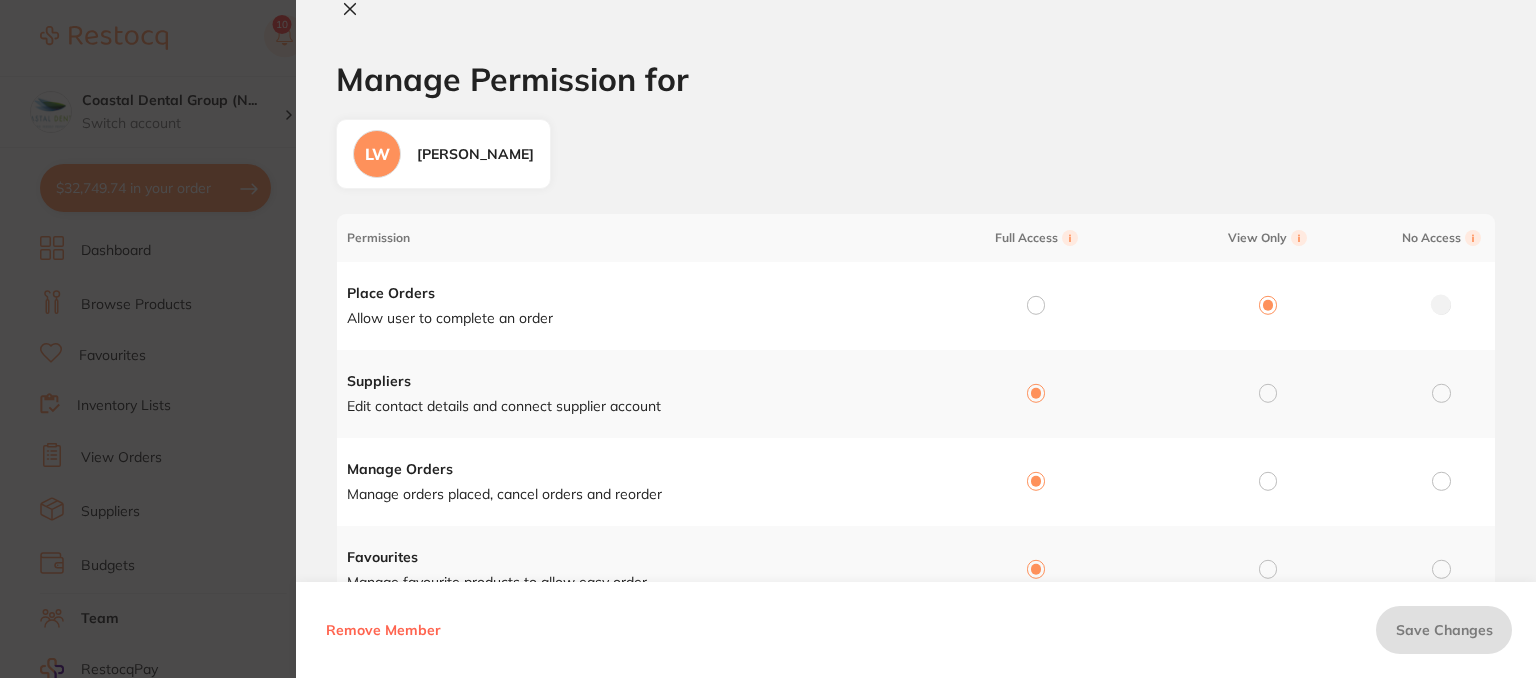 checkbox on "false" 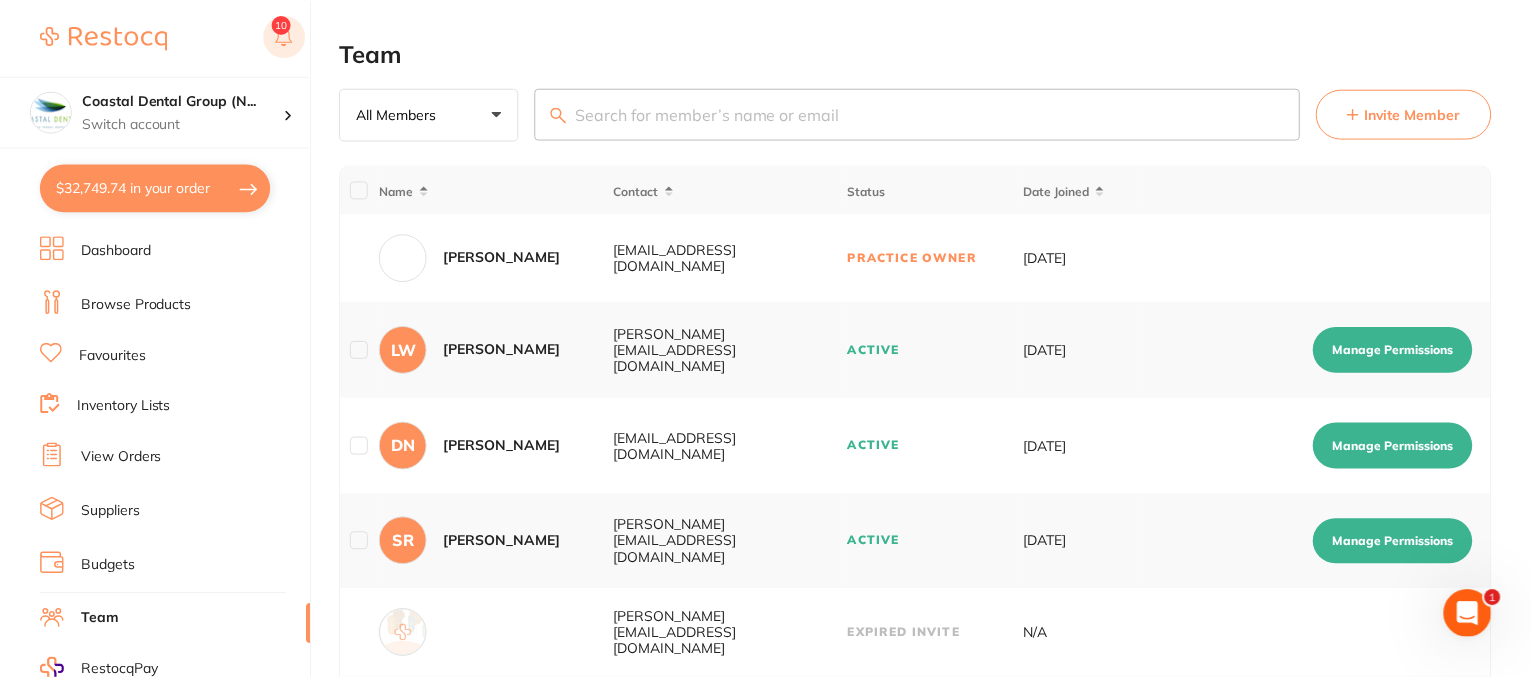 scroll, scrollTop: 72, scrollLeft: 0, axis: vertical 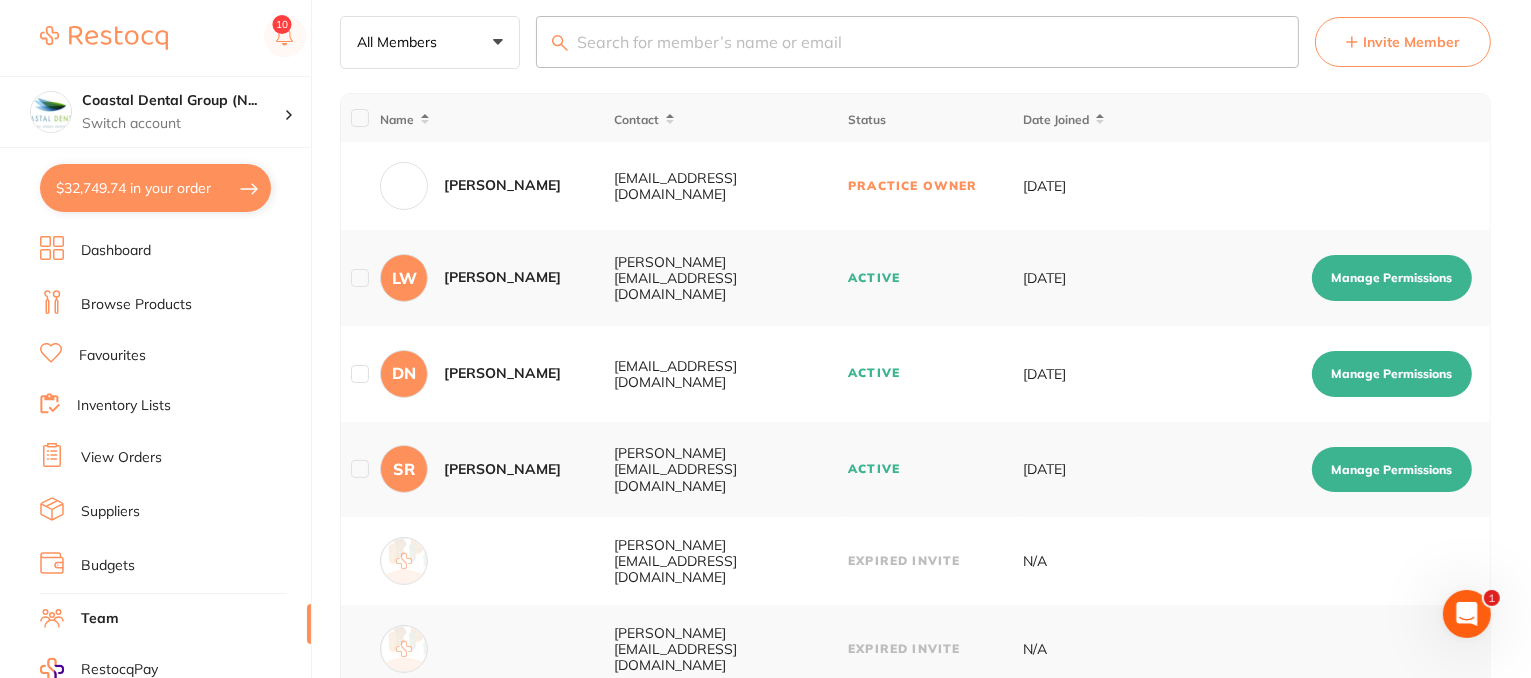 click on "Budgets" at bounding box center (108, 566) 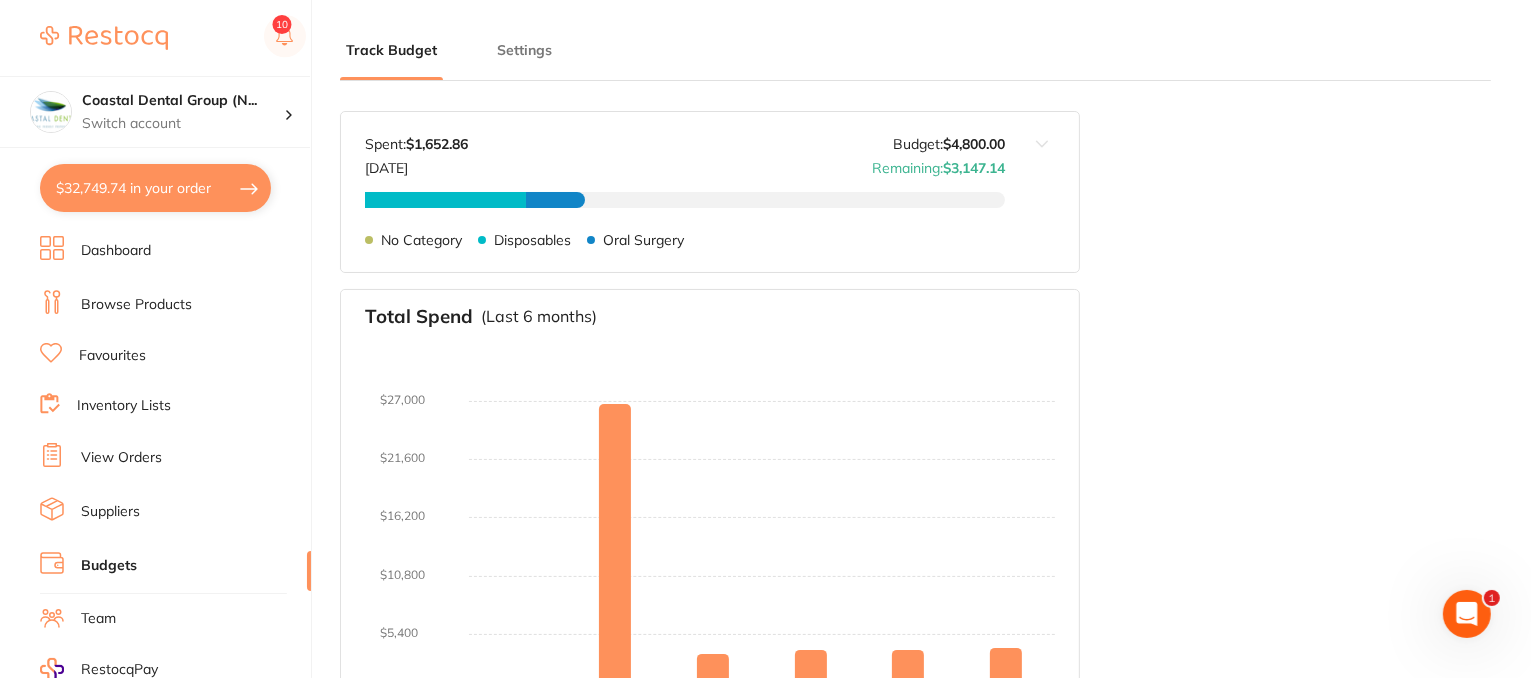 click on "Settings" at bounding box center [524, 50] 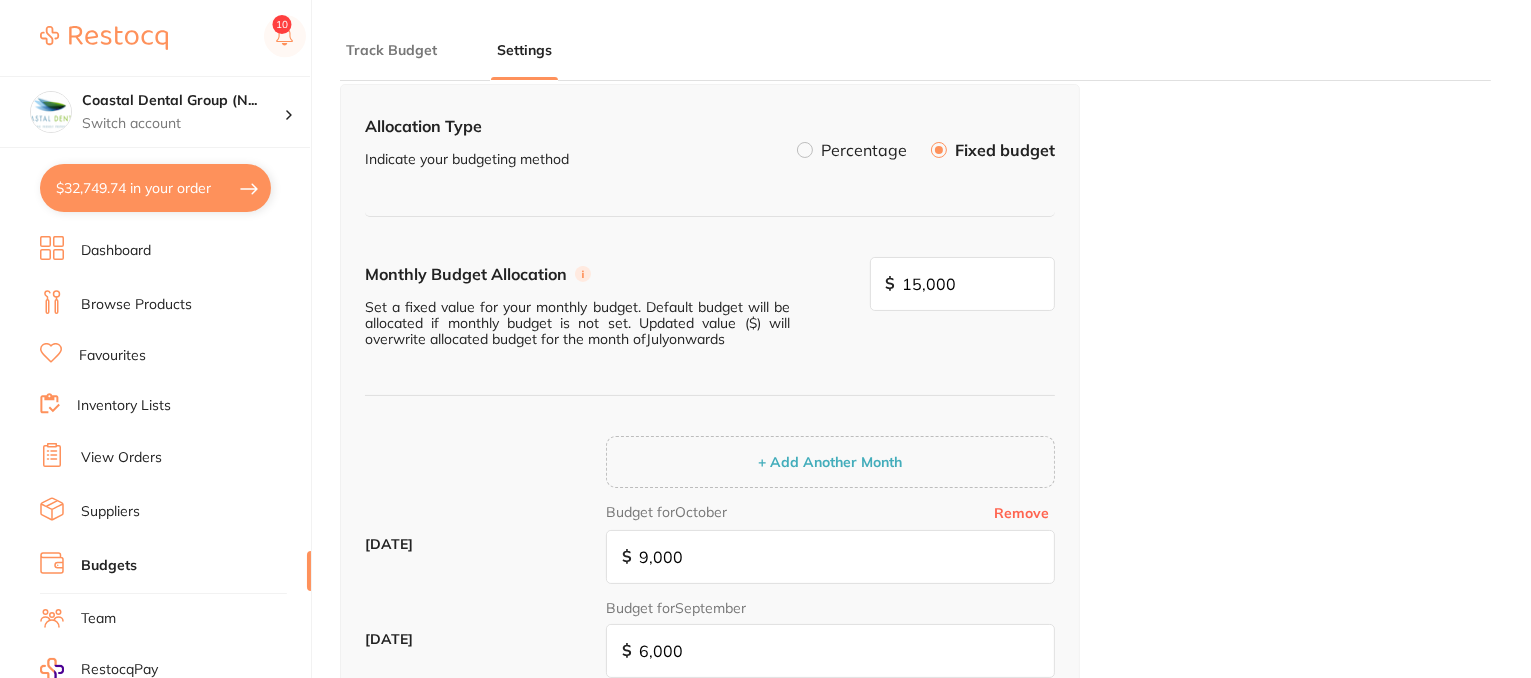 click on "Percentage" at bounding box center (864, 150) 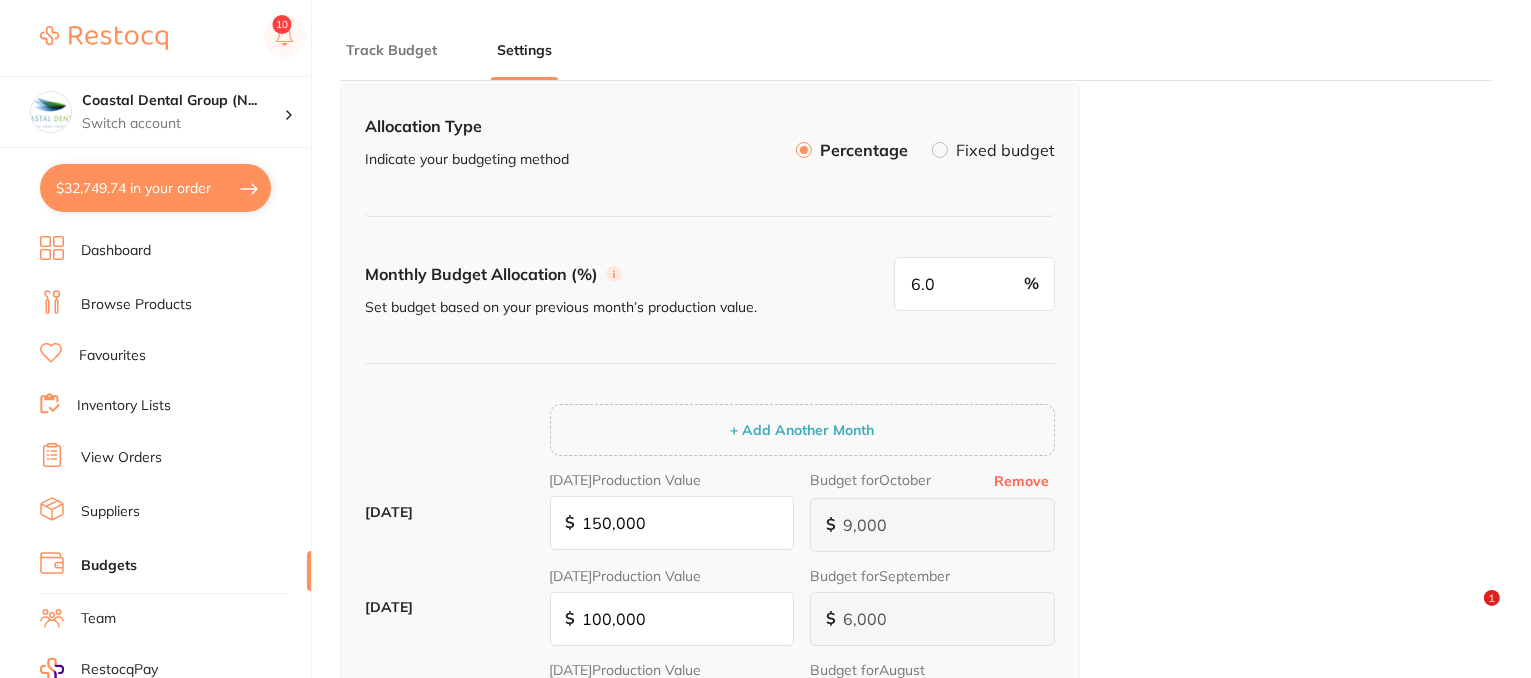 scroll, scrollTop: 0, scrollLeft: 0, axis: both 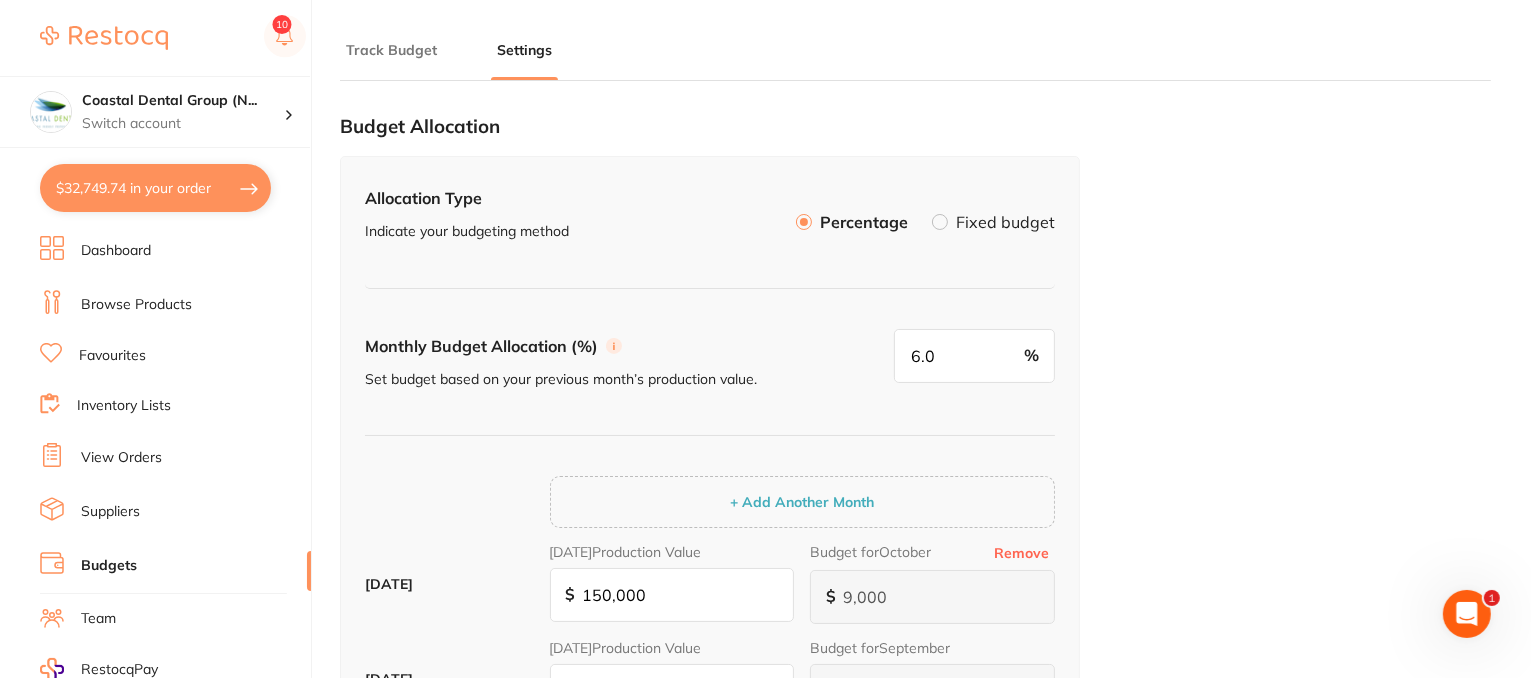 click at bounding box center [940, 222] 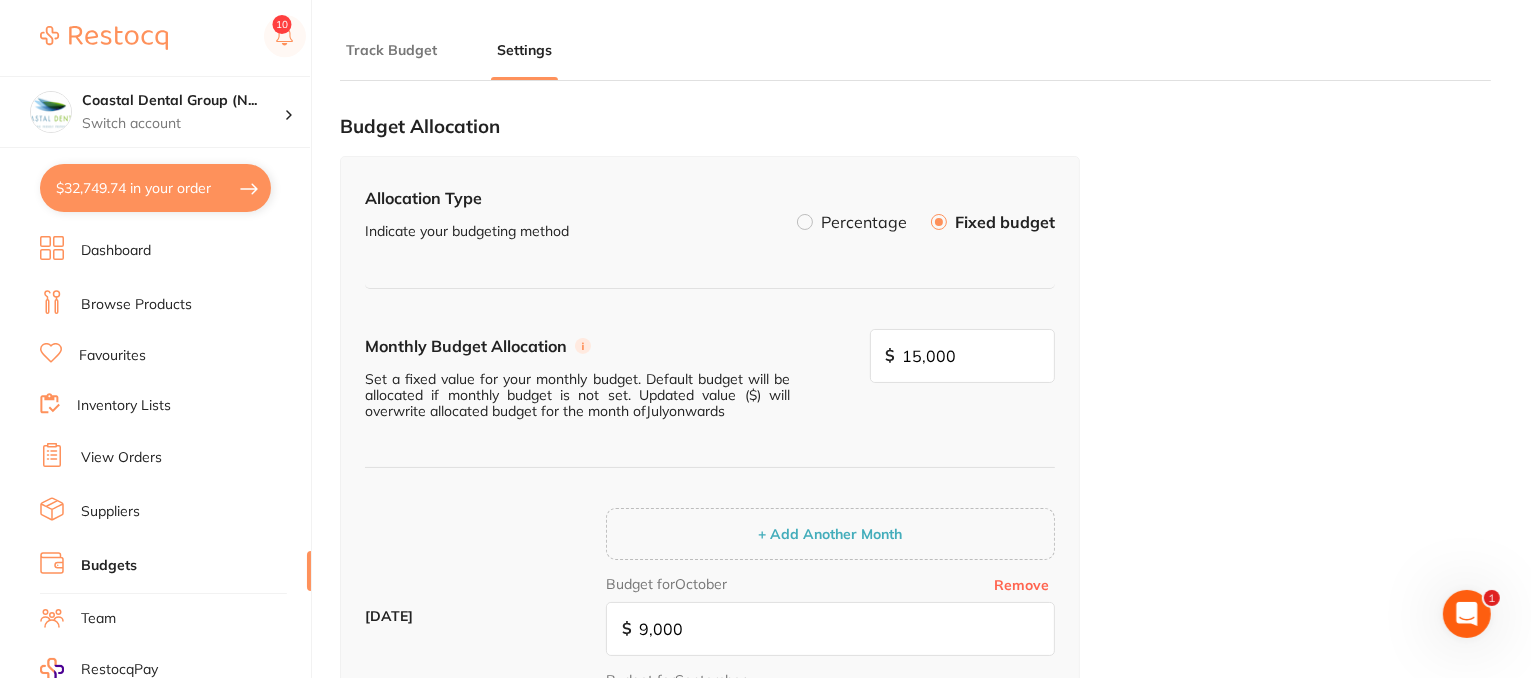click on "Track Budget" at bounding box center (391, 50) 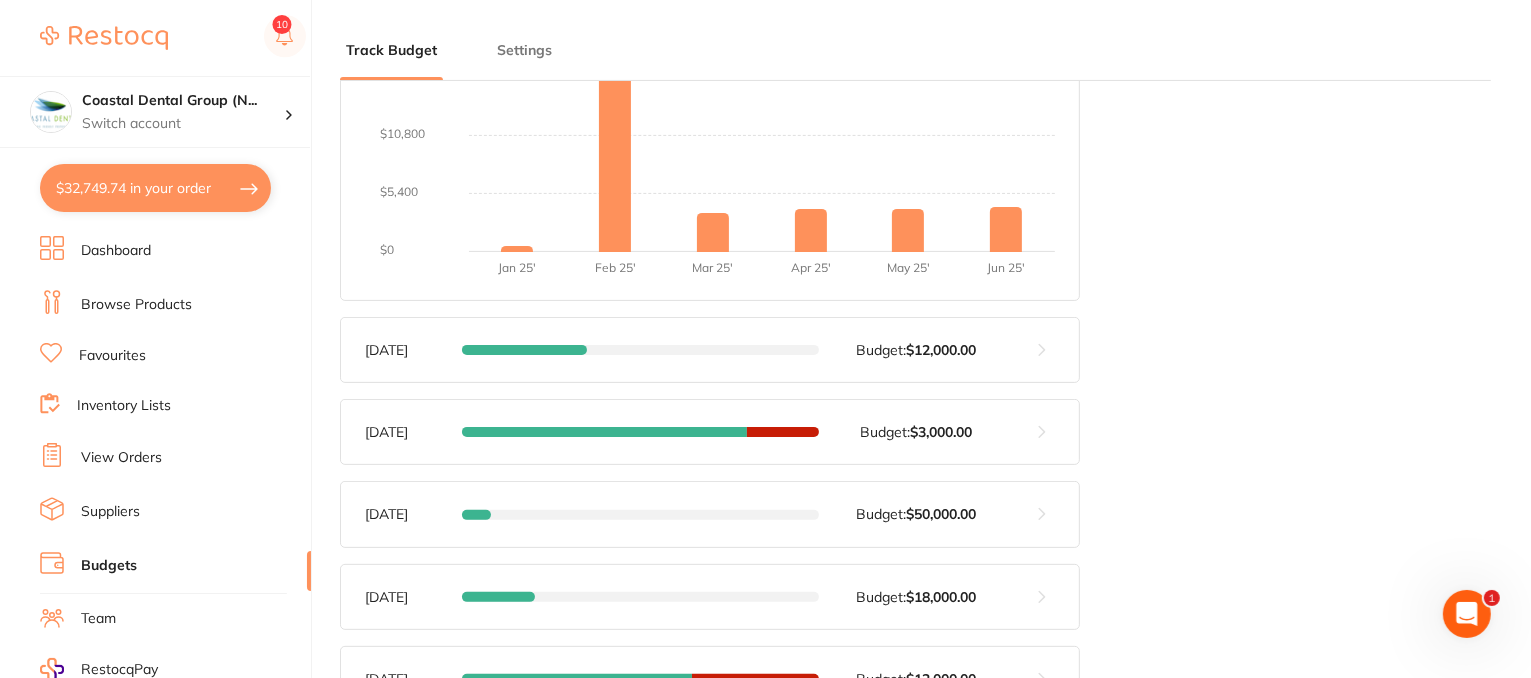 scroll, scrollTop: 700, scrollLeft: 0, axis: vertical 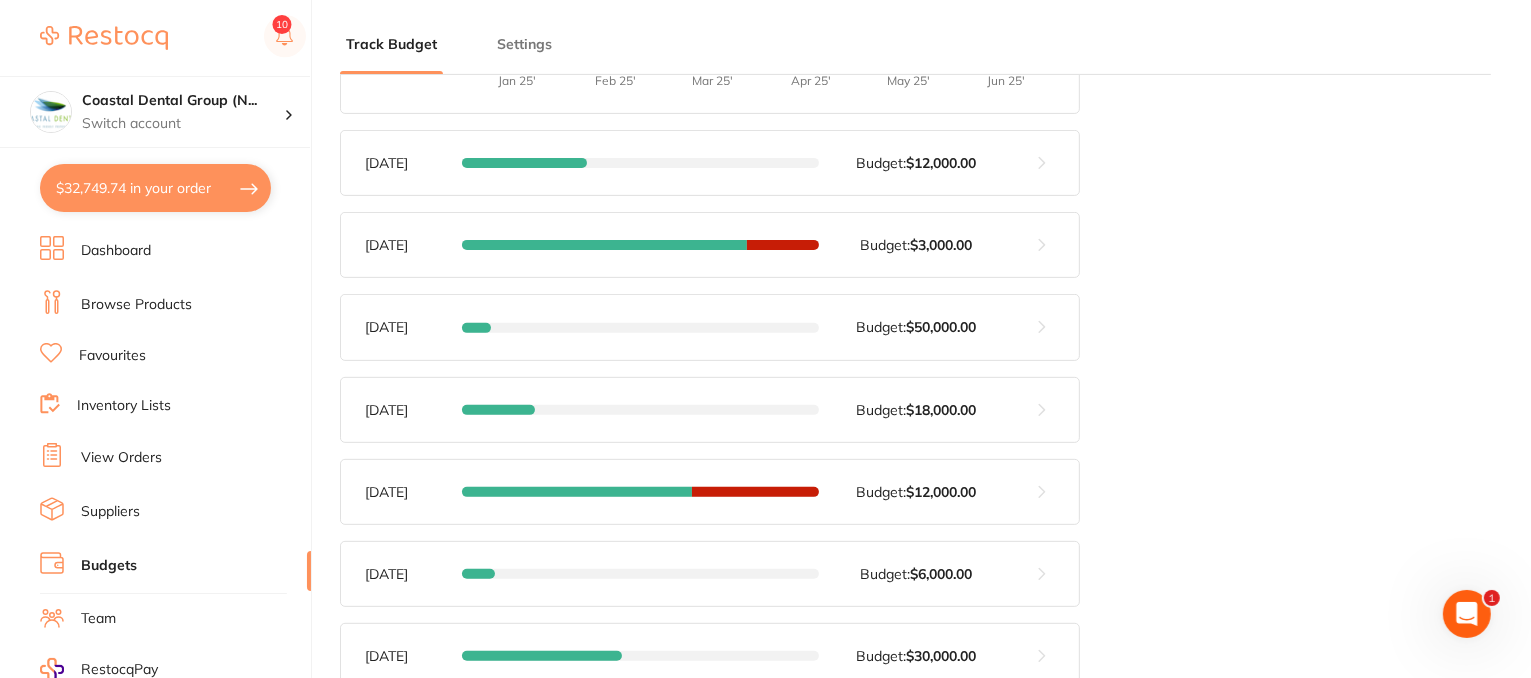 click at bounding box center (1042, 245) 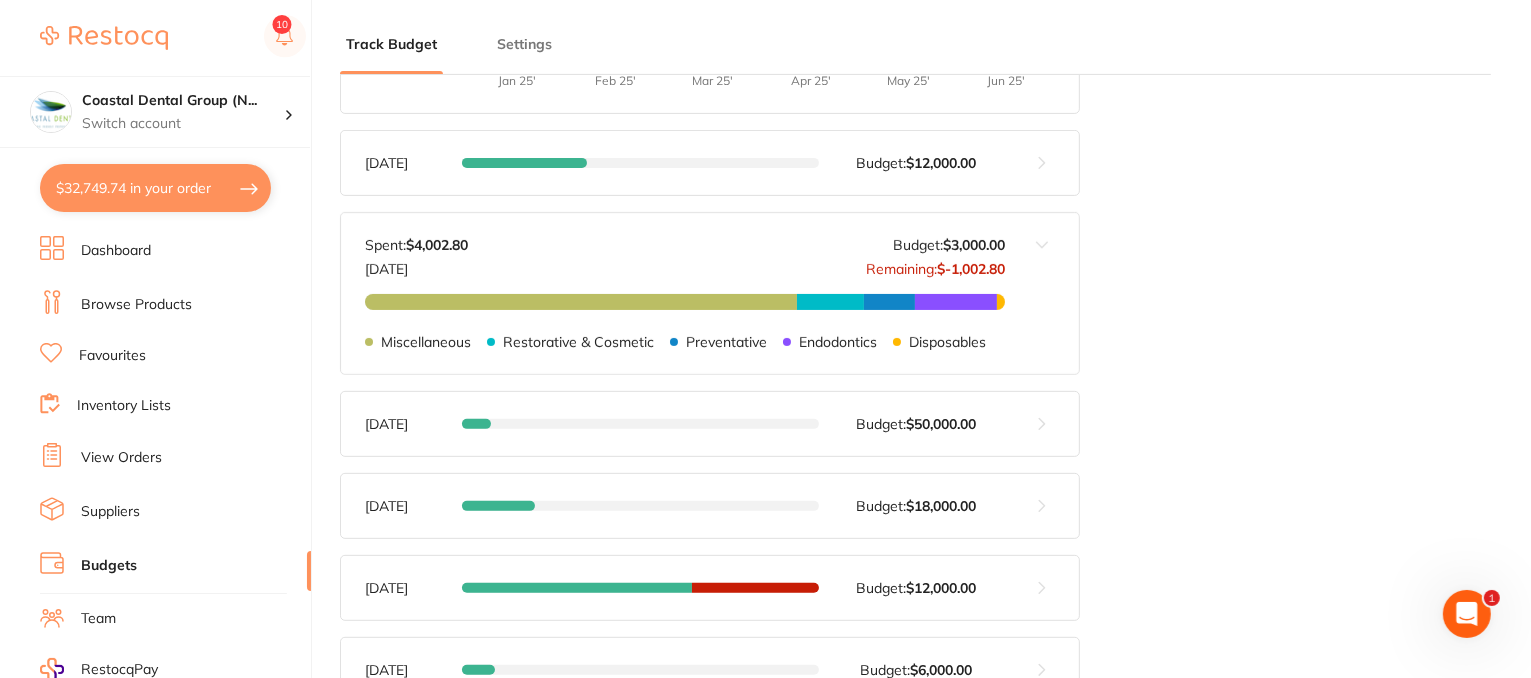 click on "Suppliers" at bounding box center [110, 512] 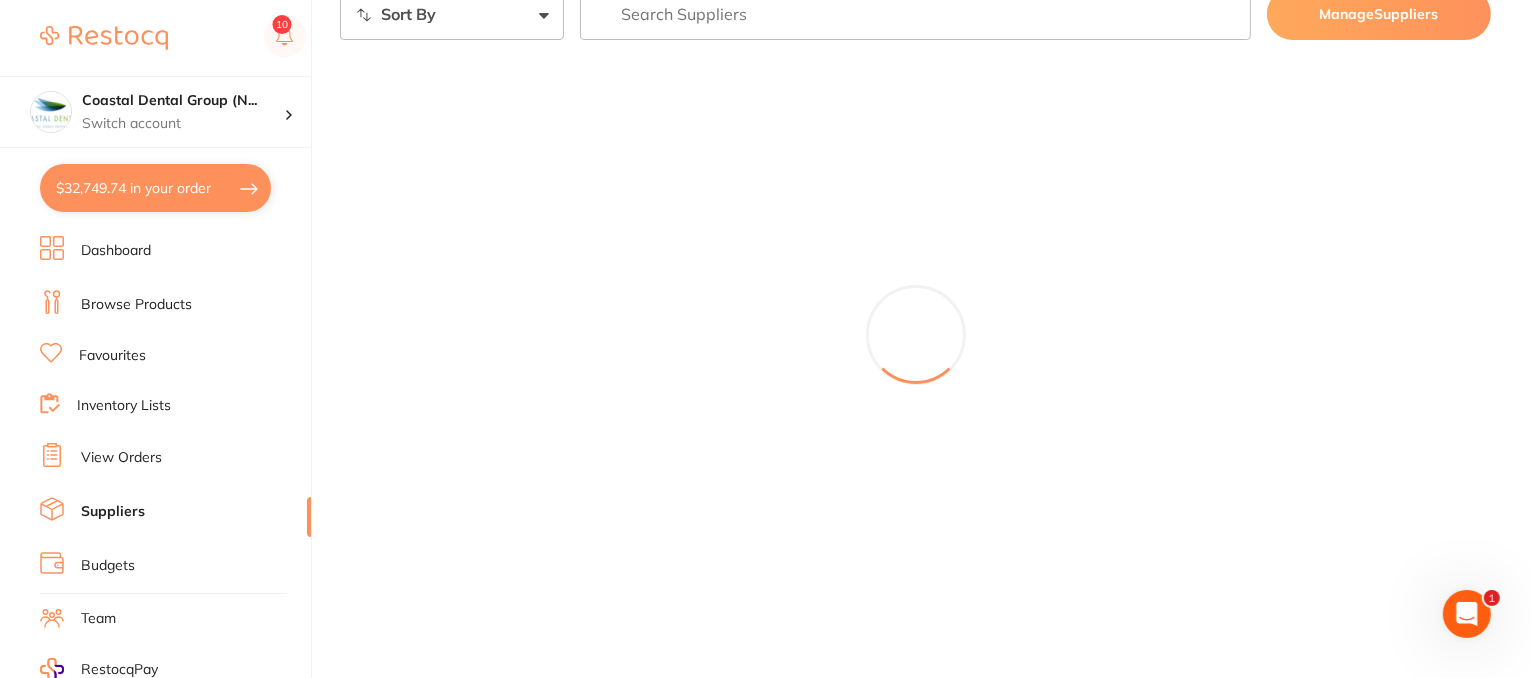 scroll, scrollTop: 0, scrollLeft: 0, axis: both 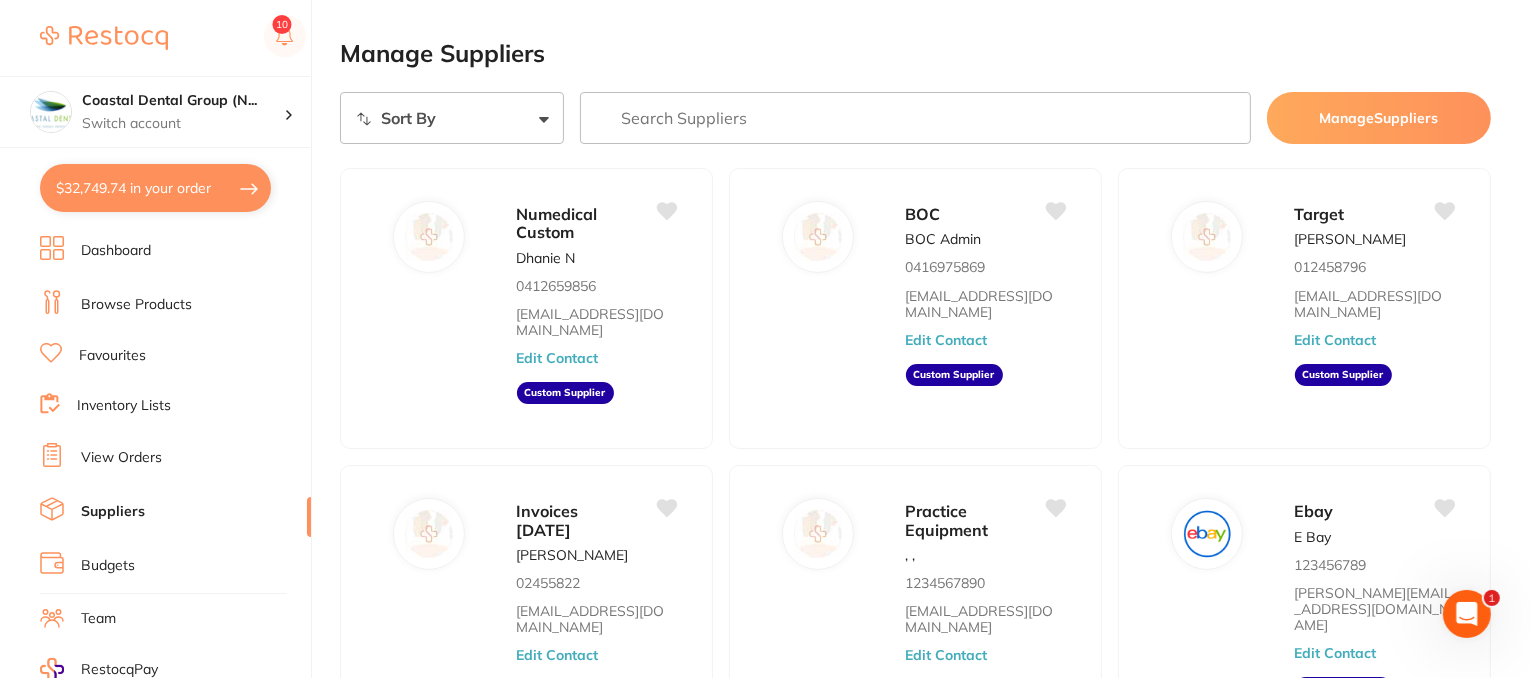 click at bounding box center [915, 118] 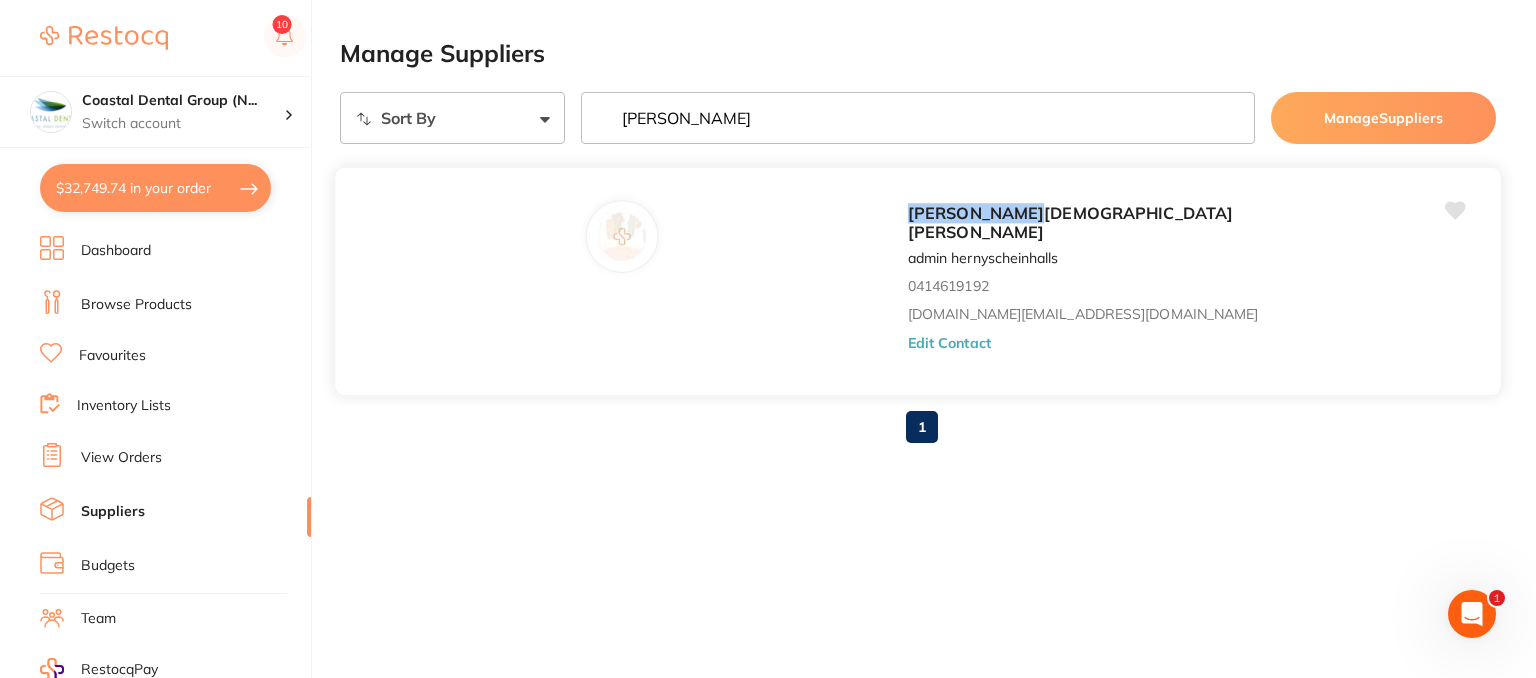 type on "[PERSON_NAME]" 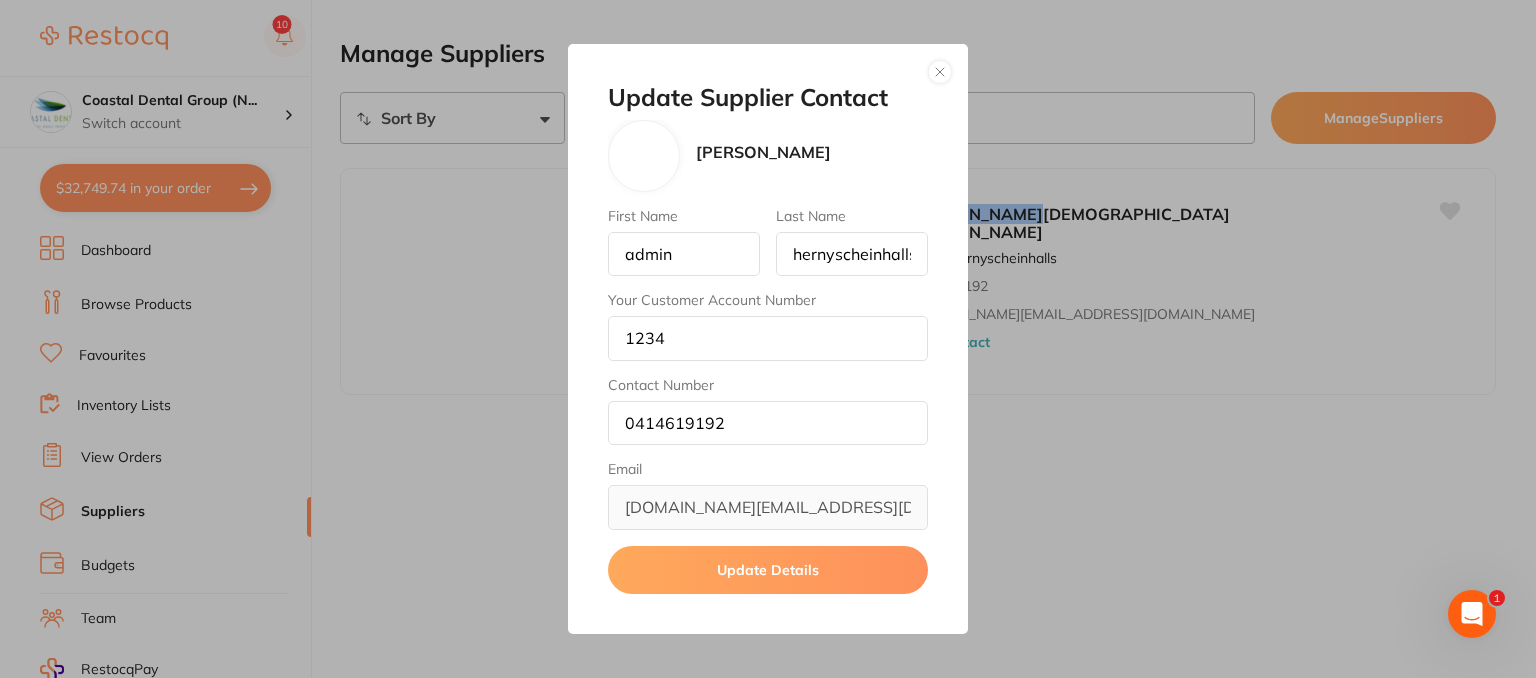 click at bounding box center (940, 72) 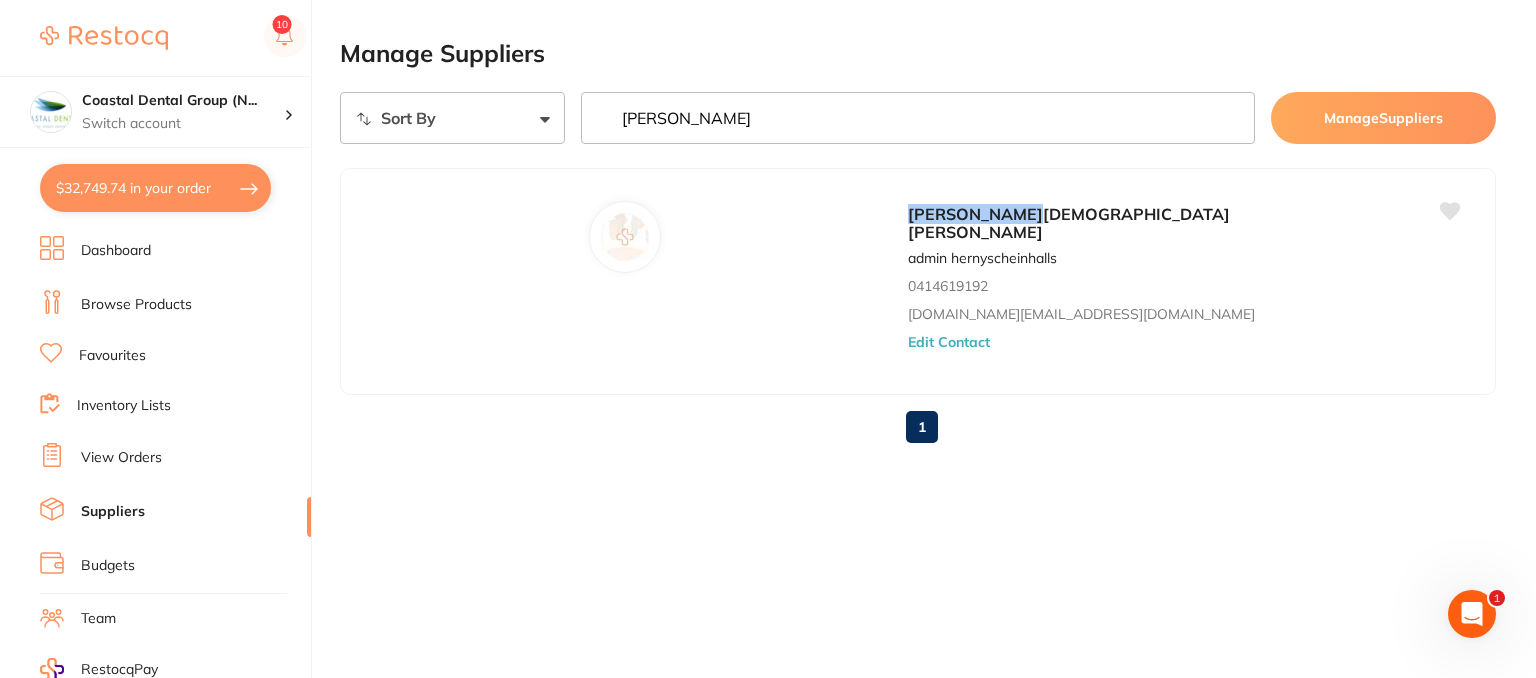 click on "[PERSON_NAME]" at bounding box center [918, 118] 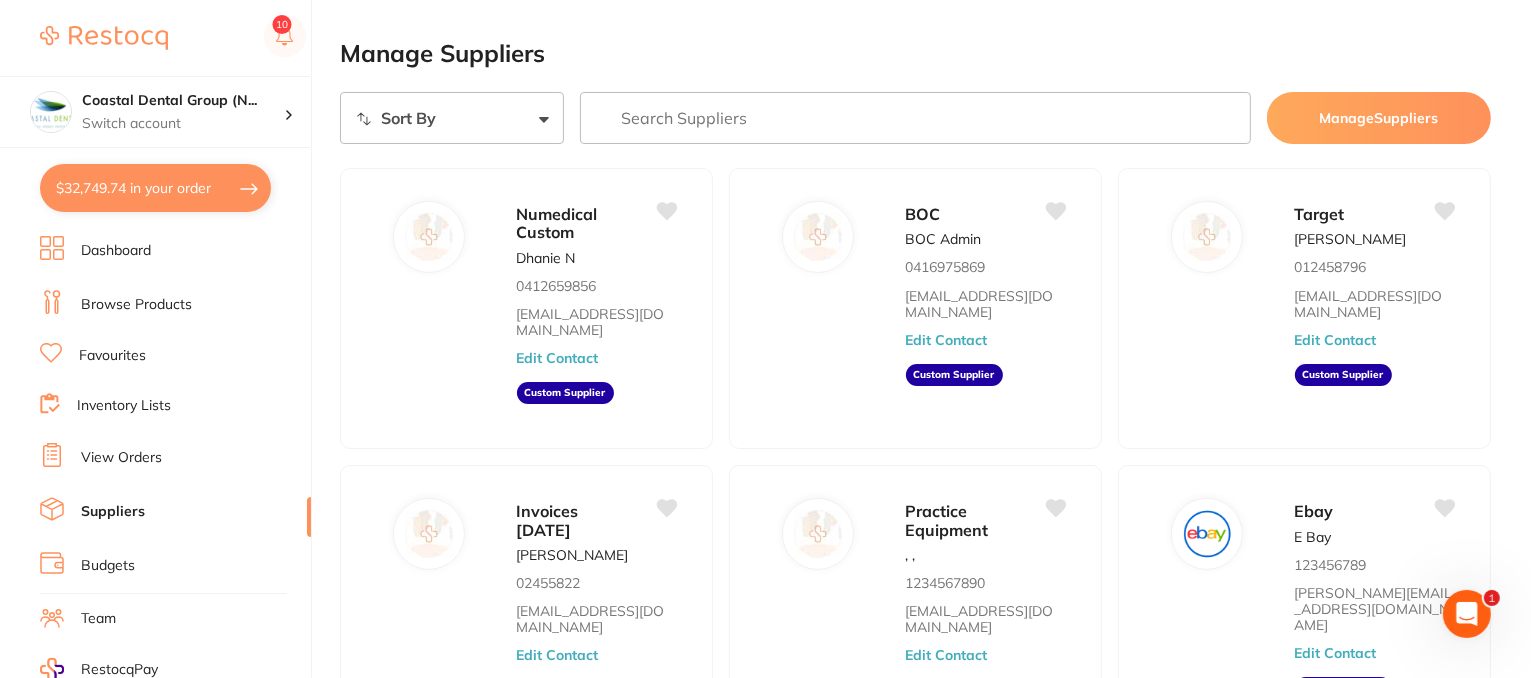 type 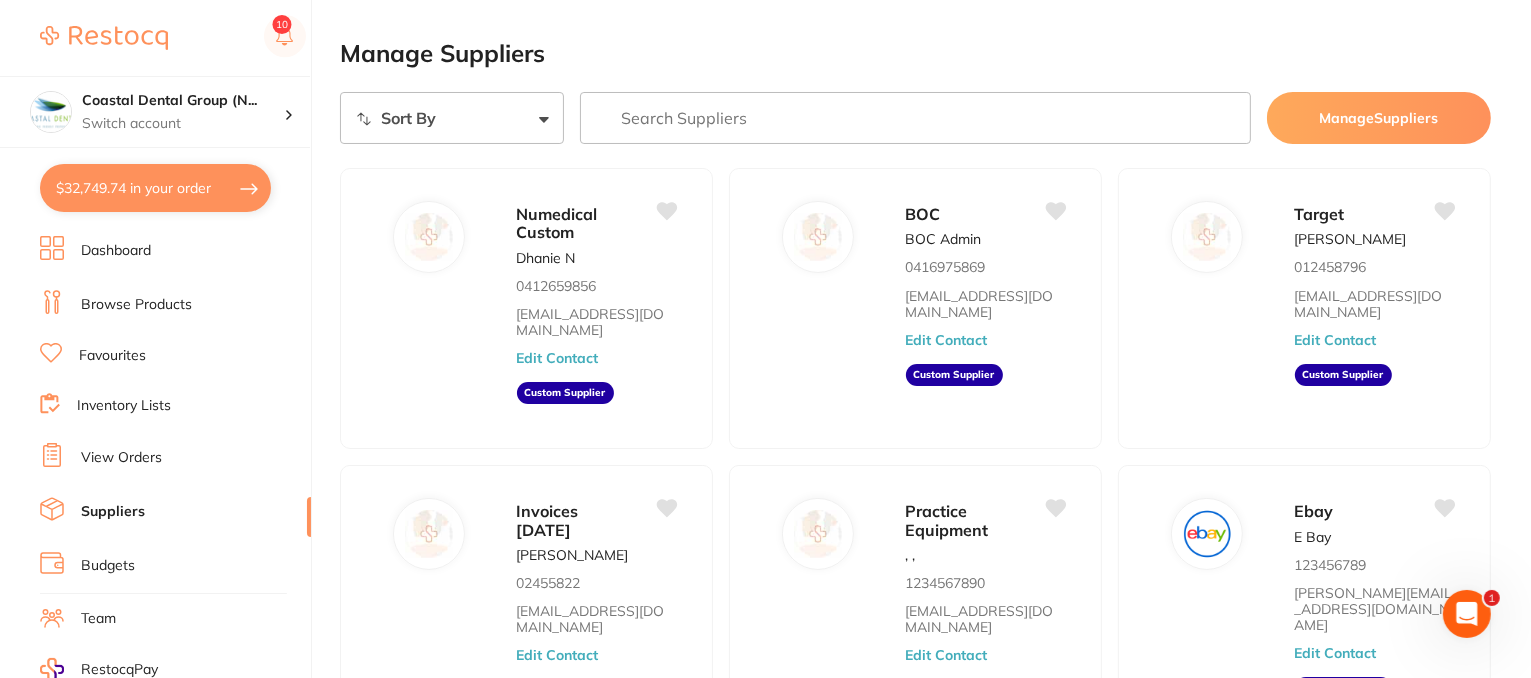 click on "Browse Products" at bounding box center [136, 305] 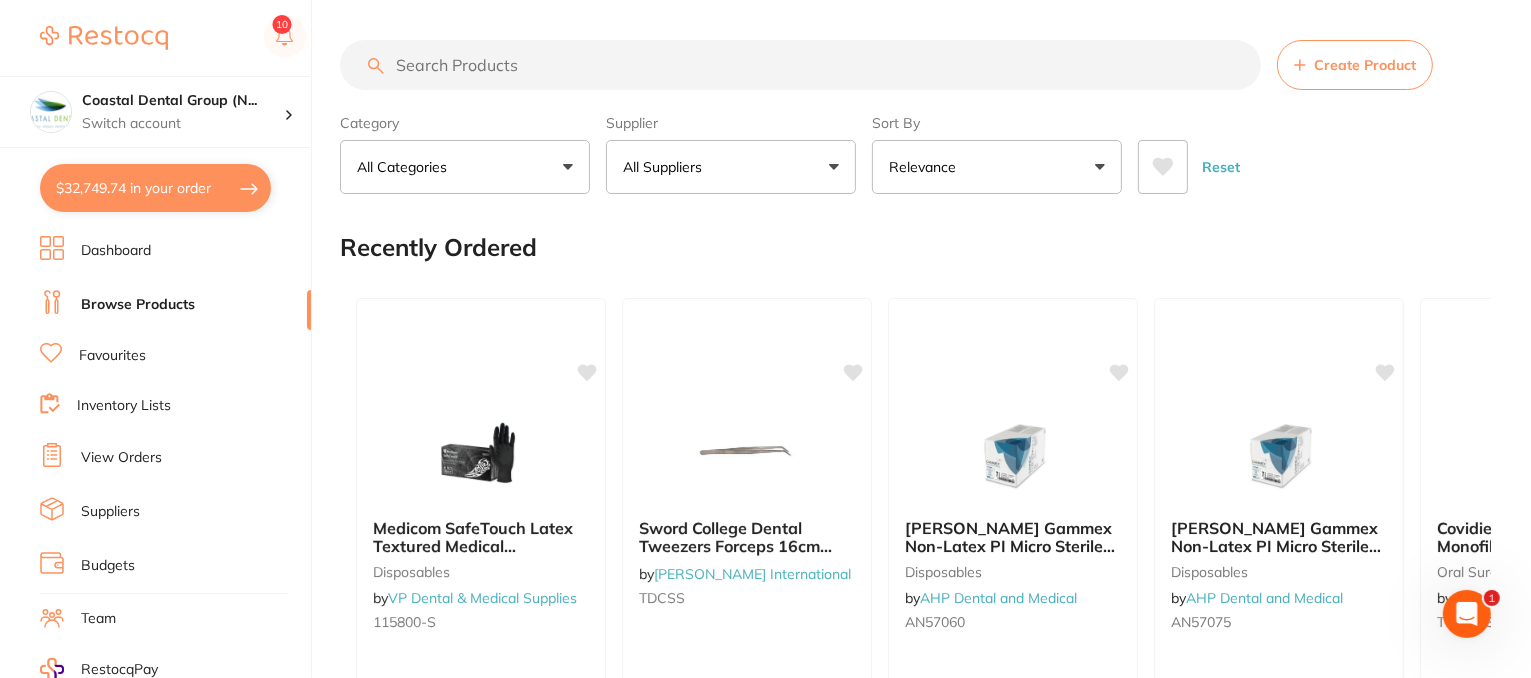 scroll, scrollTop: 0, scrollLeft: 0, axis: both 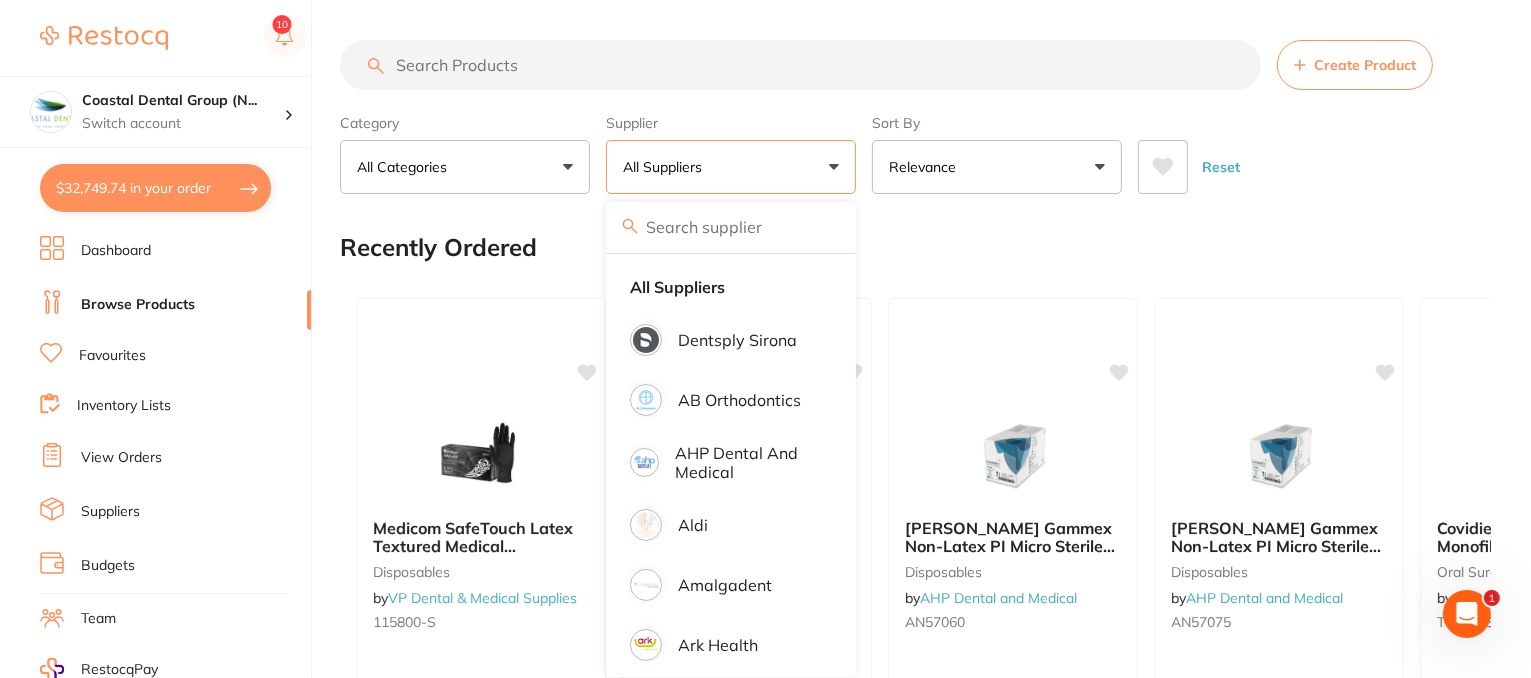 click at bounding box center (800, 65) 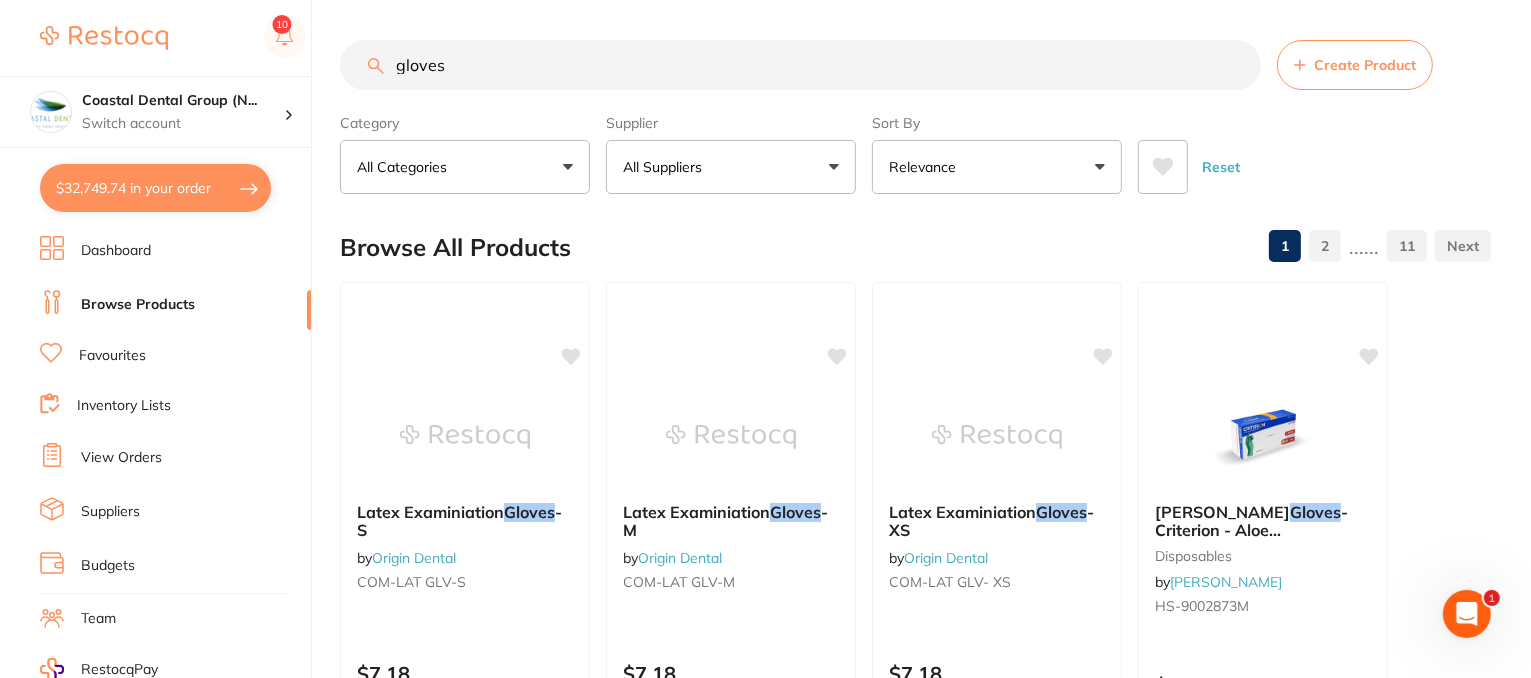 scroll, scrollTop: 0, scrollLeft: 0, axis: both 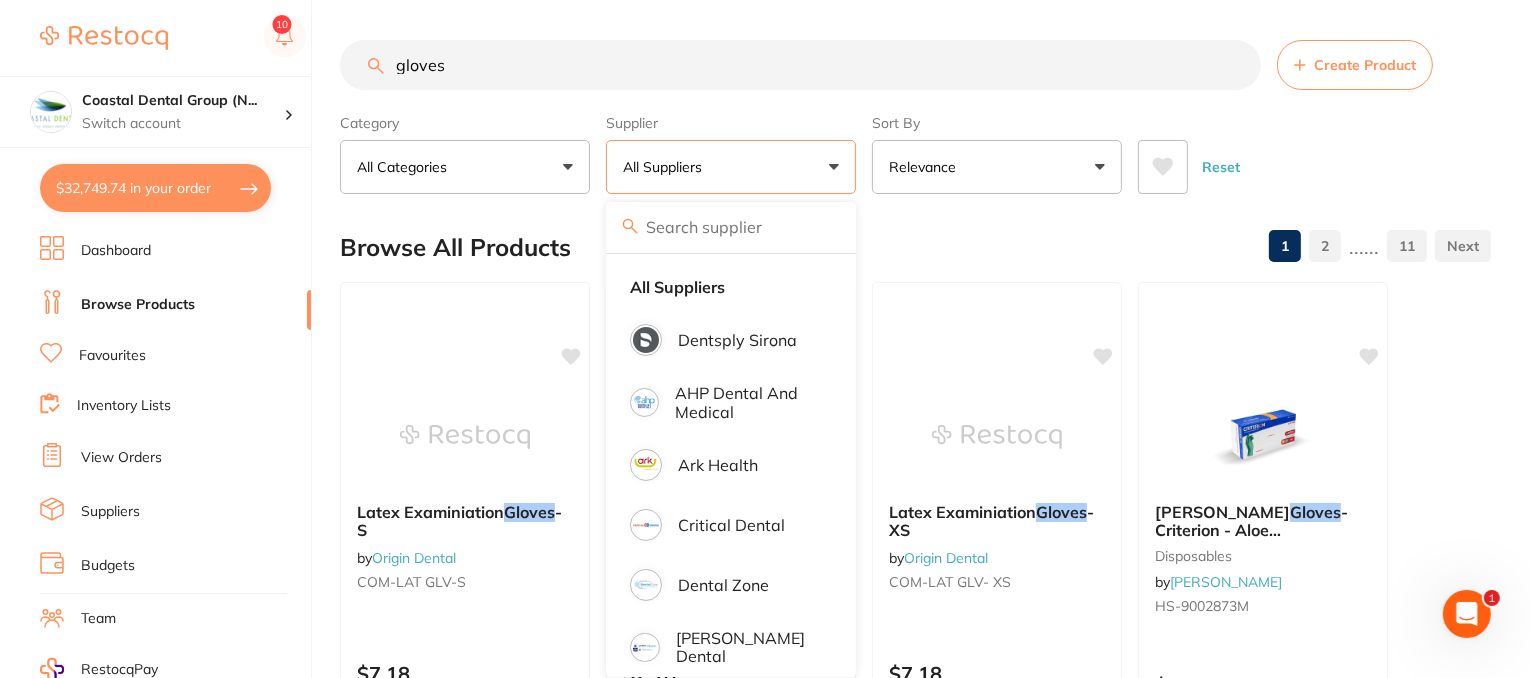click on "gloves" at bounding box center [800, 65] 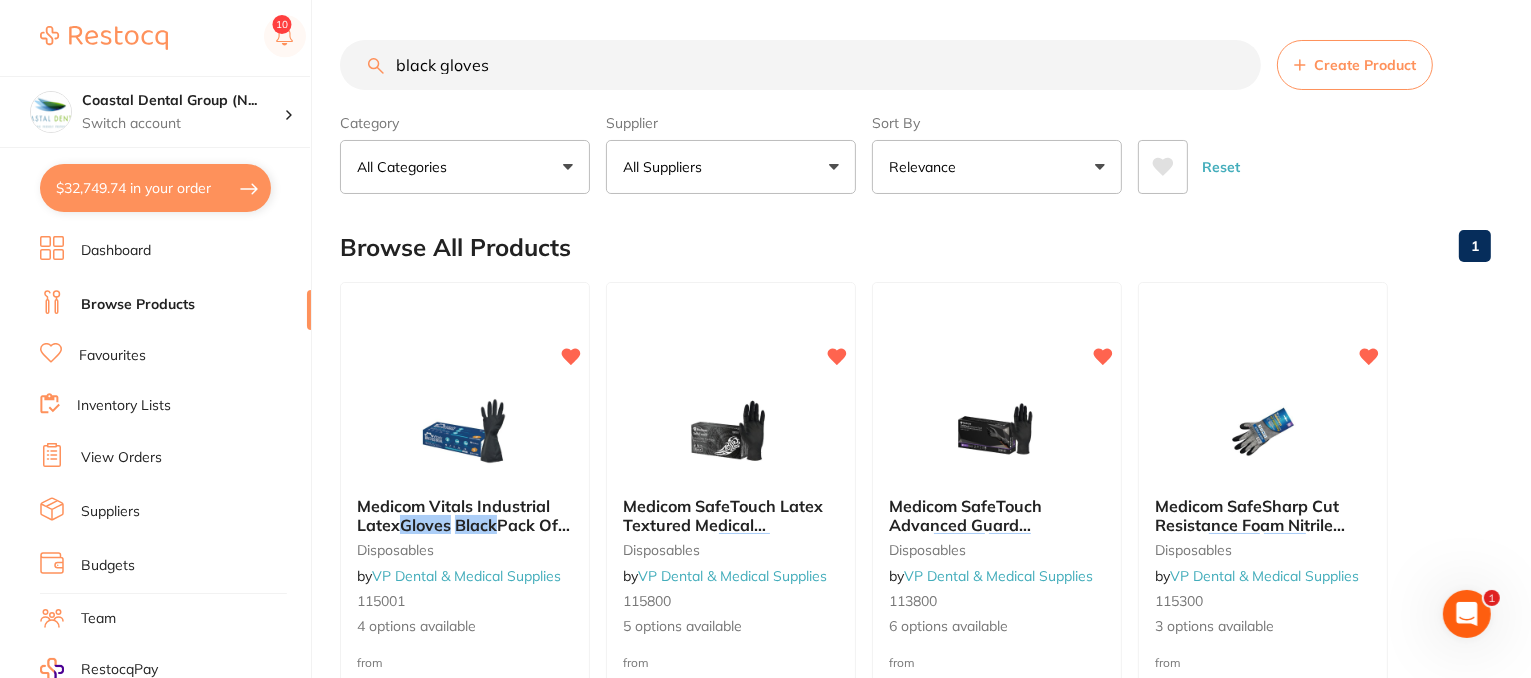 click on "All Suppliers" at bounding box center [731, 167] 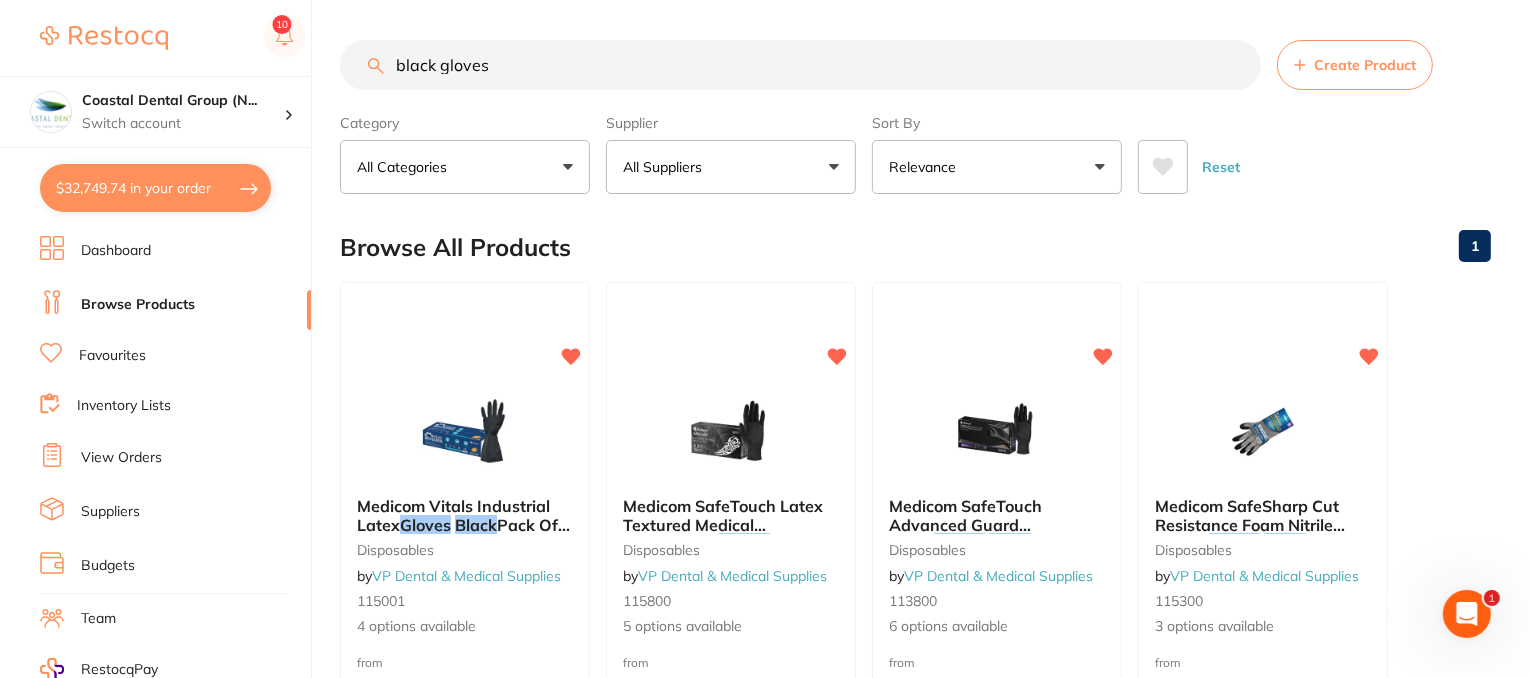 scroll, scrollTop: 0, scrollLeft: 0, axis: both 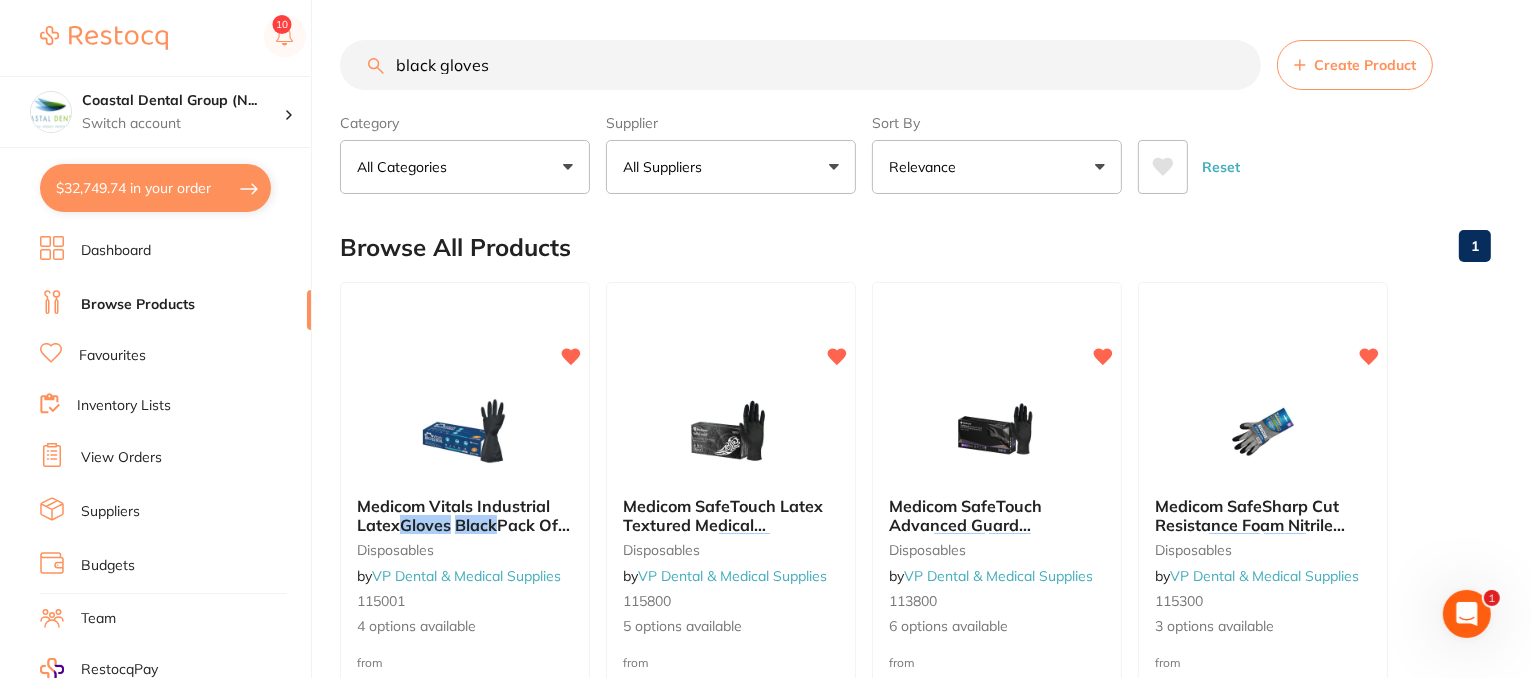 click on "All Suppliers" at bounding box center (731, 167) 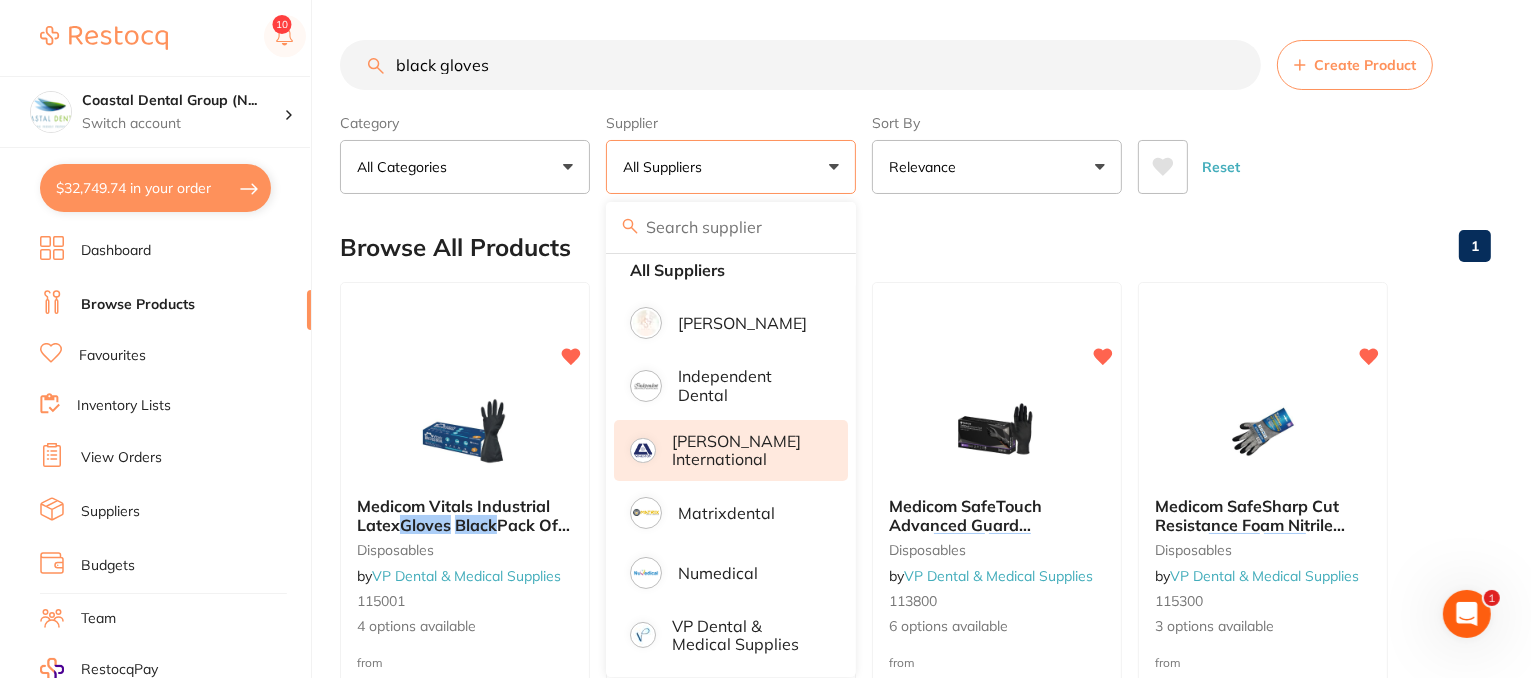 scroll, scrollTop: 27, scrollLeft: 0, axis: vertical 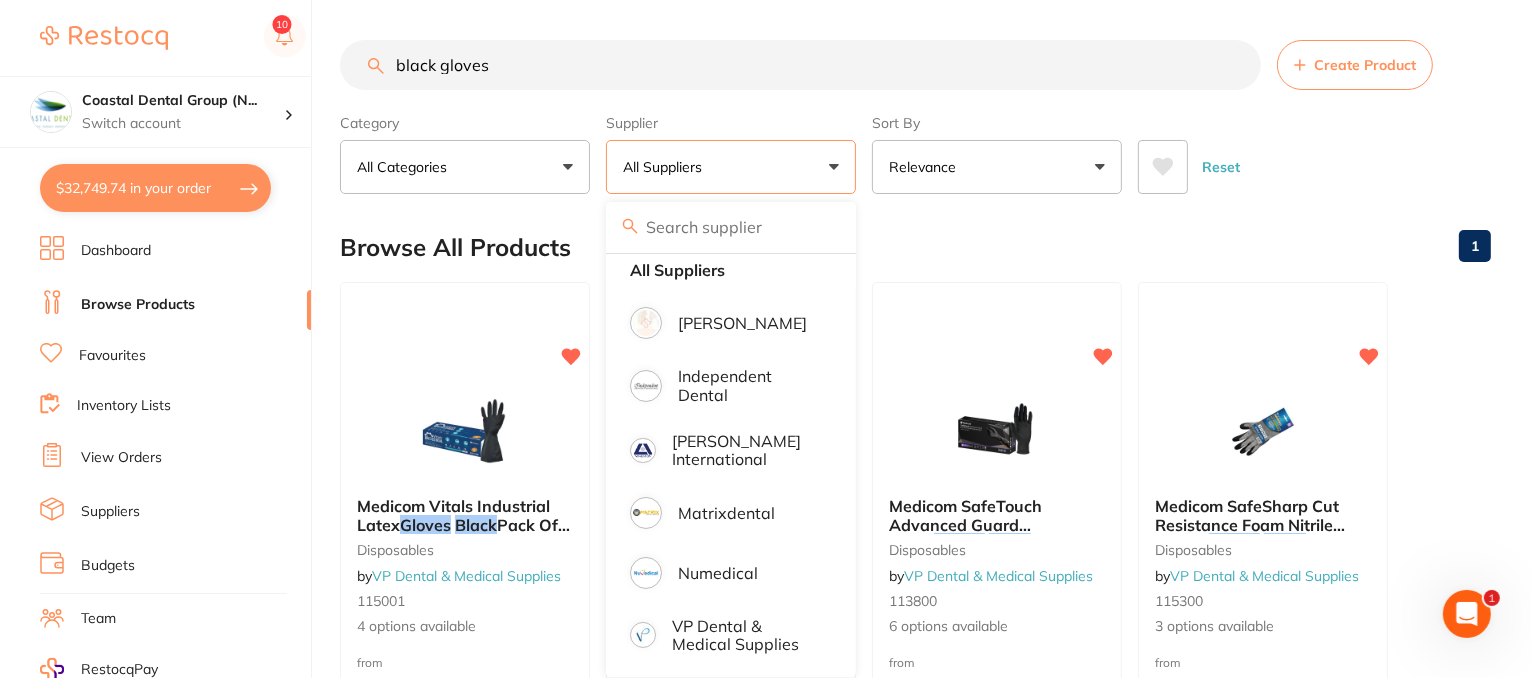 click on "black gloves" at bounding box center [800, 65] 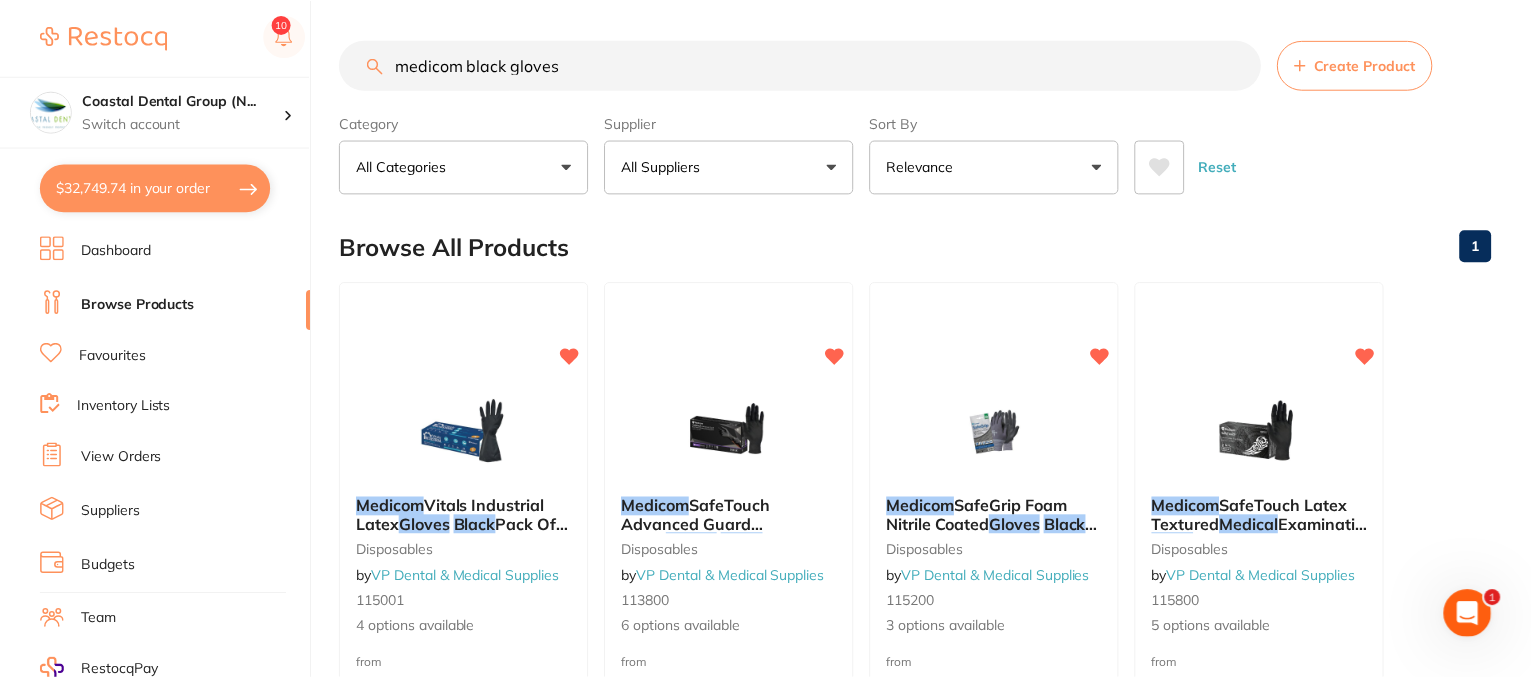 scroll, scrollTop: 0, scrollLeft: 0, axis: both 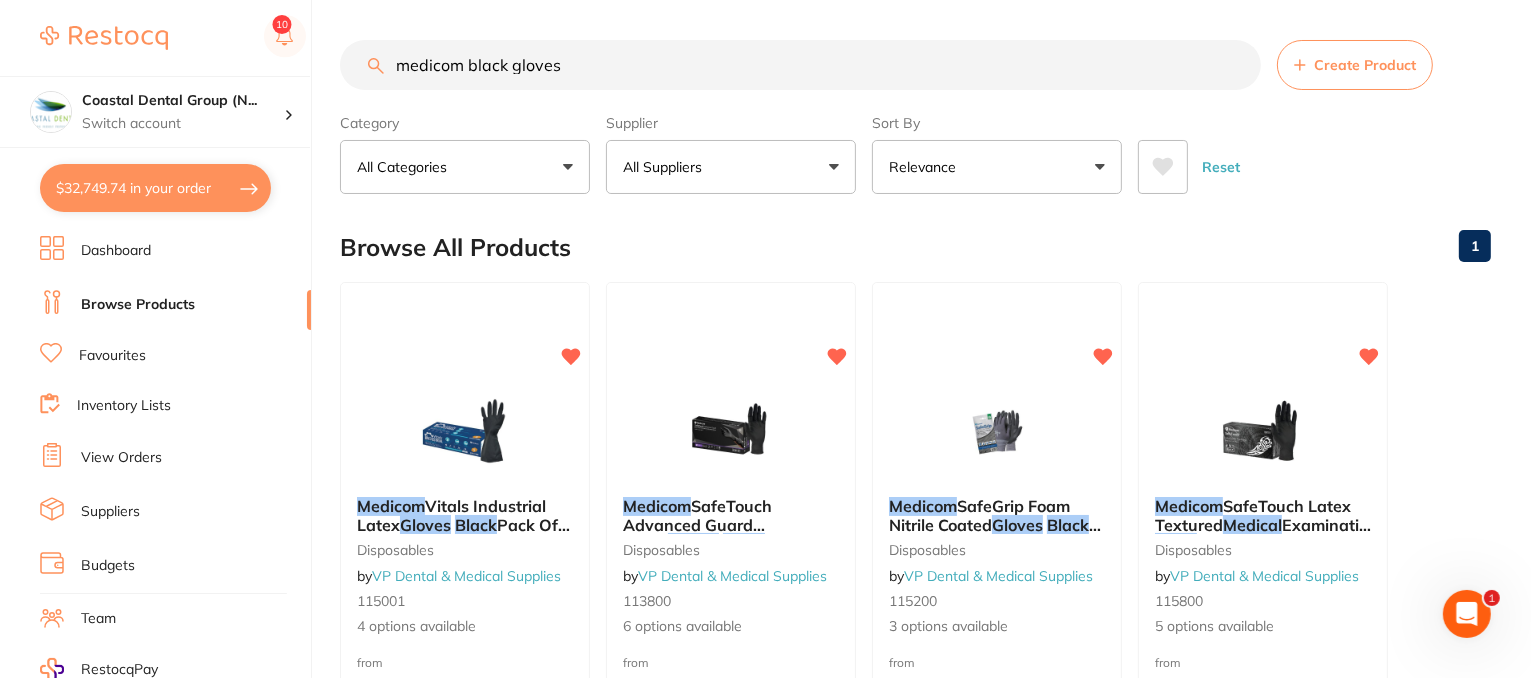 type on "medicom black gloves" 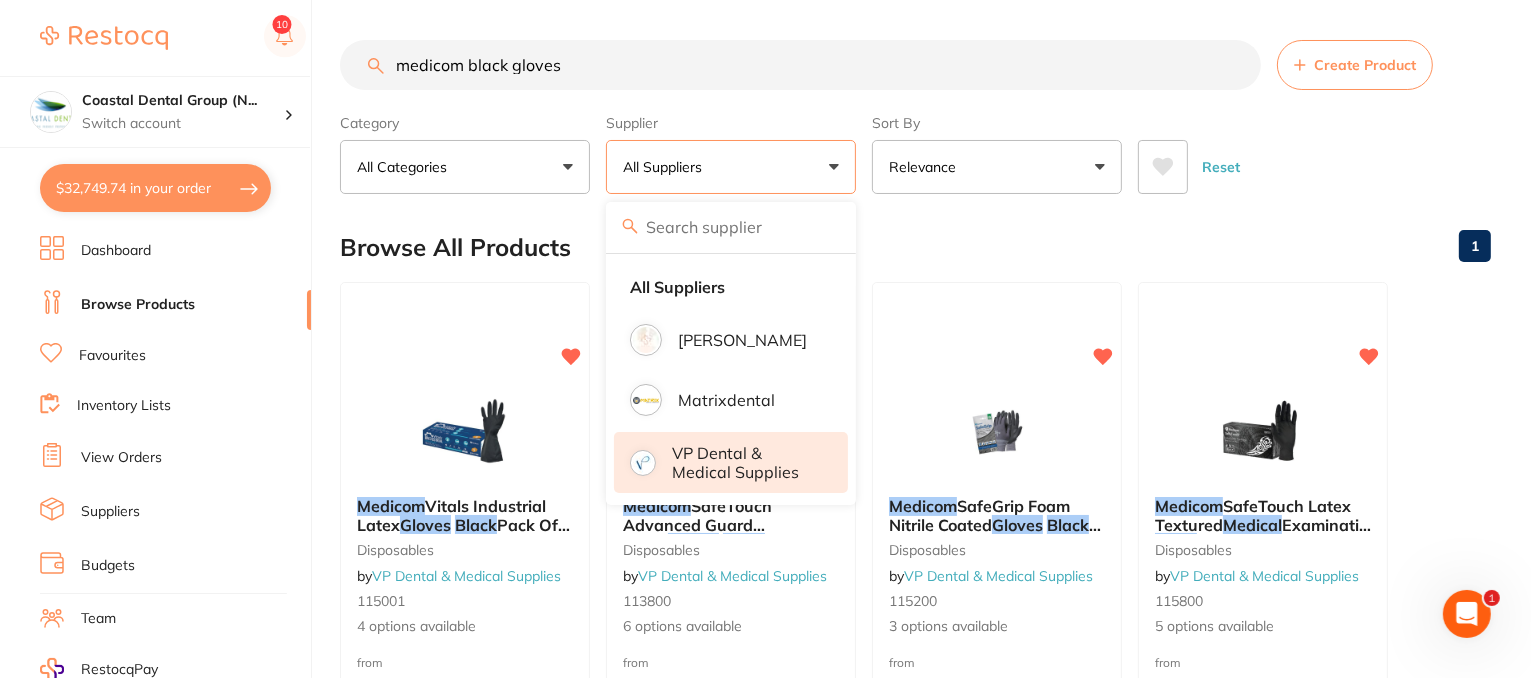 scroll, scrollTop: 0, scrollLeft: 0, axis: both 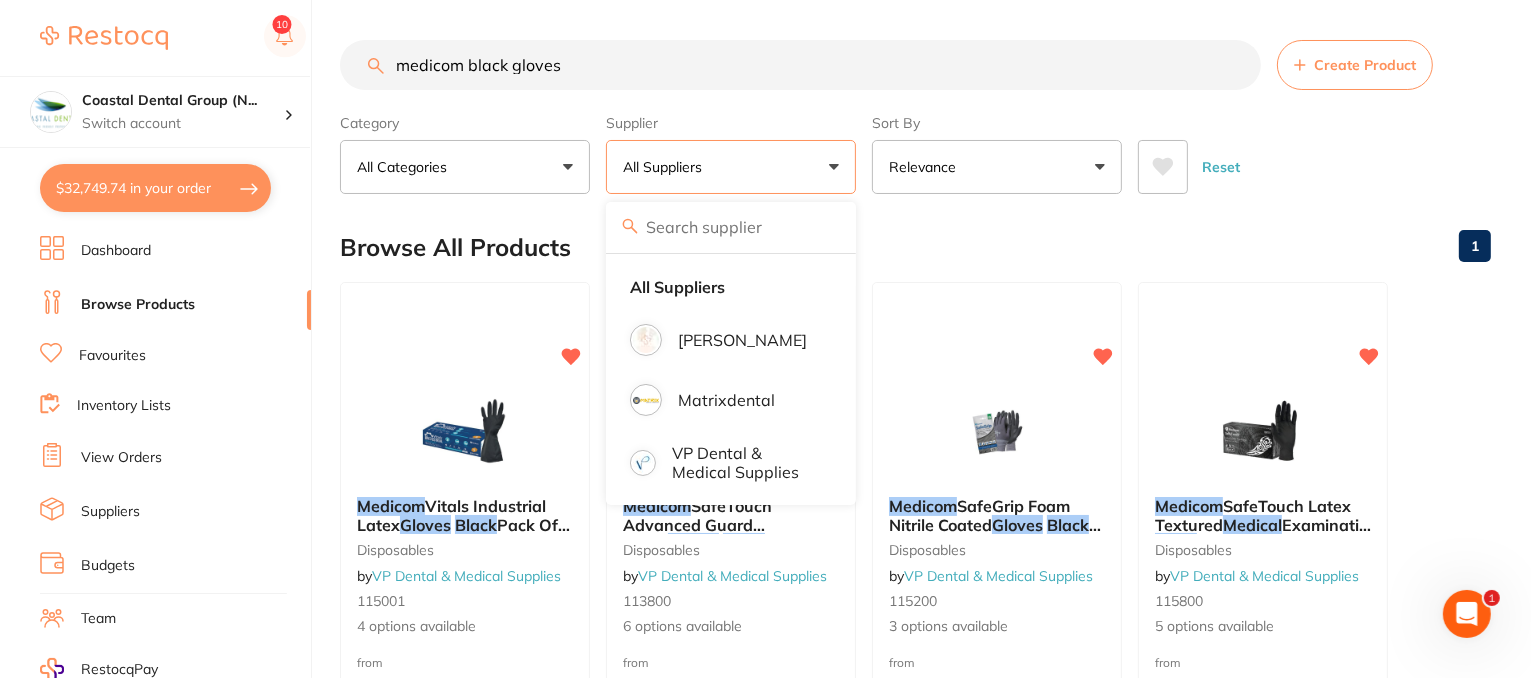 click on "medicom black gloves         Create Product Category All Categories All Categories disposables infection control Clear Category   false    All Categories Category All Categories disposables infection control Supplier All Suppliers All Suppliers [PERSON_NAME] Matrixdental VP Dental & Medical Supplies Clear Supplier   true    All Suppliers Supplier [PERSON_NAME] Matrixdental VP Dental & Medical Supplies Sort By Relevance Highest Price Lowest Price On Sale Relevance Clear Sort By   false    Relevance Sort By Highest Price Lowest Price On Sale Relevance Reset Filters Reset Filter By Category All Categories All Categories disposables infection control Clear Filter By Category   false    All Categories Filter By Category All Categories disposables infection control Filter By Supplier All Suppliers All Suppliers [PERSON_NAME] Matrixdental VP Dental & Medical Supplies Clear Filter By Supplier   false    All Suppliers Filter By Supplier All Suppliers [PERSON_NAME] Matrixdental Sort By Relevance   1" at bounding box center (935, 1367) 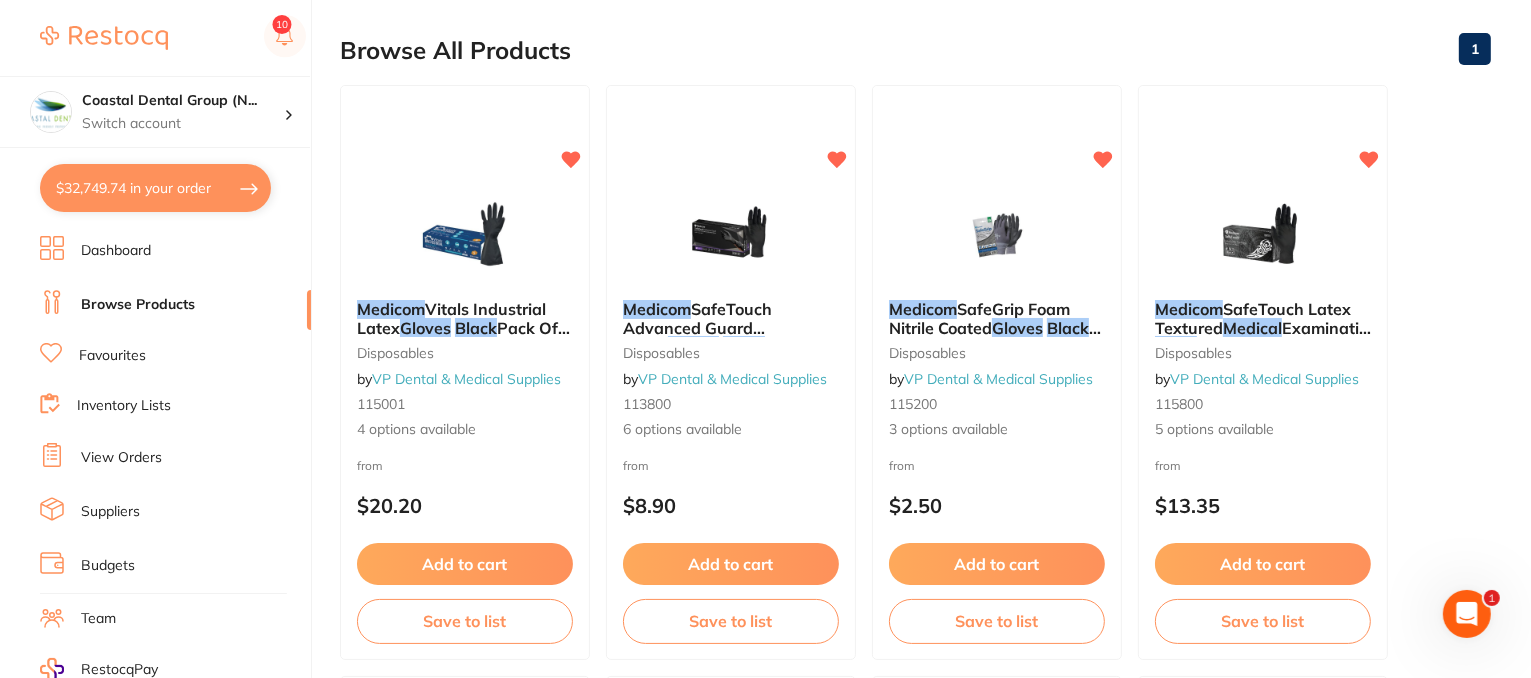 scroll, scrollTop: 300, scrollLeft: 0, axis: vertical 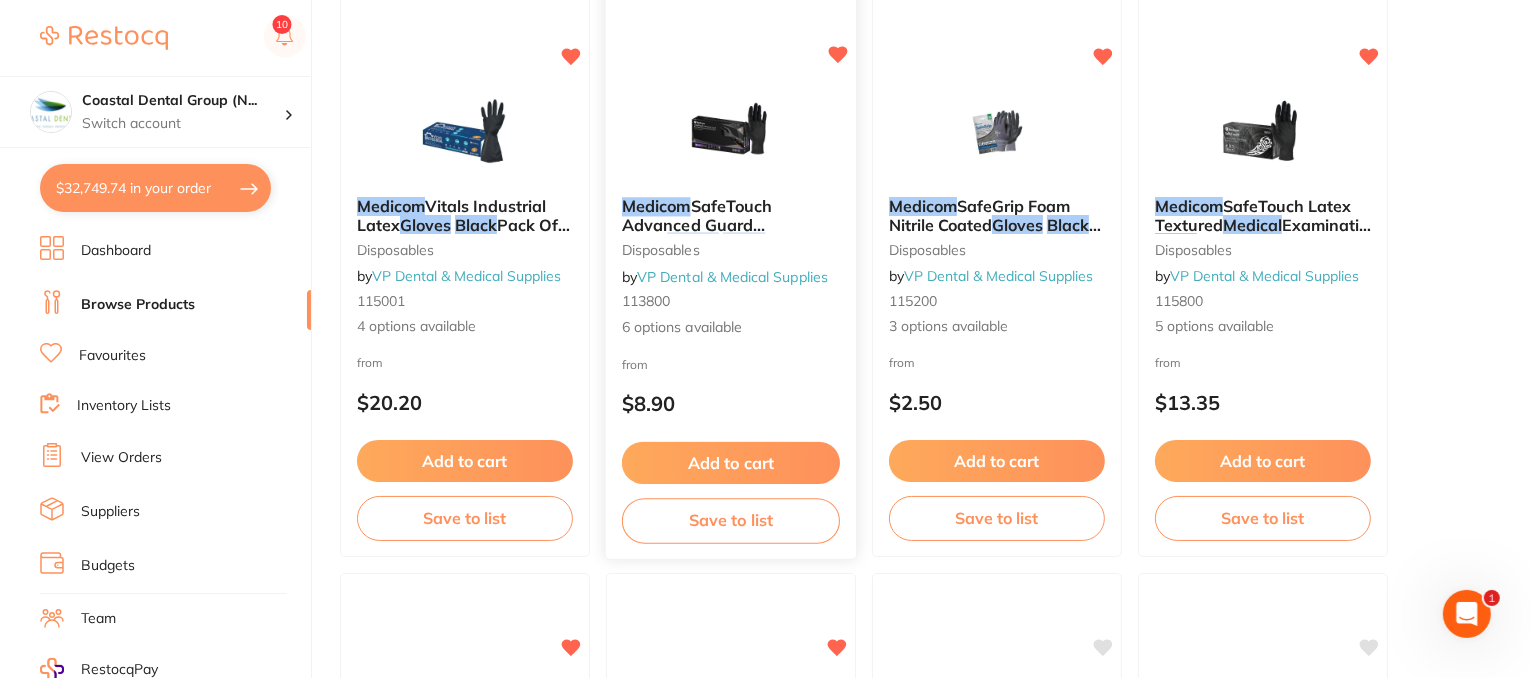 click on "Medicom  SafeTouch Advanced Guard Nitrile  Gloves   Black  Pack Of 100   disposables by  VP Dental & Medical Supplies 113800   6 options available" at bounding box center (731, 267) 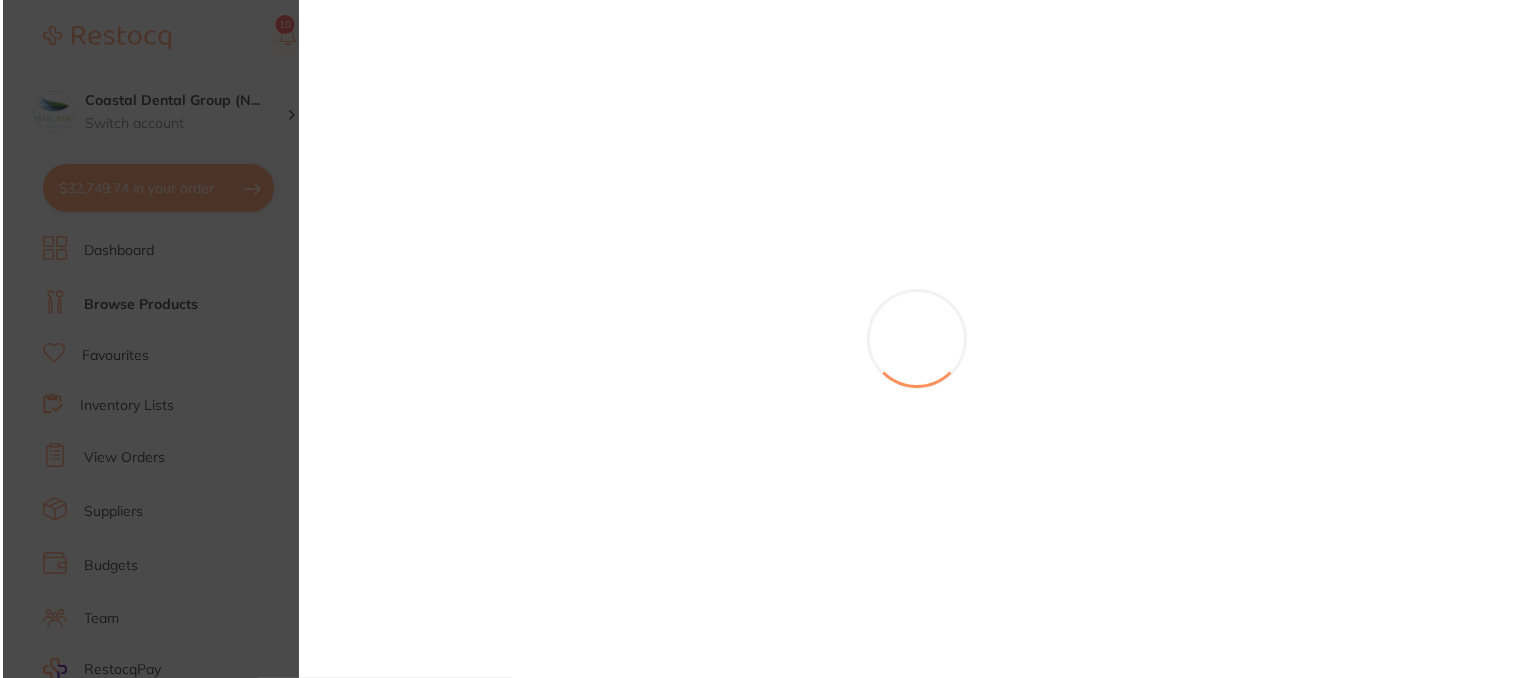 scroll, scrollTop: 0, scrollLeft: 0, axis: both 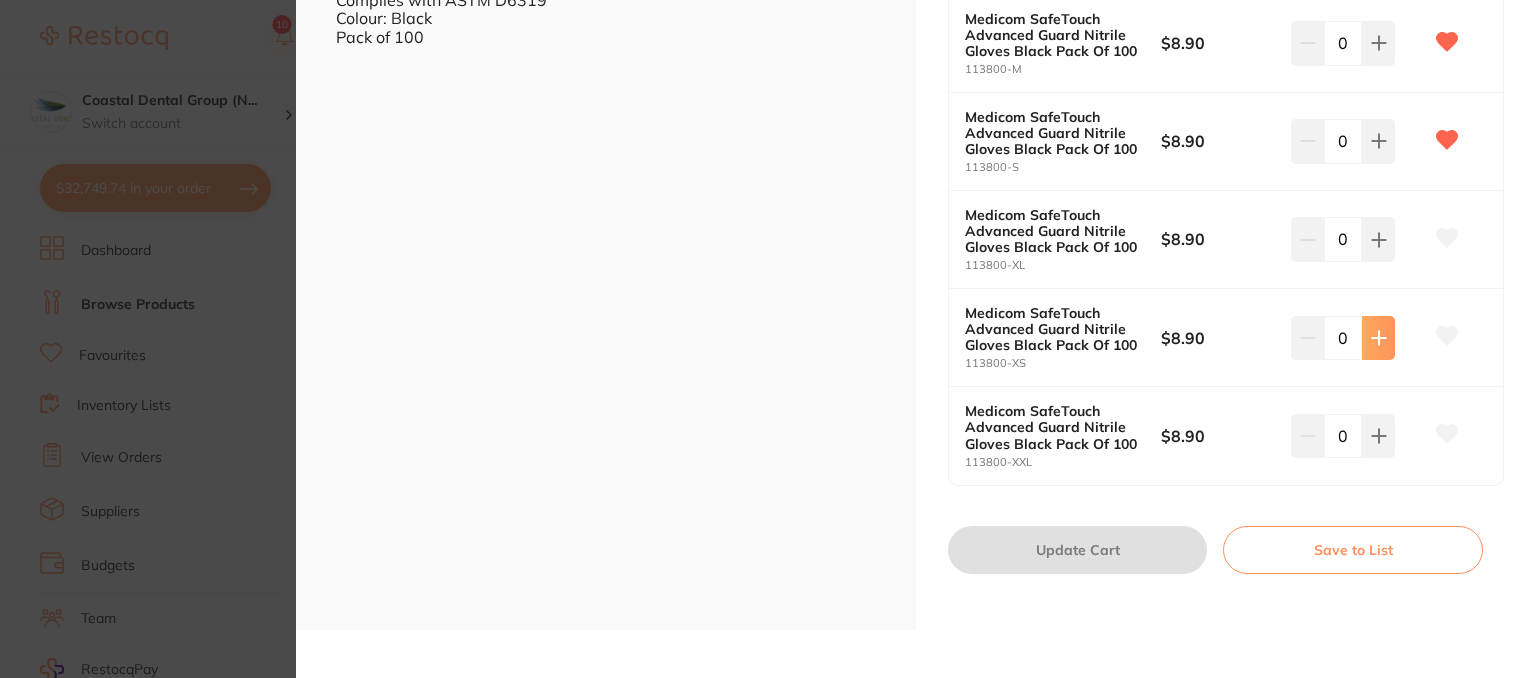 click 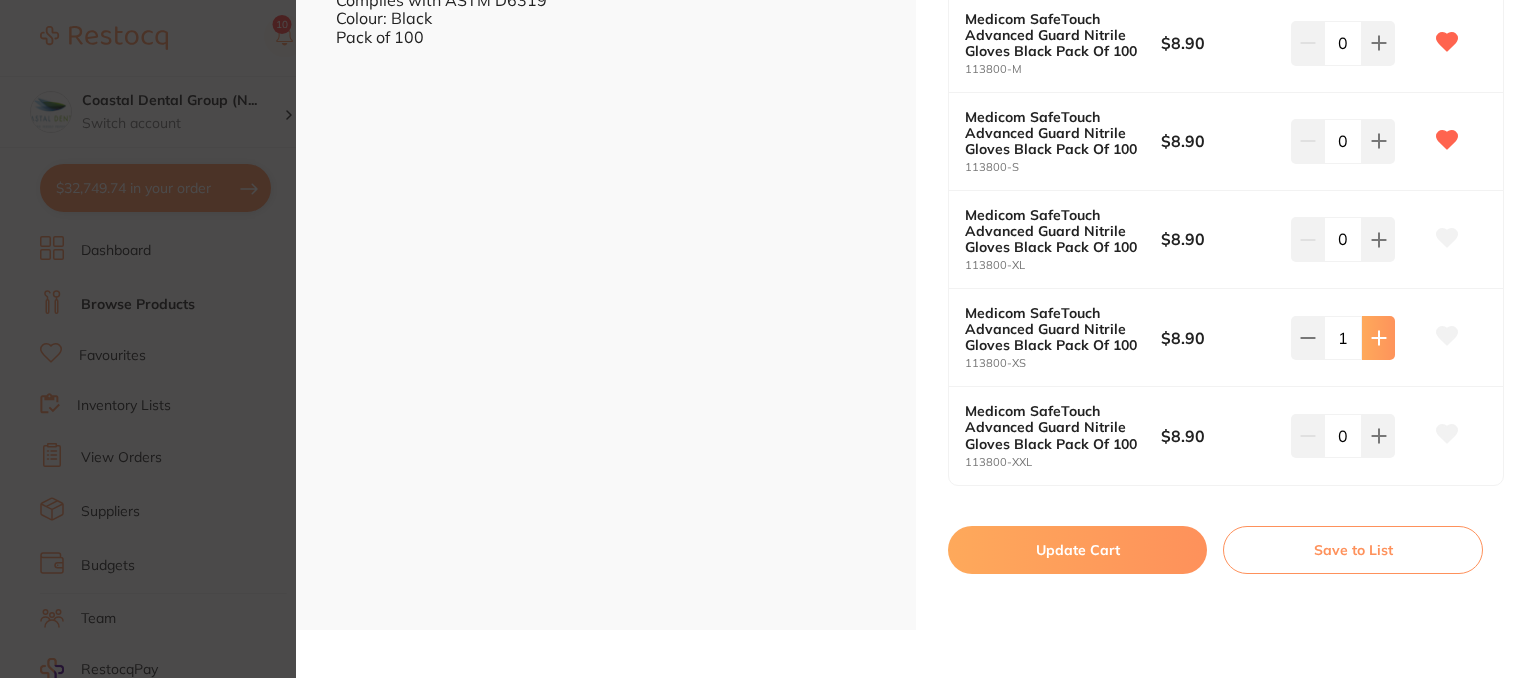 click 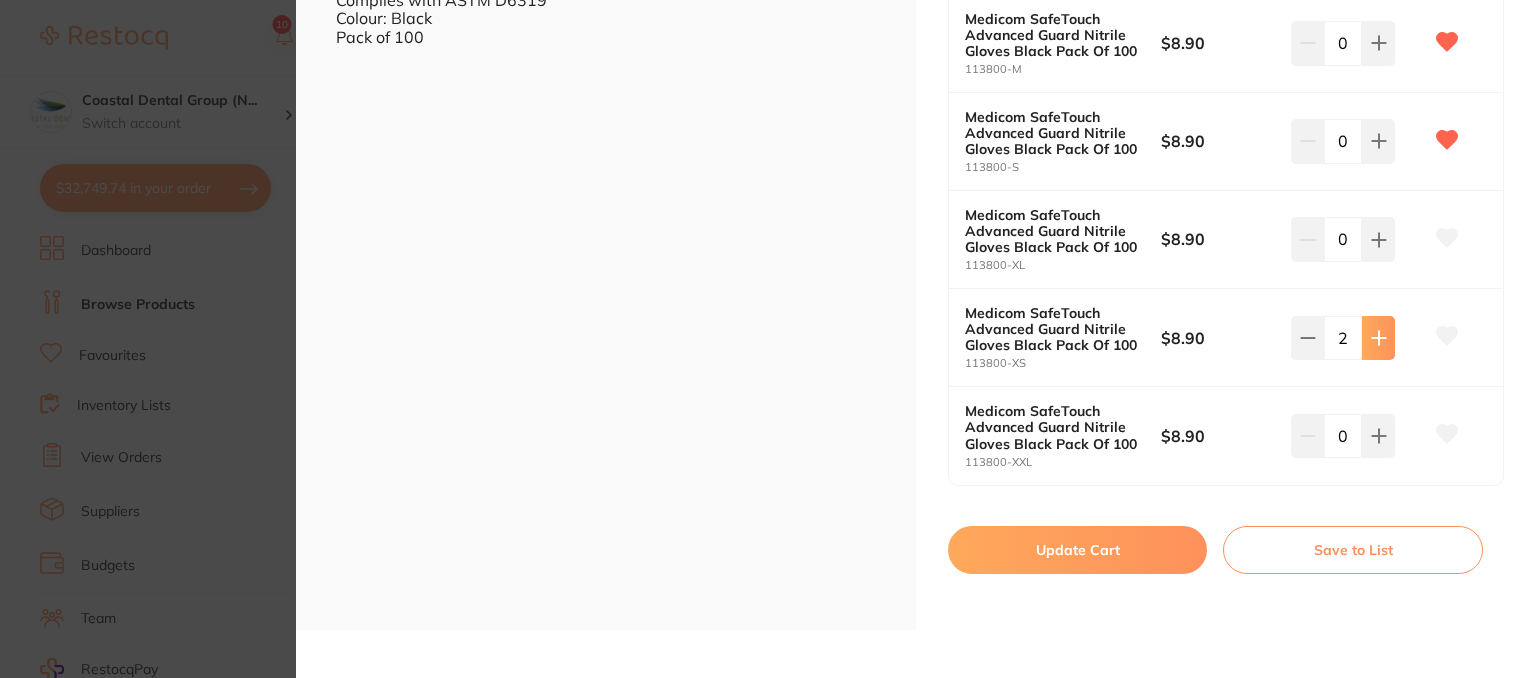 click 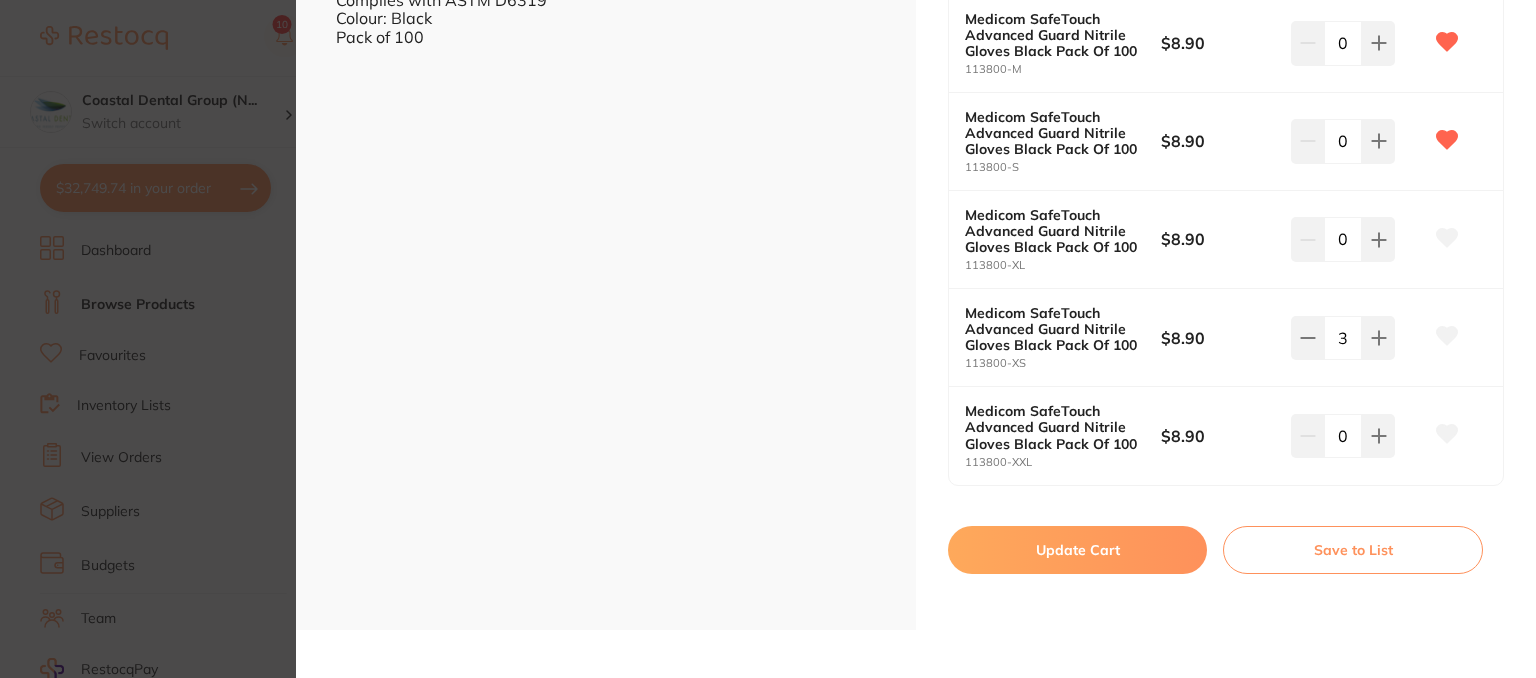 click 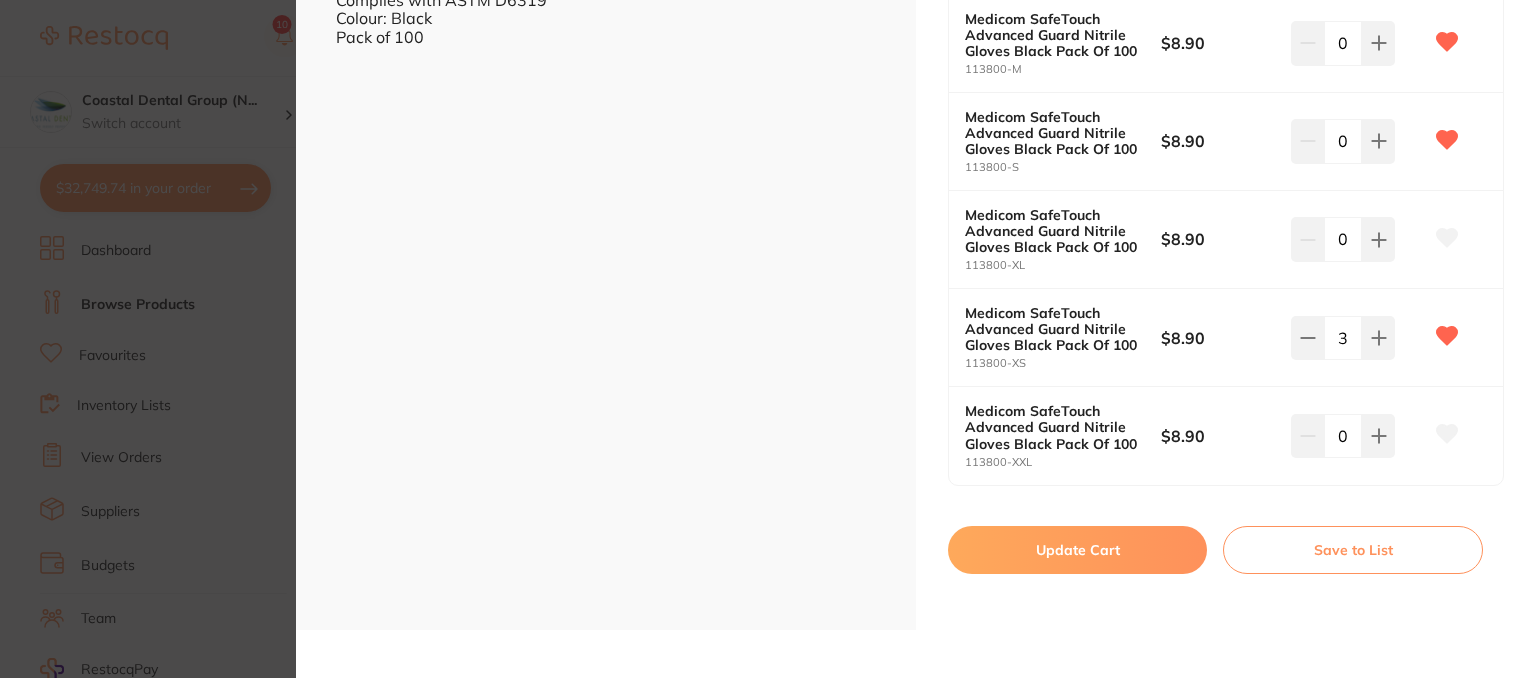 click on "Update Cart" at bounding box center [1077, 550] 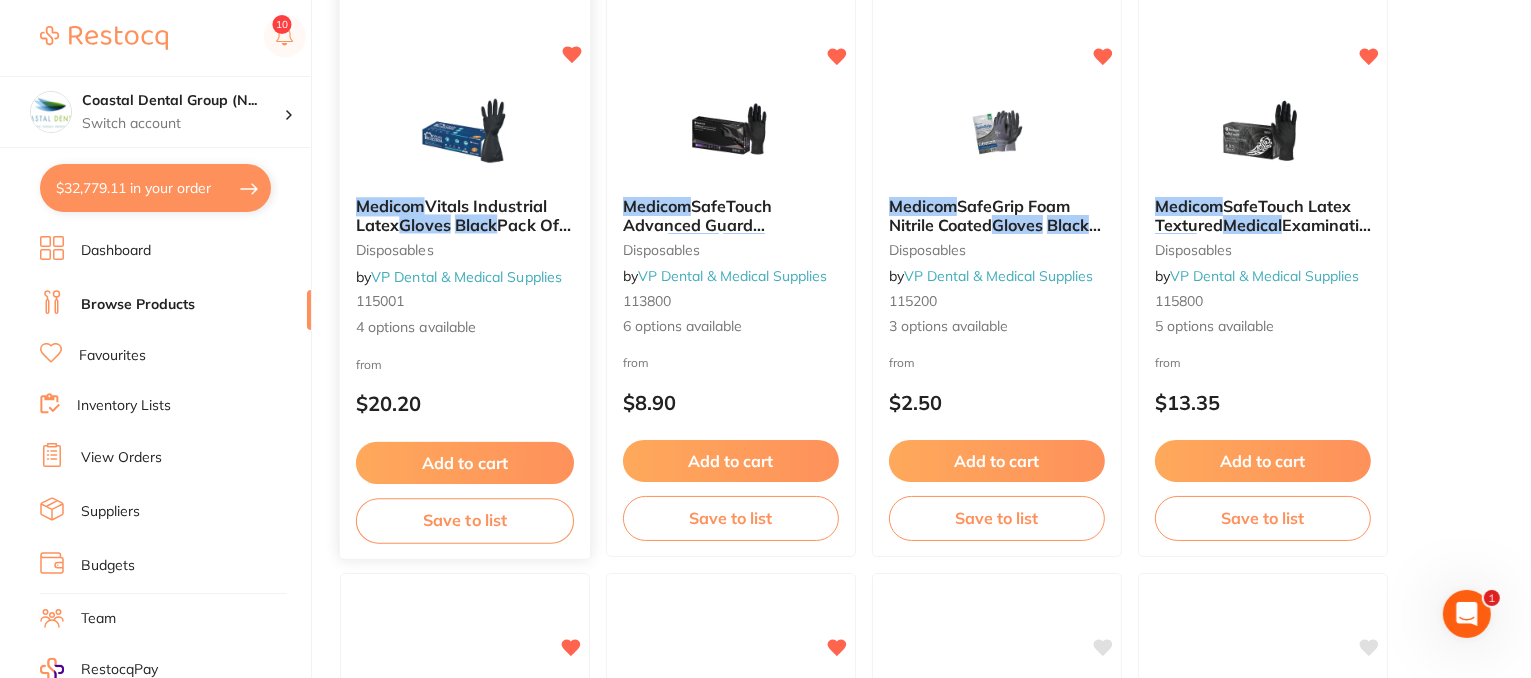 scroll, scrollTop: 0, scrollLeft: 0, axis: both 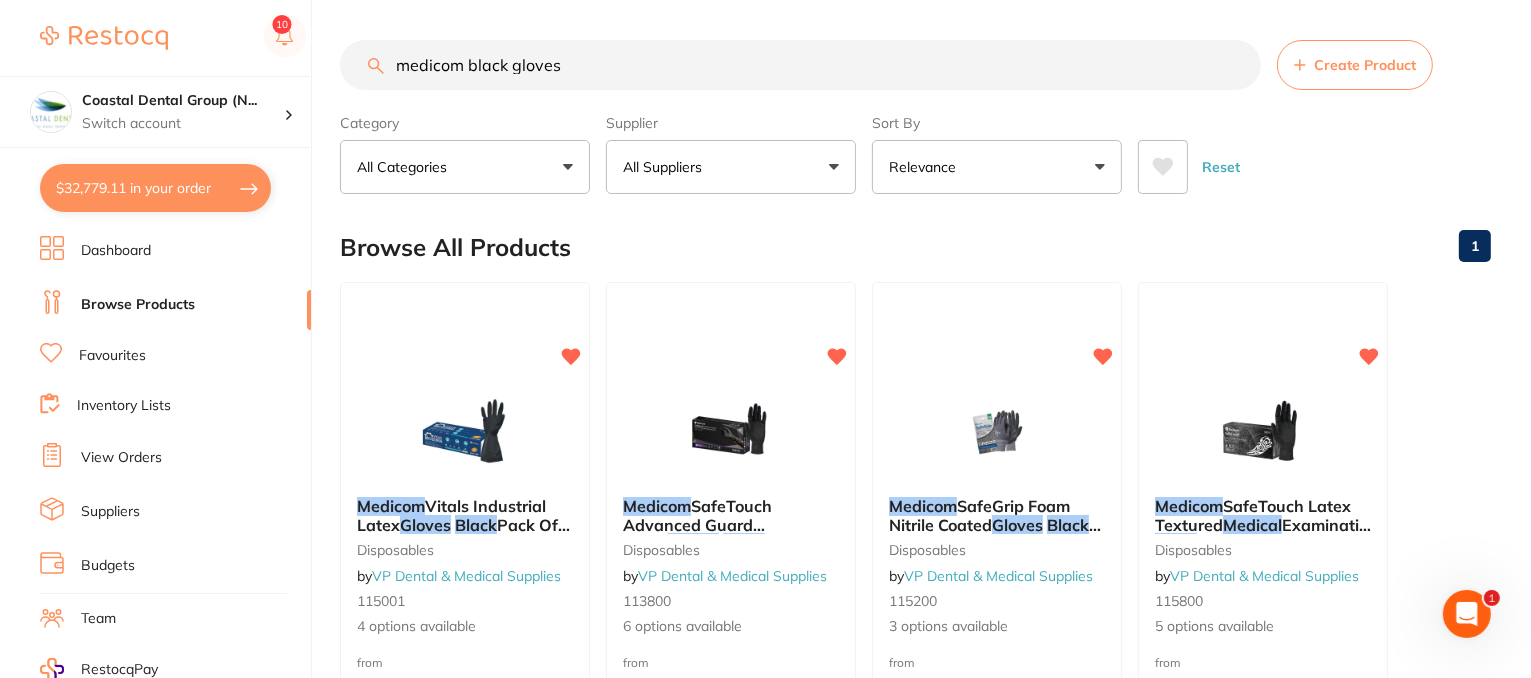 click on "medicom black gloves" at bounding box center [800, 65] 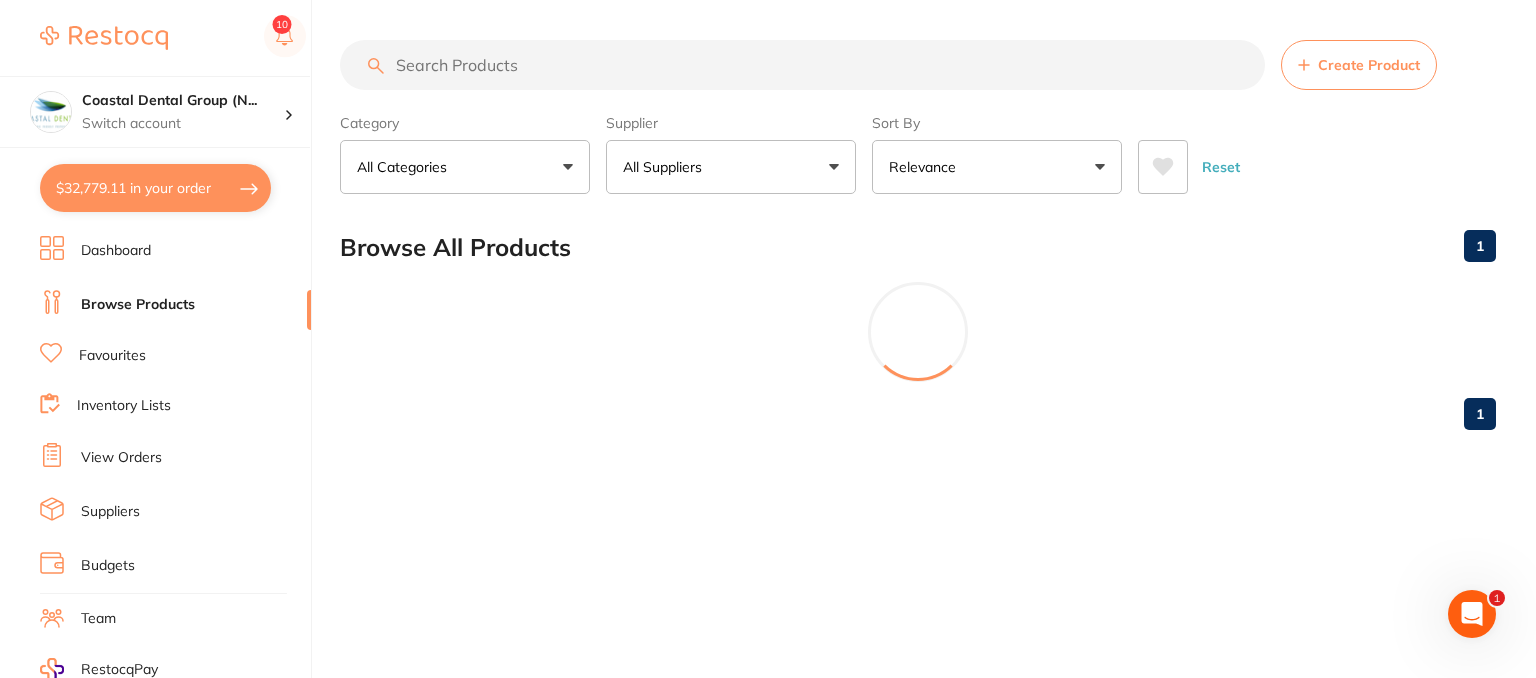 type 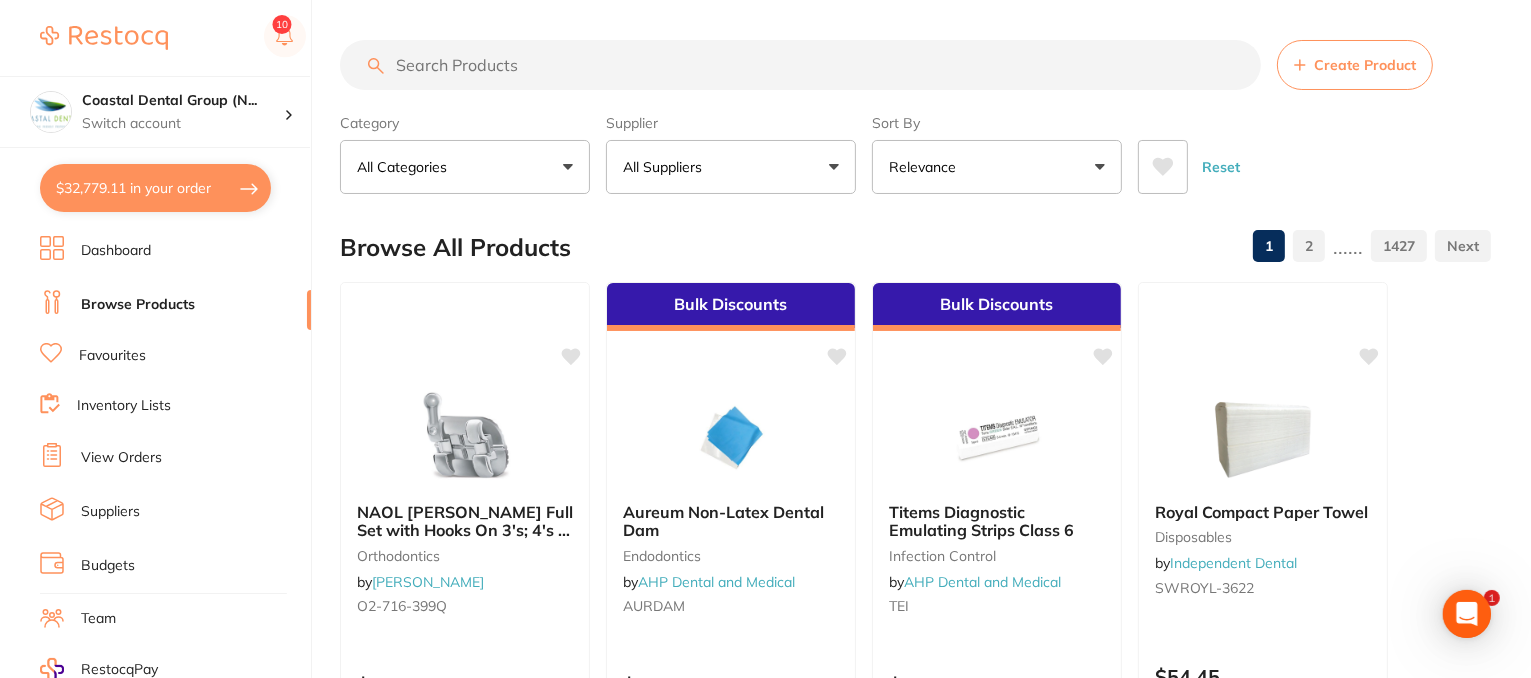 scroll, scrollTop: 0, scrollLeft: 0, axis: both 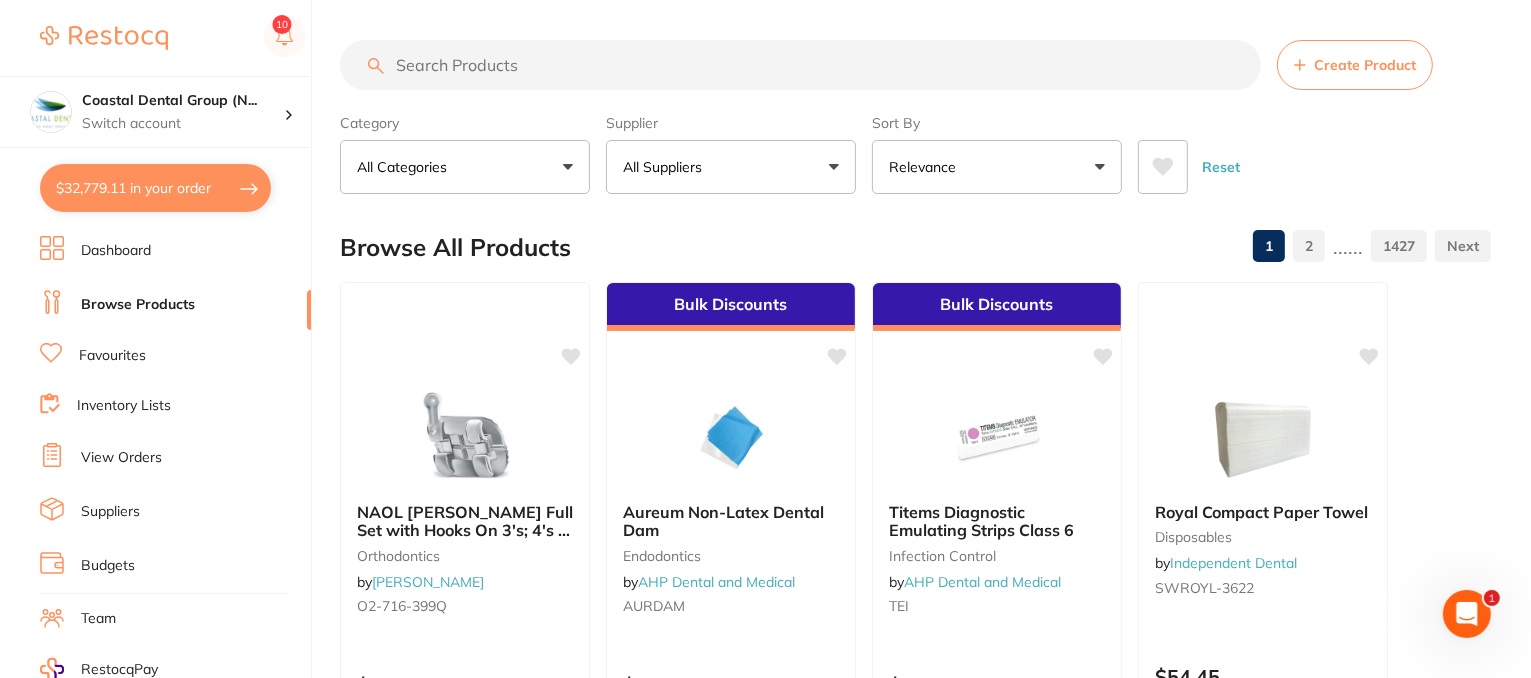 click on "Favourites" at bounding box center [112, 356] 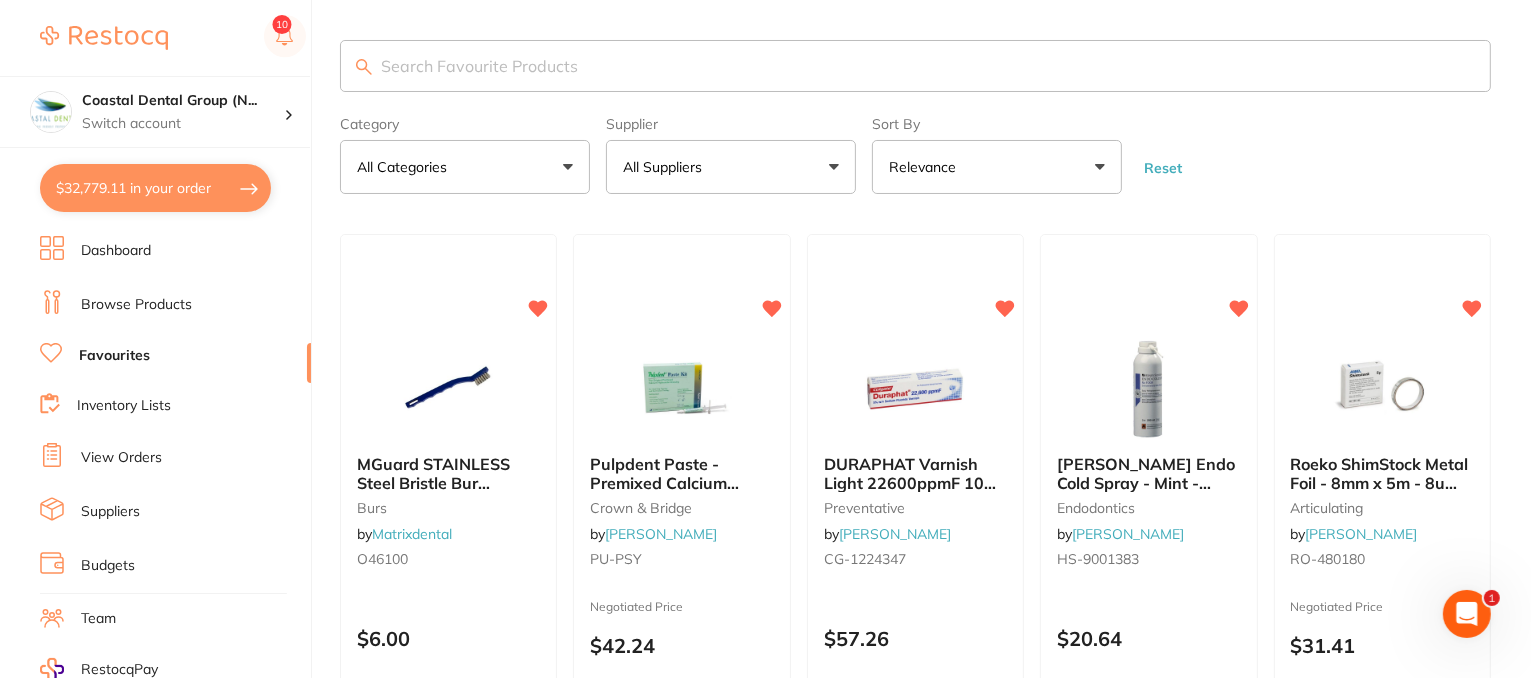 scroll, scrollTop: 0, scrollLeft: 0, axis: both 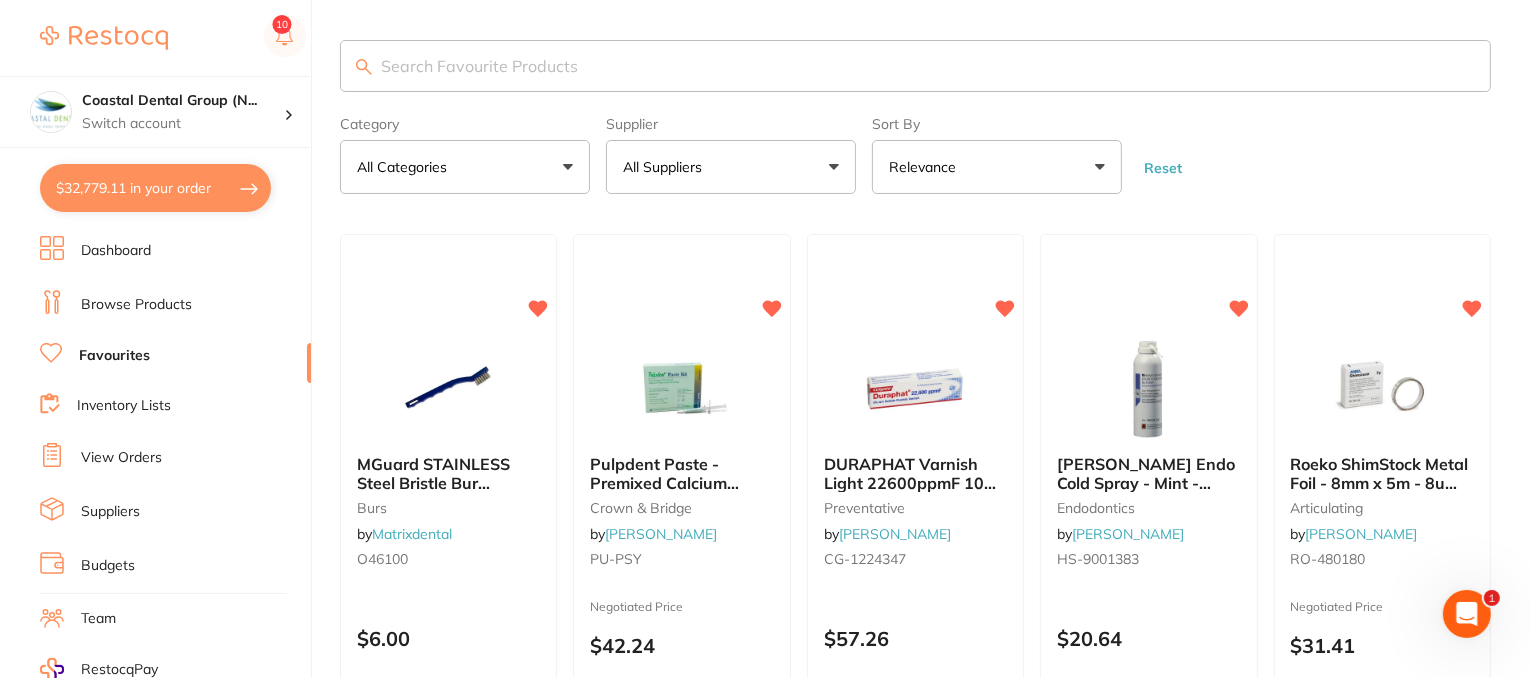 click on "Inventory Lists" at bounding box center (124, 406) 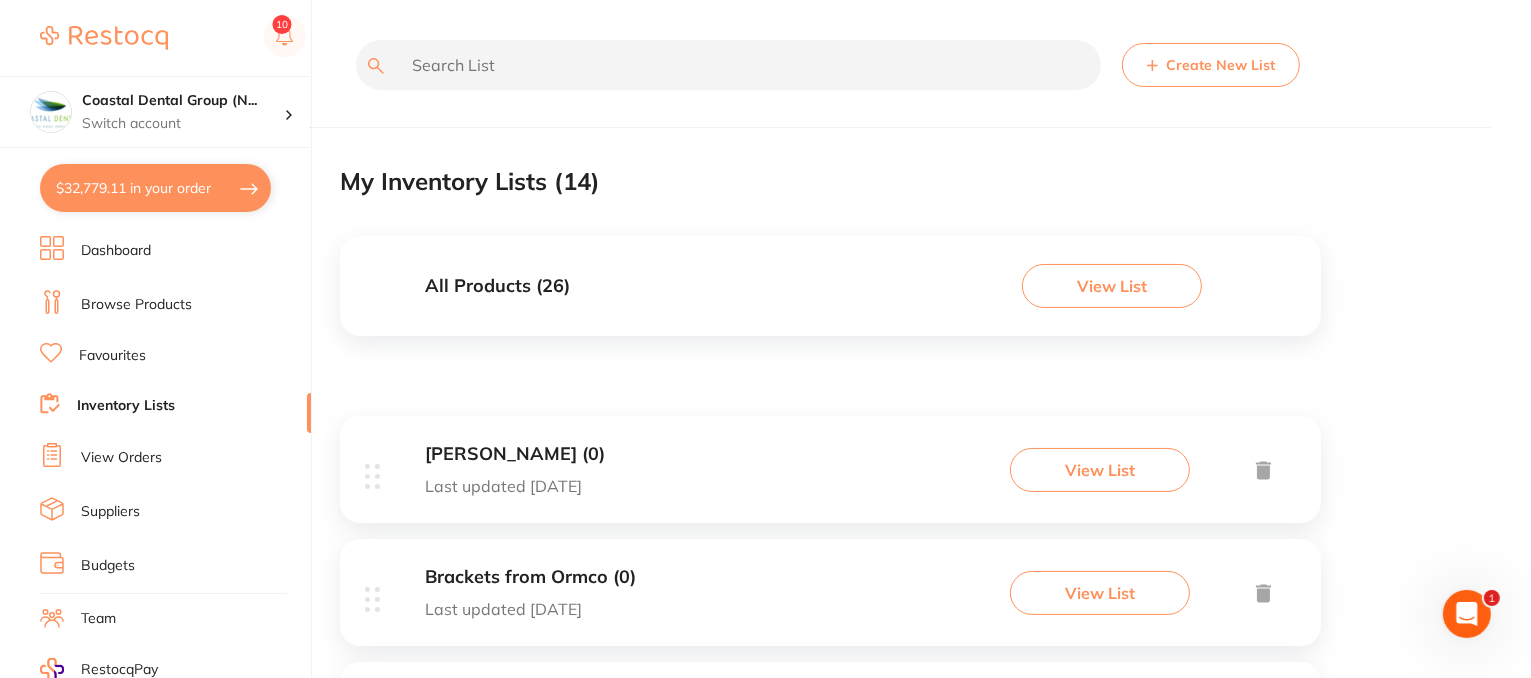 scroll, scrollTop: 0, scrollLeft: 0, axis: both 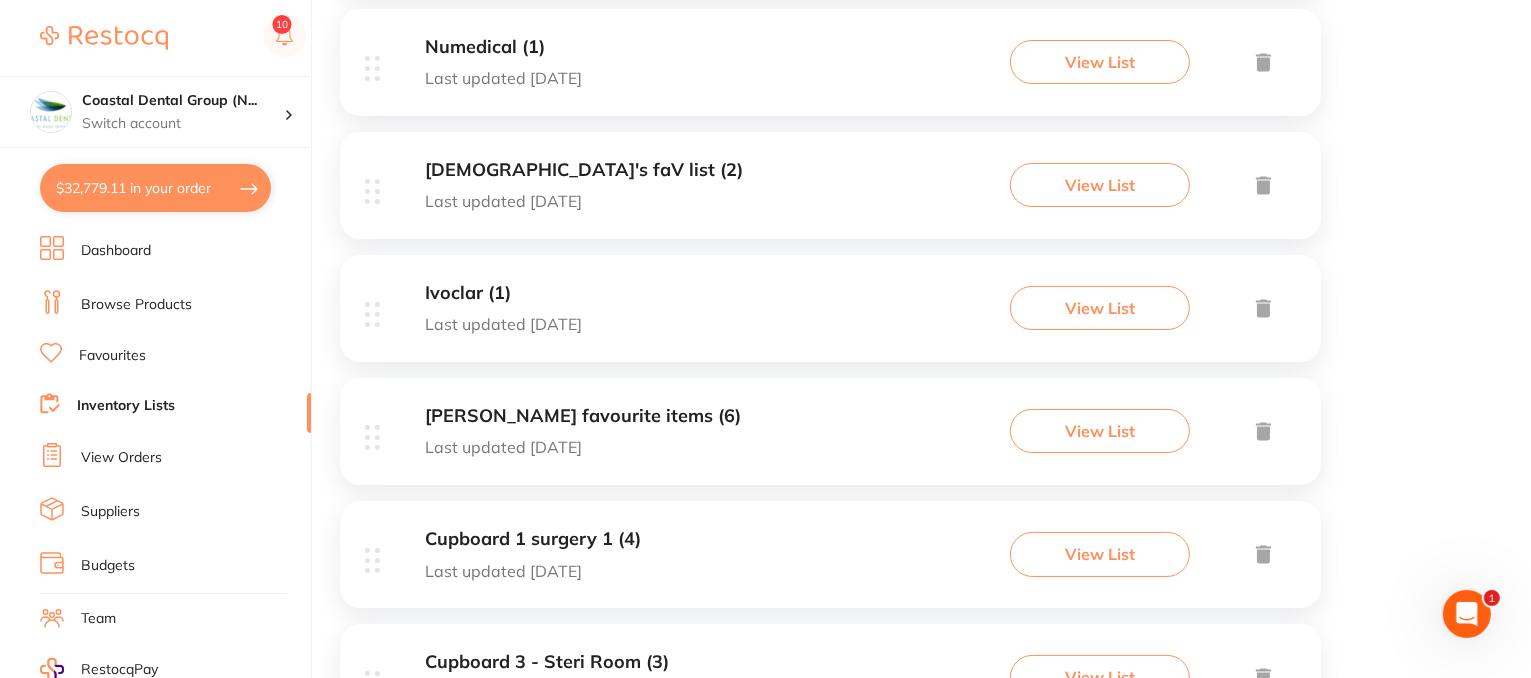 click on "View List" at bounding box center [1100, 431] 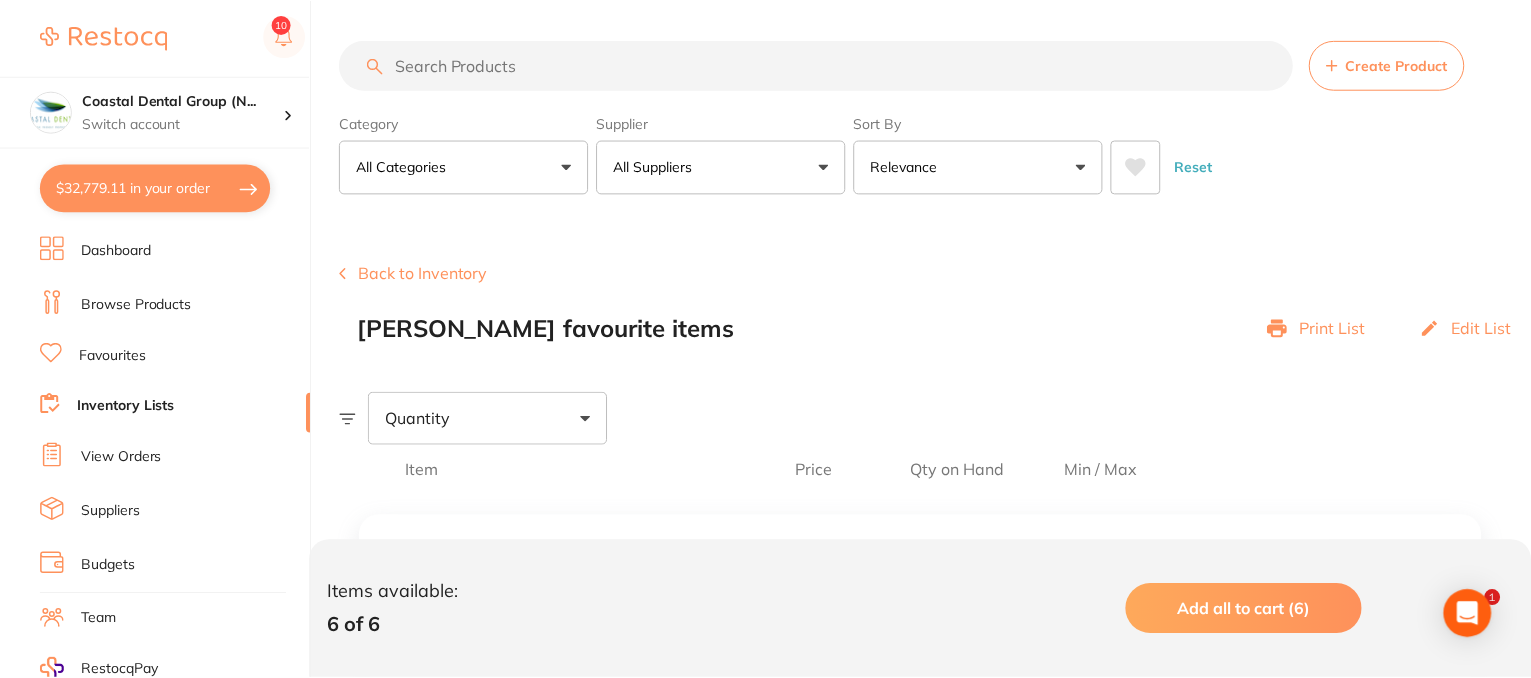 scroll, scrollTop: 300, scrollLeft: 0, axis: vertical 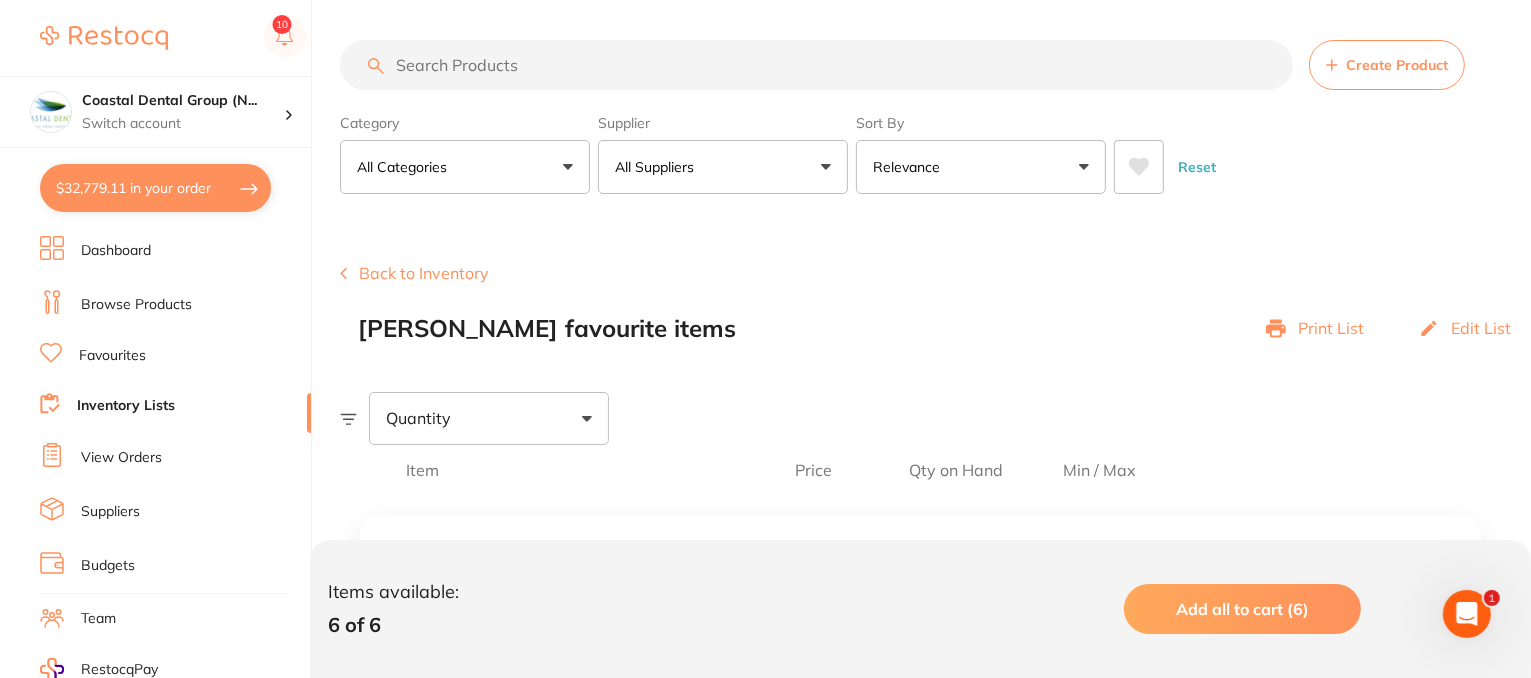 click on "Back to Inventory" at bounding box center [414, 273] 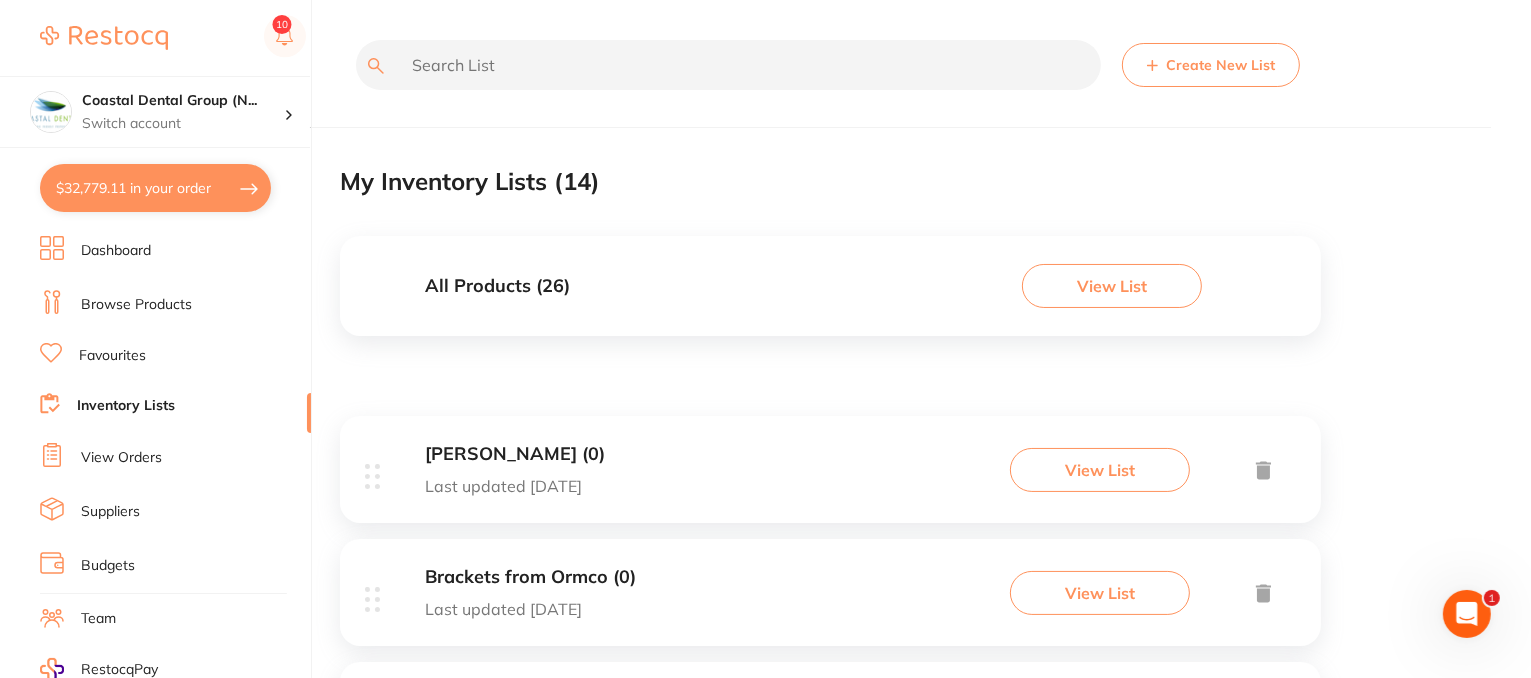 scroll, scrollTop: 0, scrollLeft: 0, axis: both 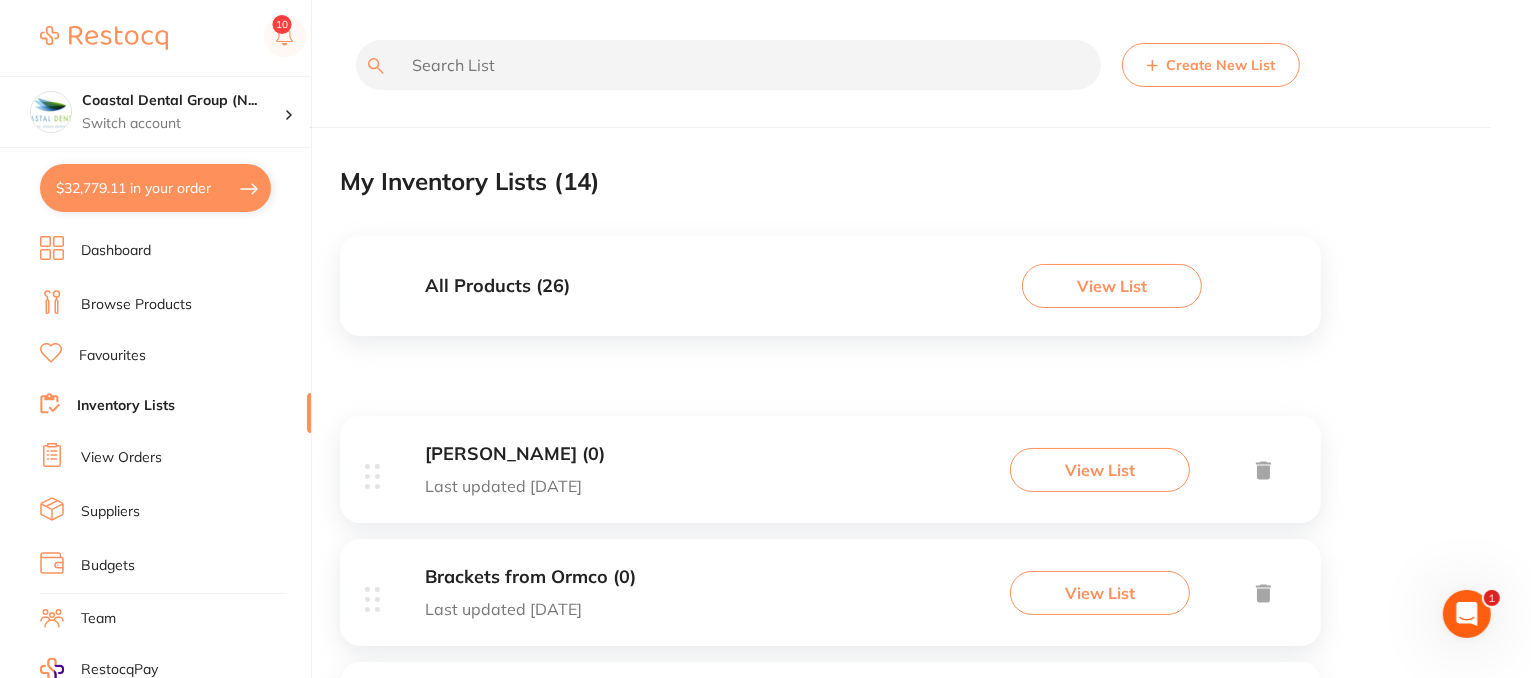 click on "View List" at bounding box center [1112, 286] 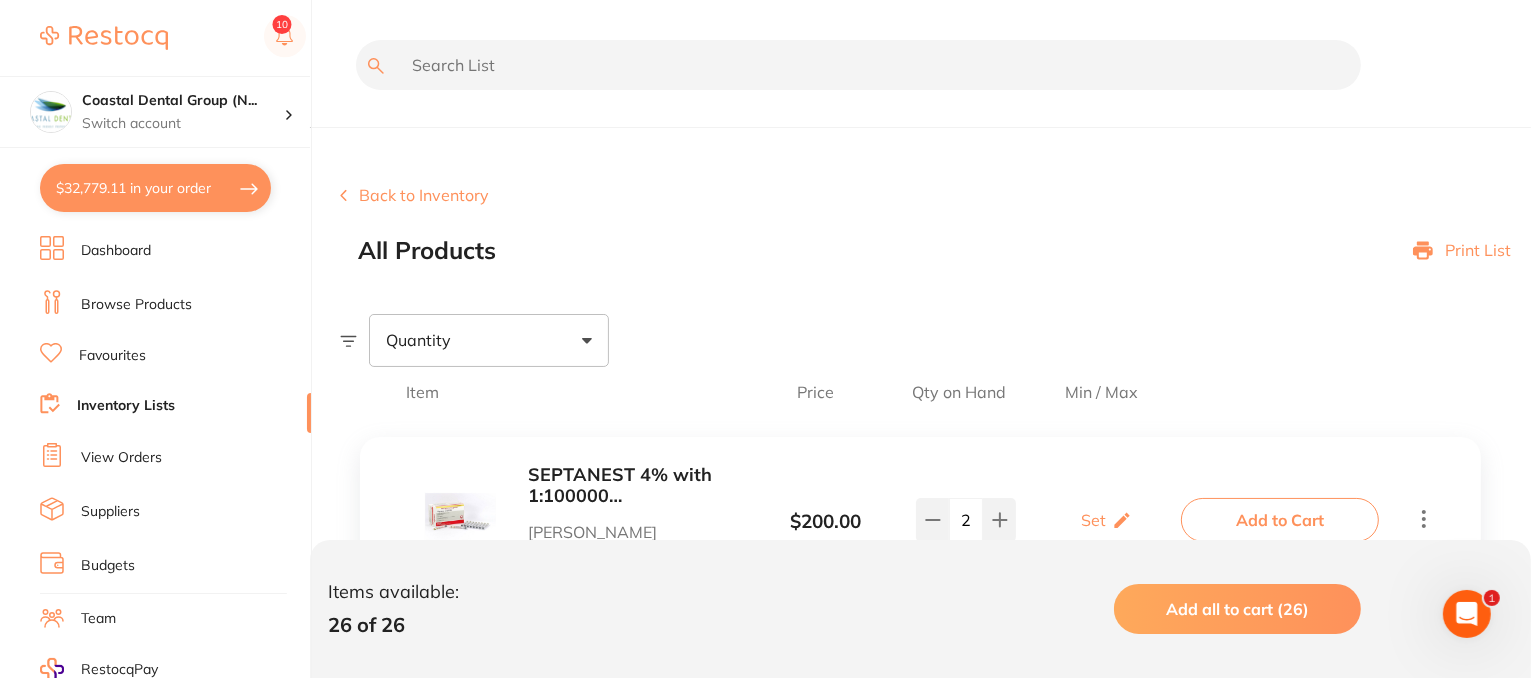 scroll, scrollTop: 0, scrollLeft: 0, axis: both 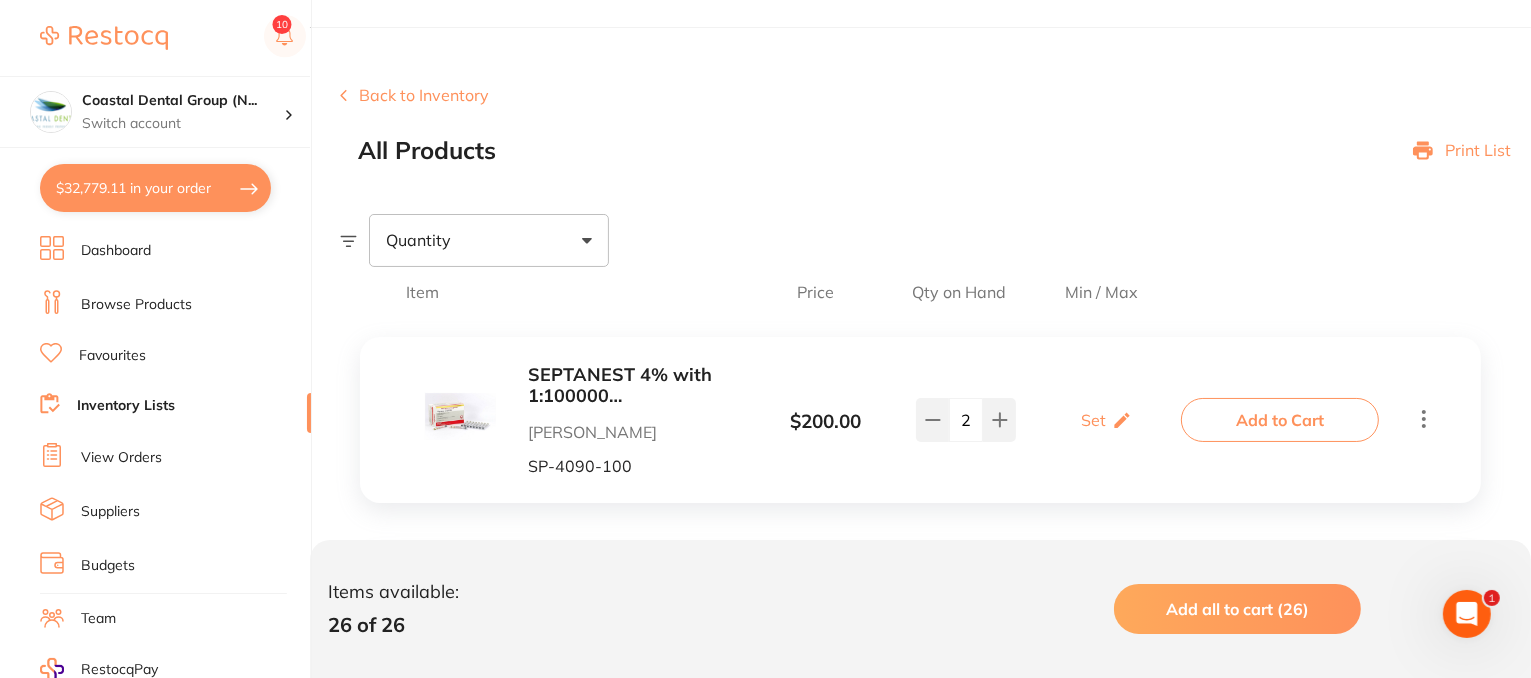 click at bounding box center [587, 241] 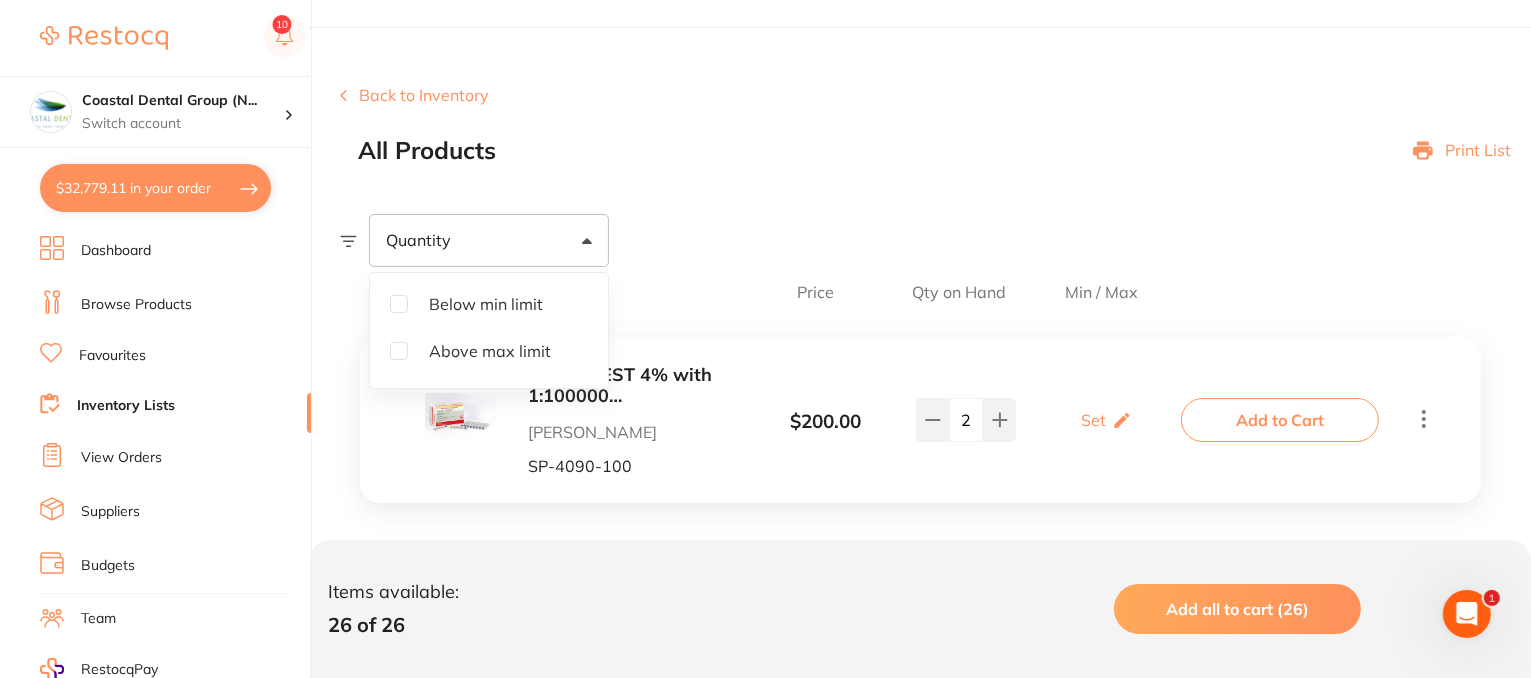 click on "Below min limit" at bounding box center (486, 304) 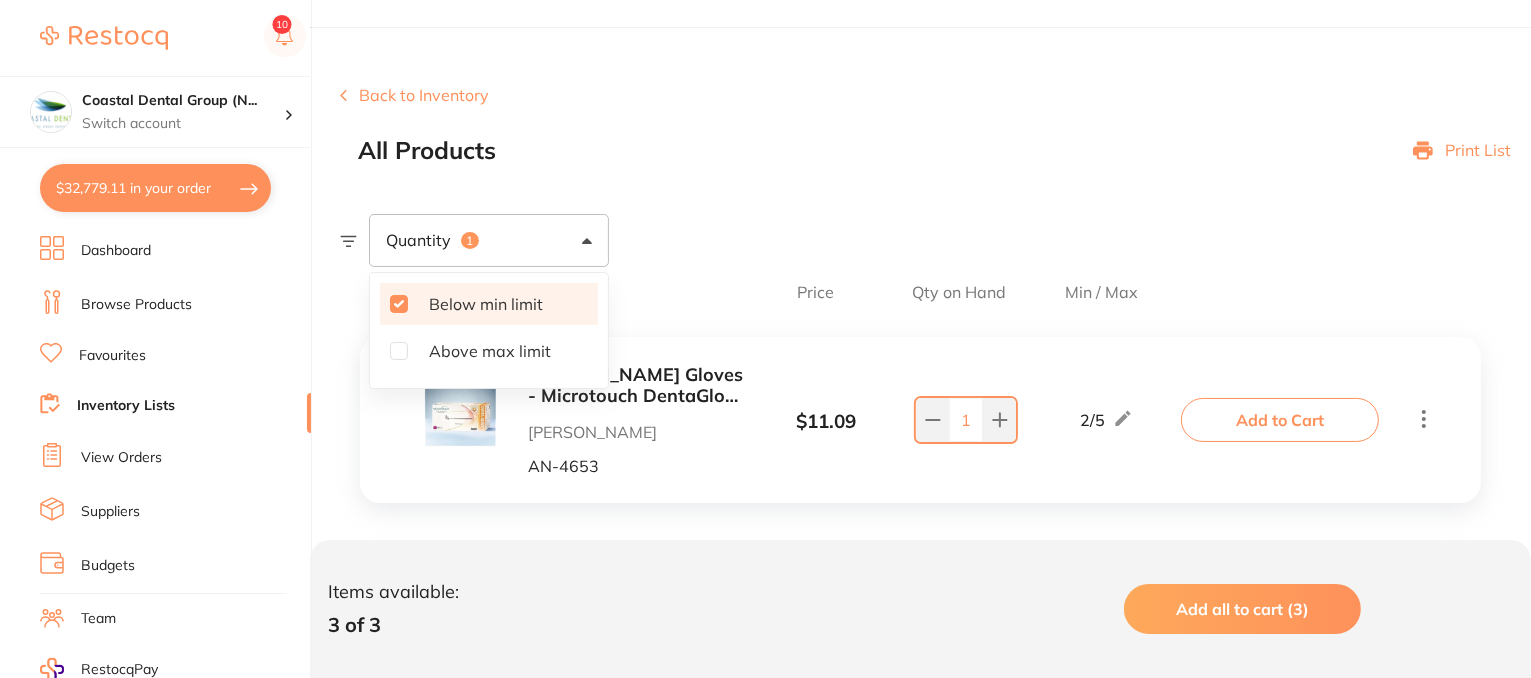 scroll, scrollTop: 500, scrollLeft: 0, axis: vertical 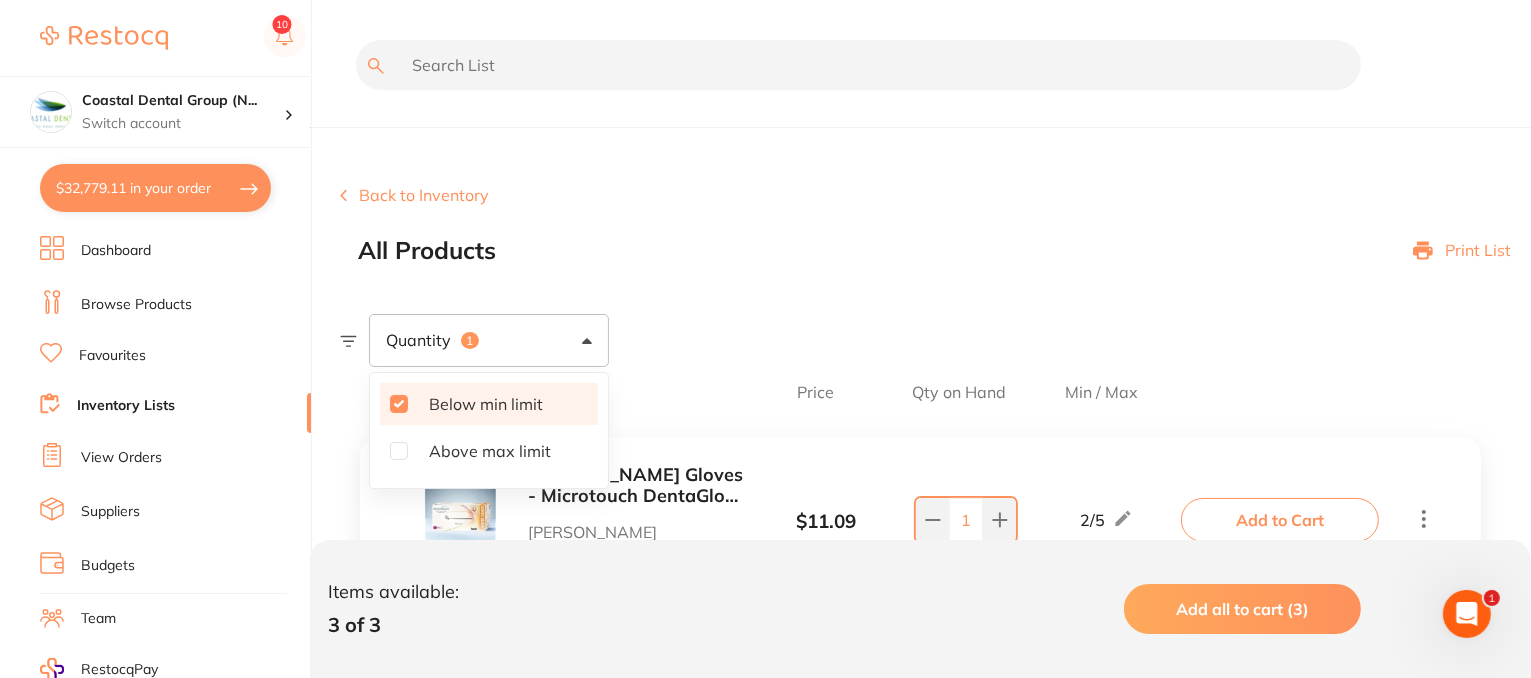 click on "Below min limit" at bounding box center [399, 404] 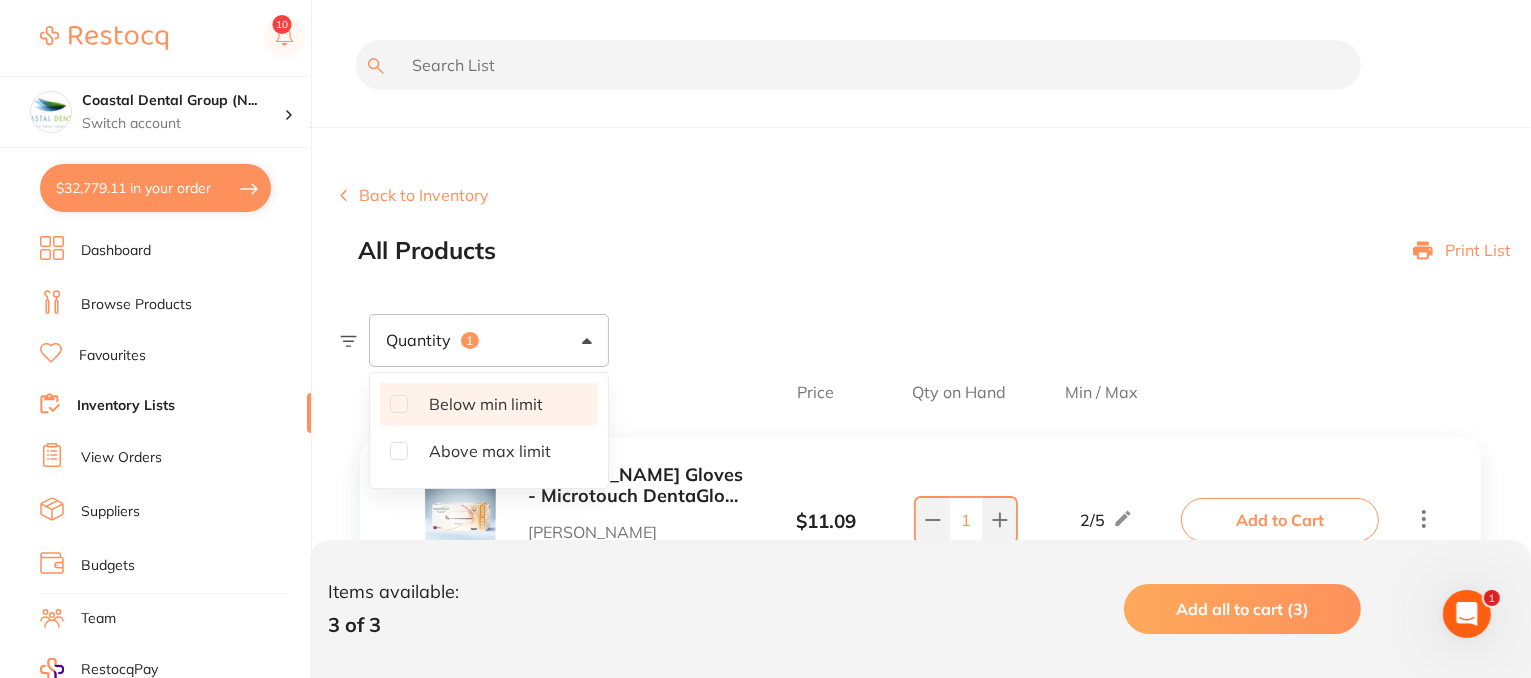 checkbox on "false" 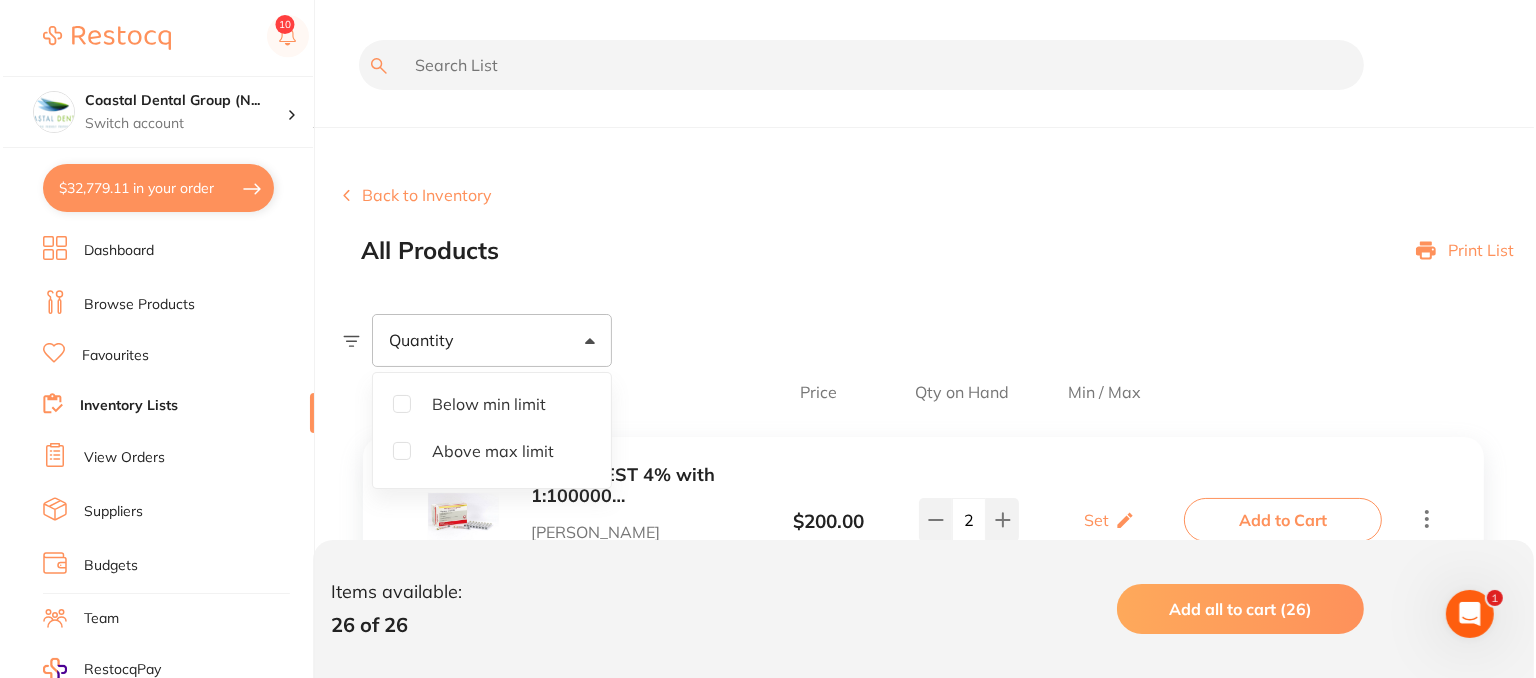 scroll, scrollTop: 0, scrollLeft: 0, axis: both 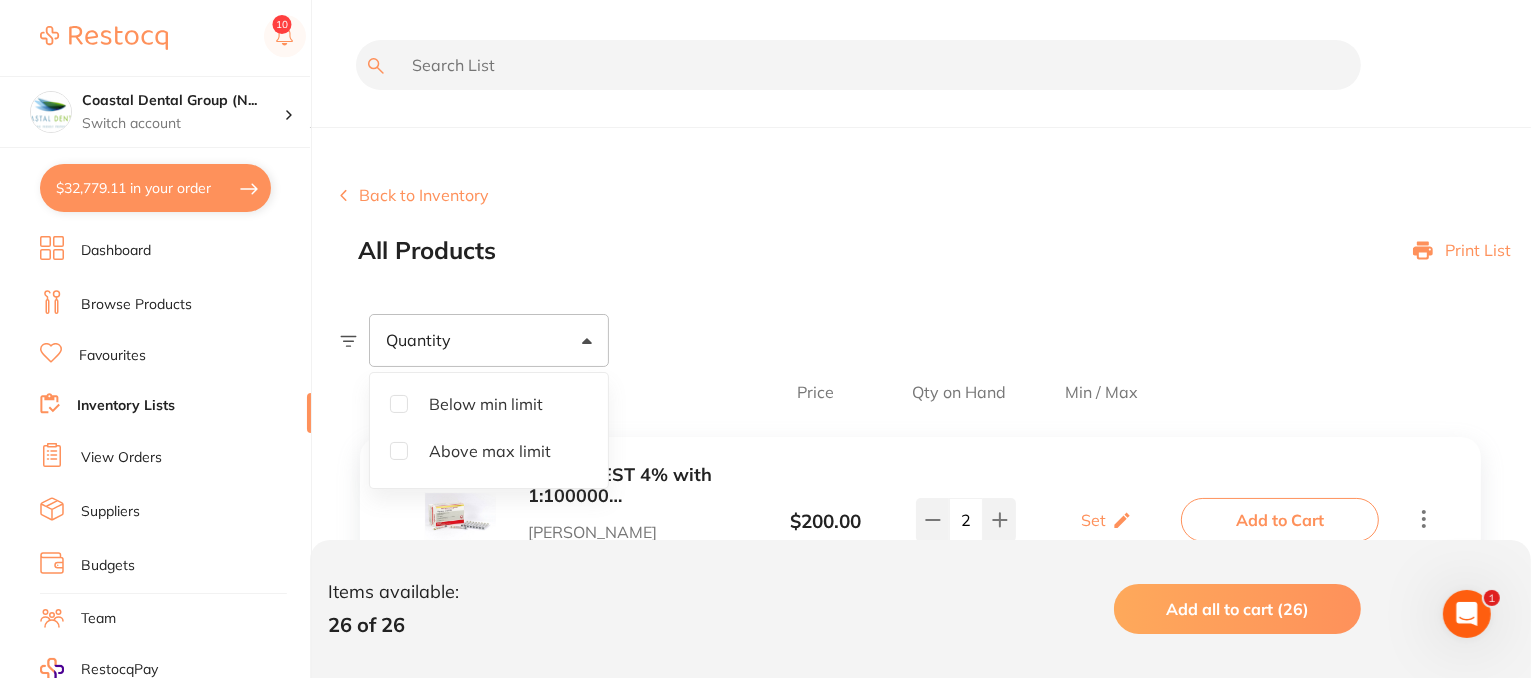 click on "Back to Inventory All Products Print List" at bounding box center [935, 225] 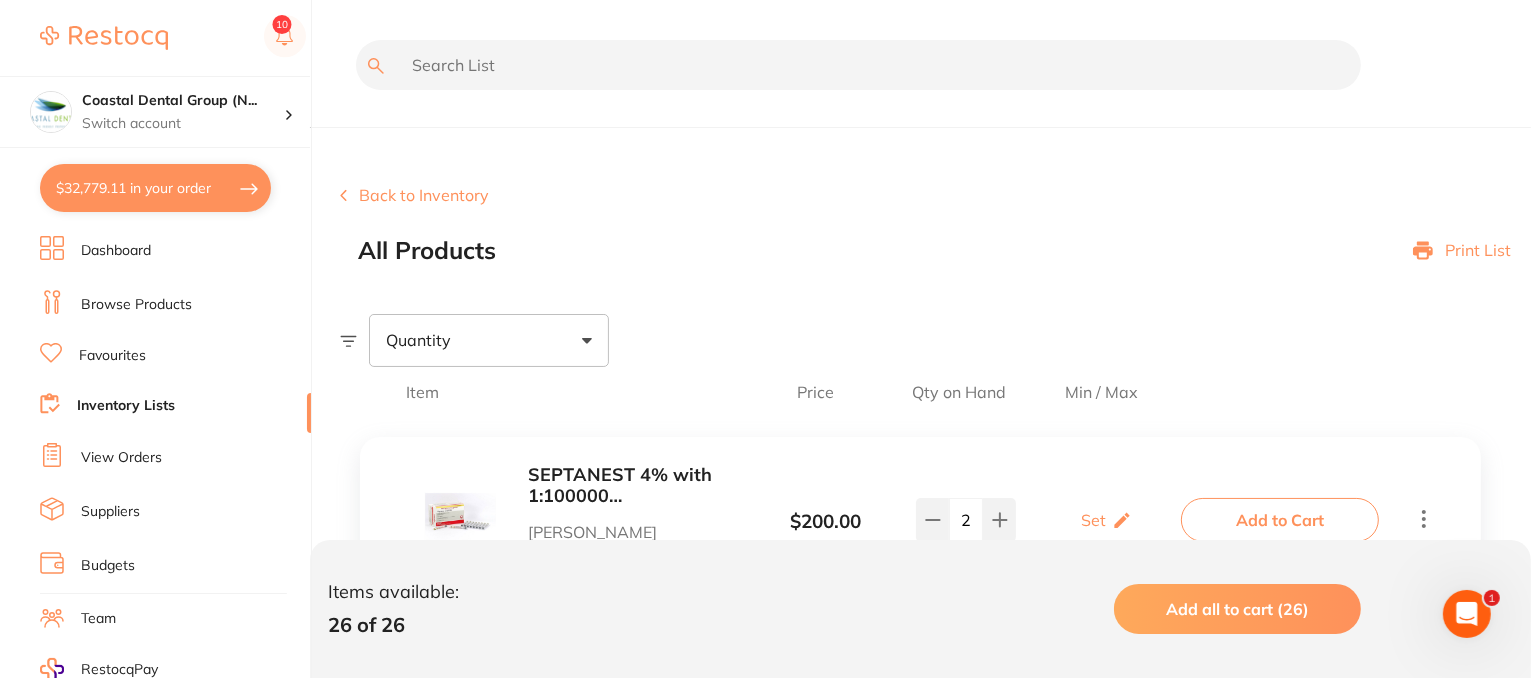 click on "$32,779.11   in your order" at bounding box center (155, 188) 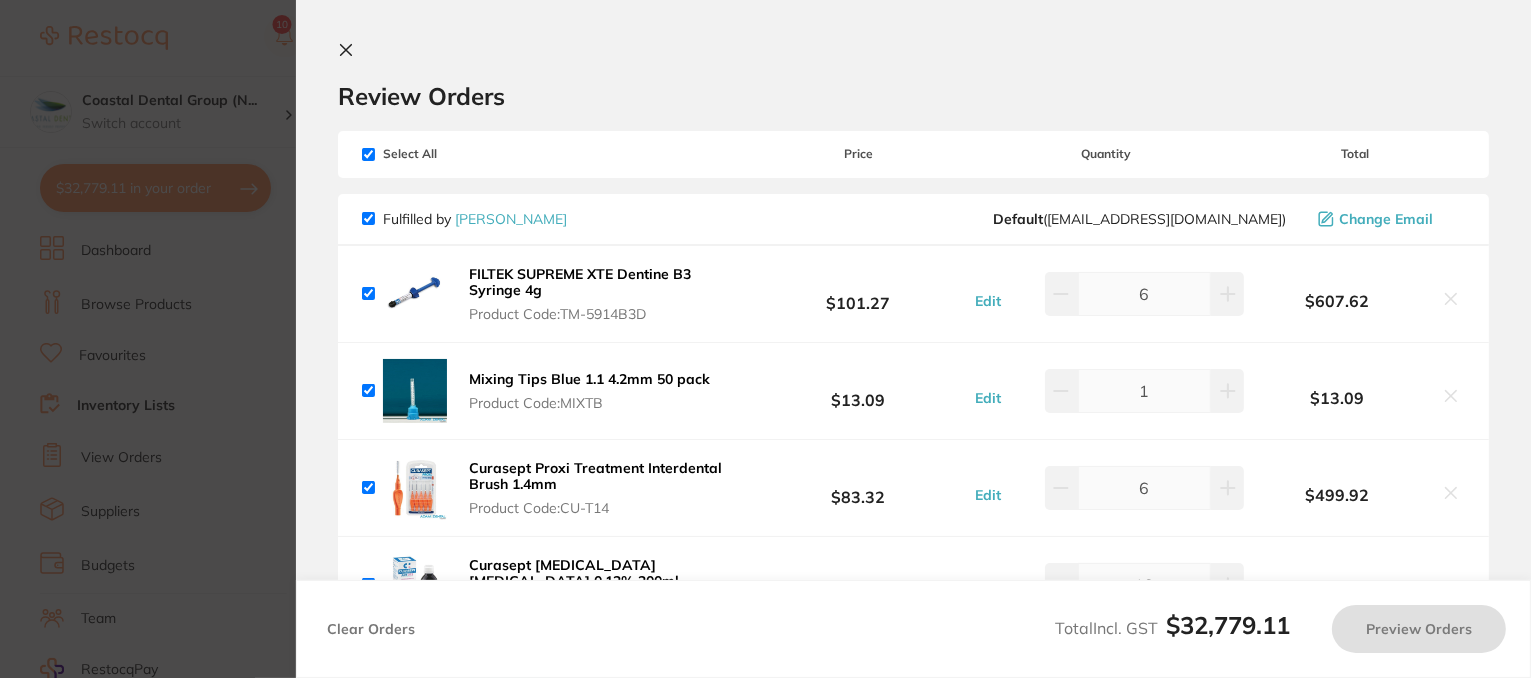 checkbox on "true" 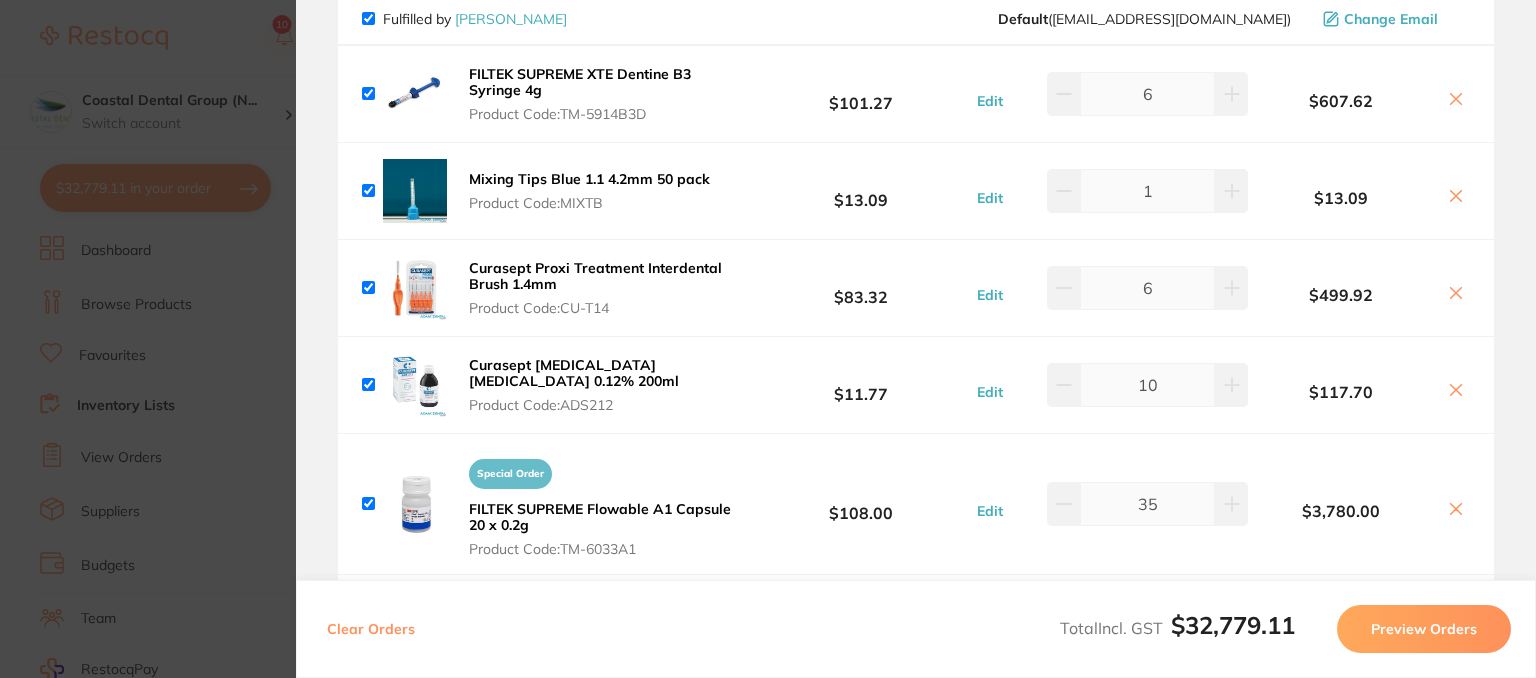 scroll, scrollTop: 0, scrollLeft: 0, axis: both 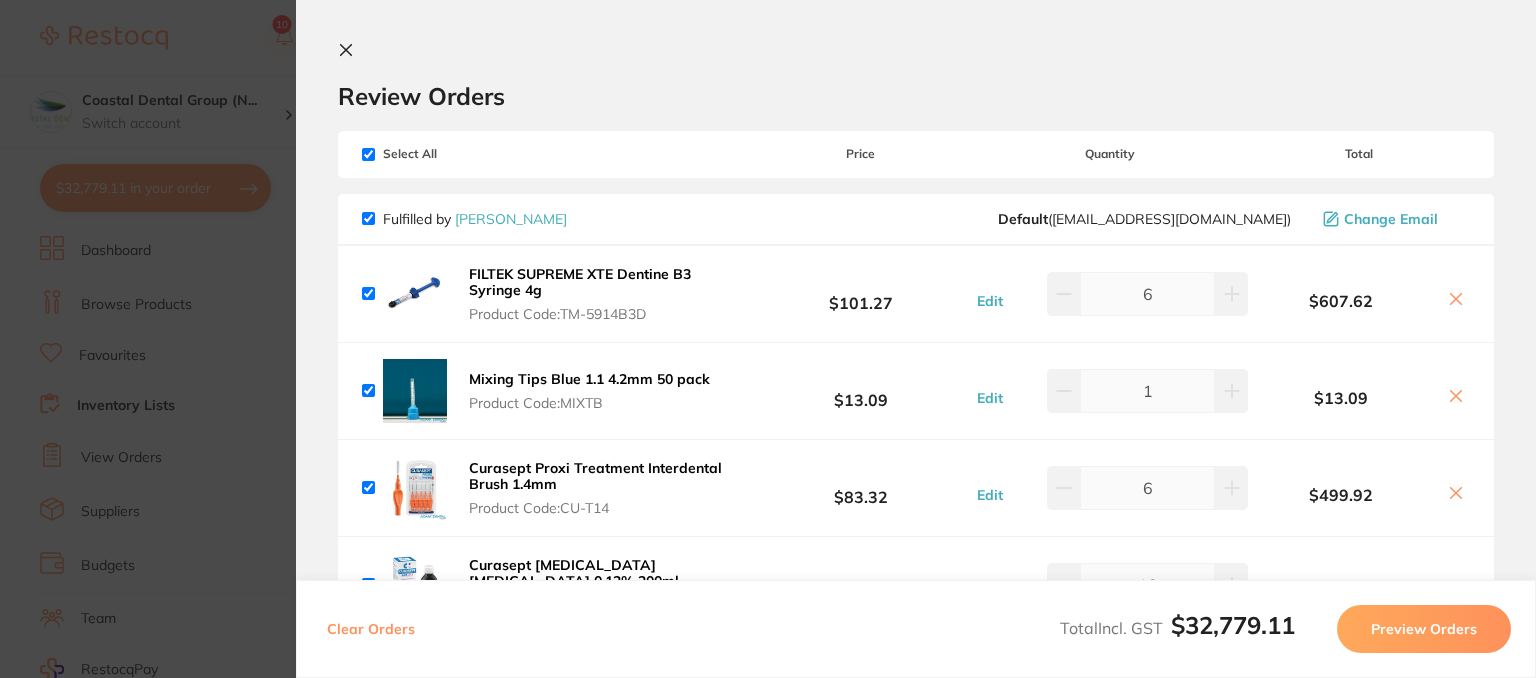 click at bounding box center (368, 154) 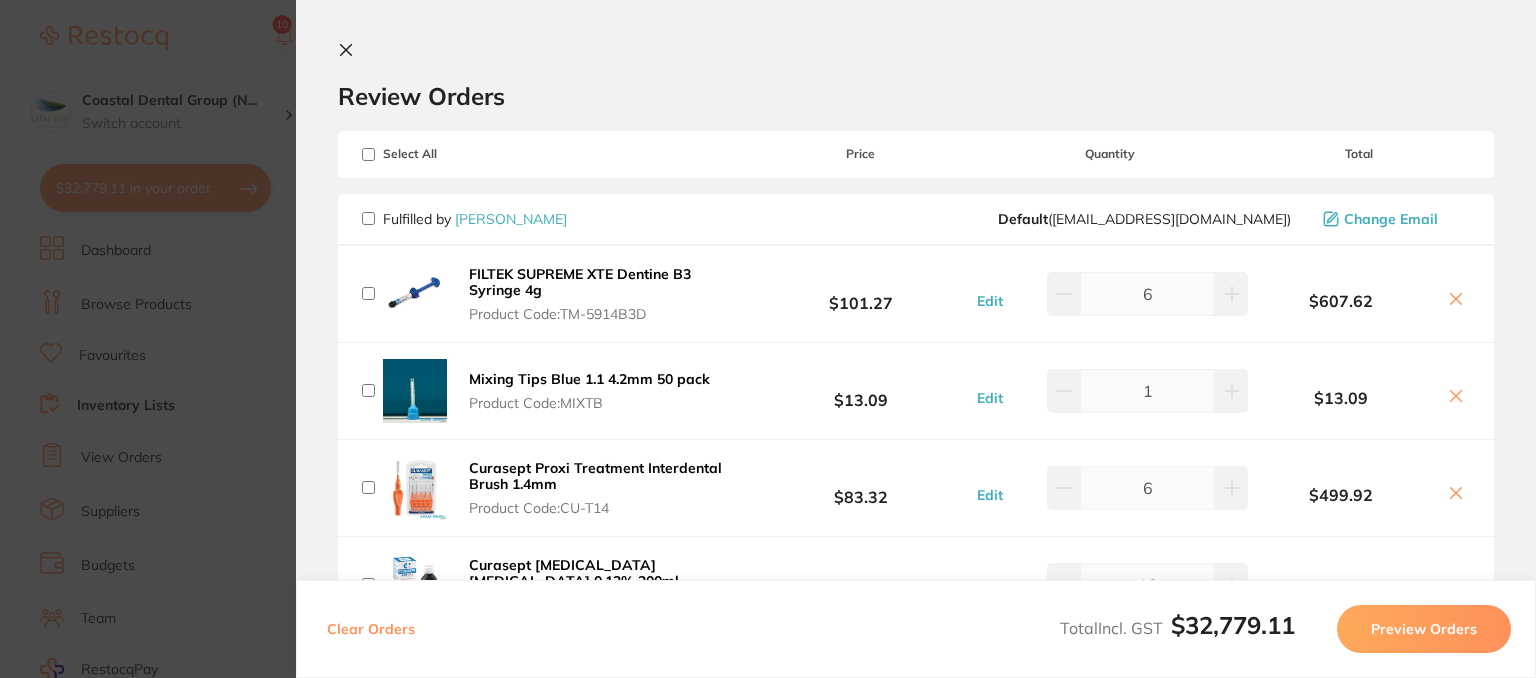 checkbox on "false" 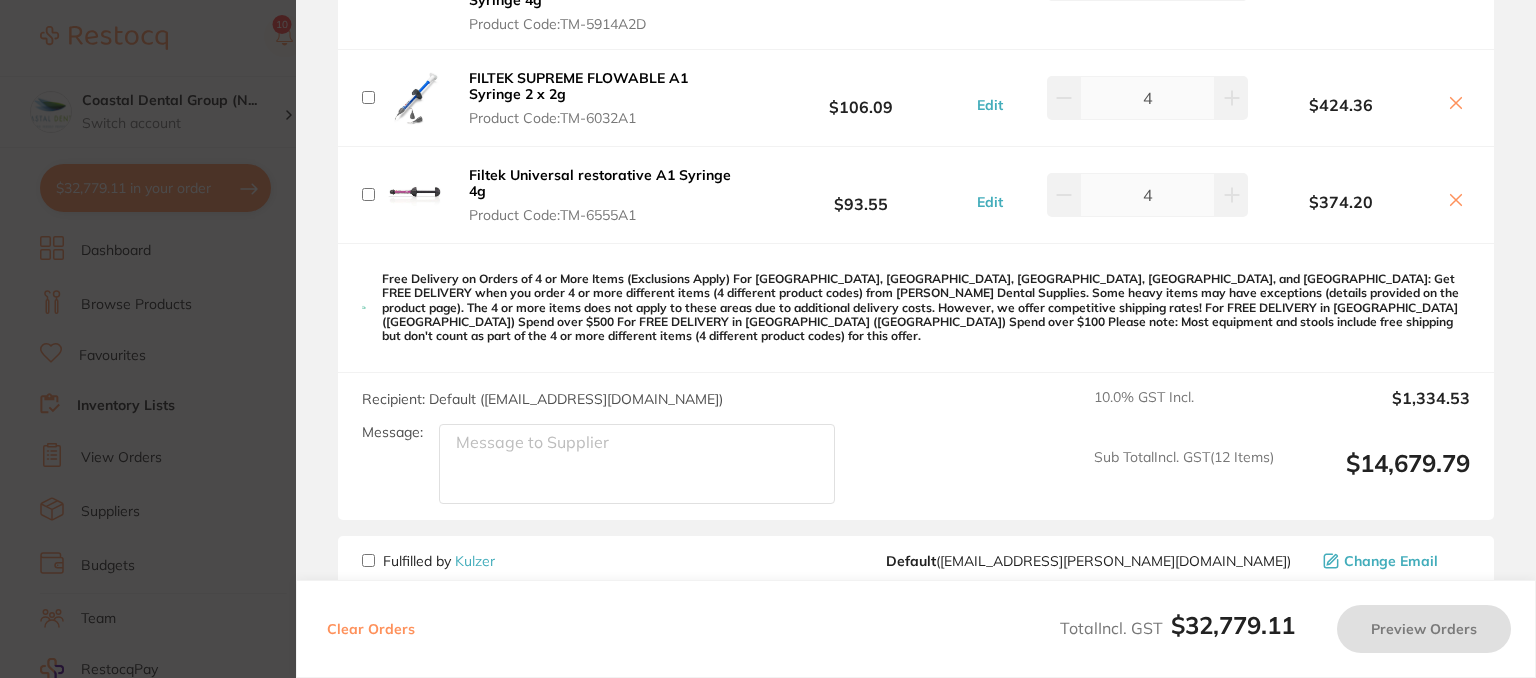scroll, scrollTop: 1400, scrollLeft: 0, axis: vertical 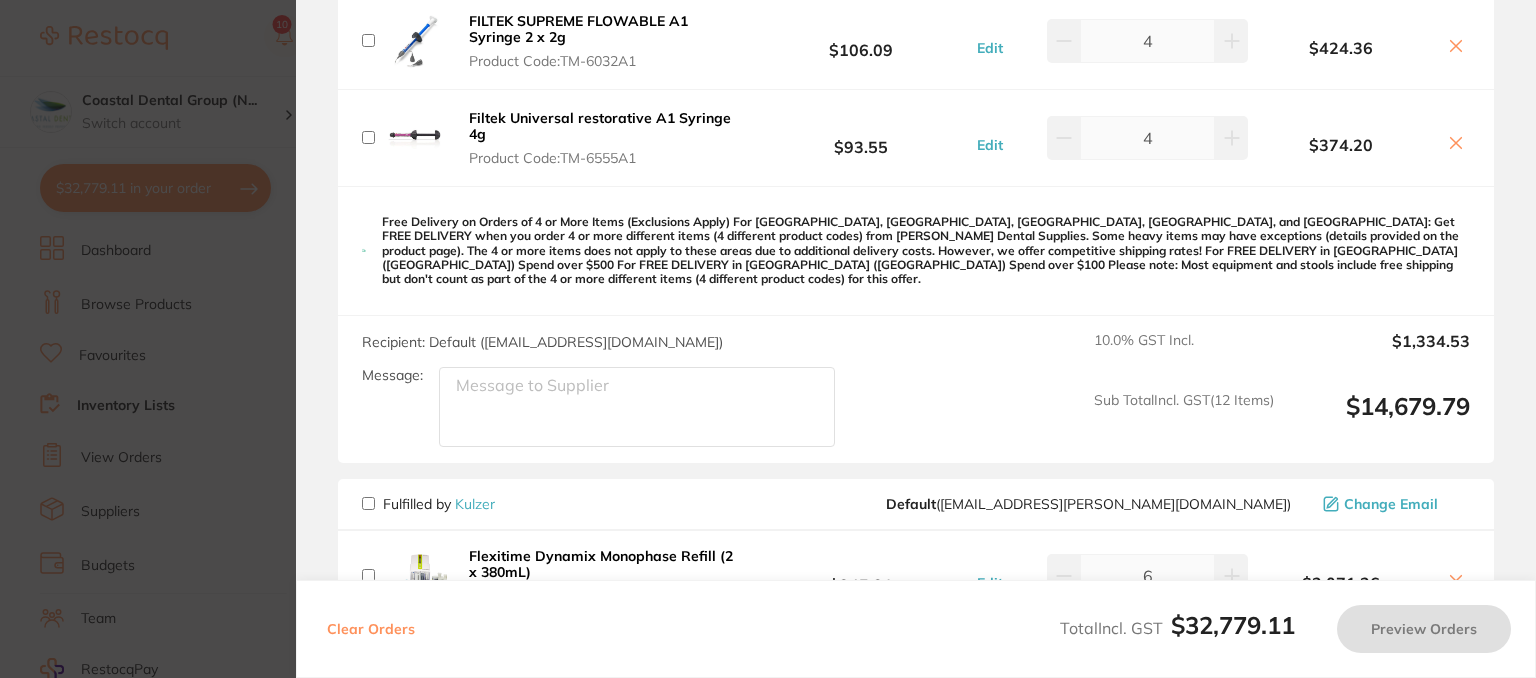 click on "Message:" at bounding box center (637, 407) 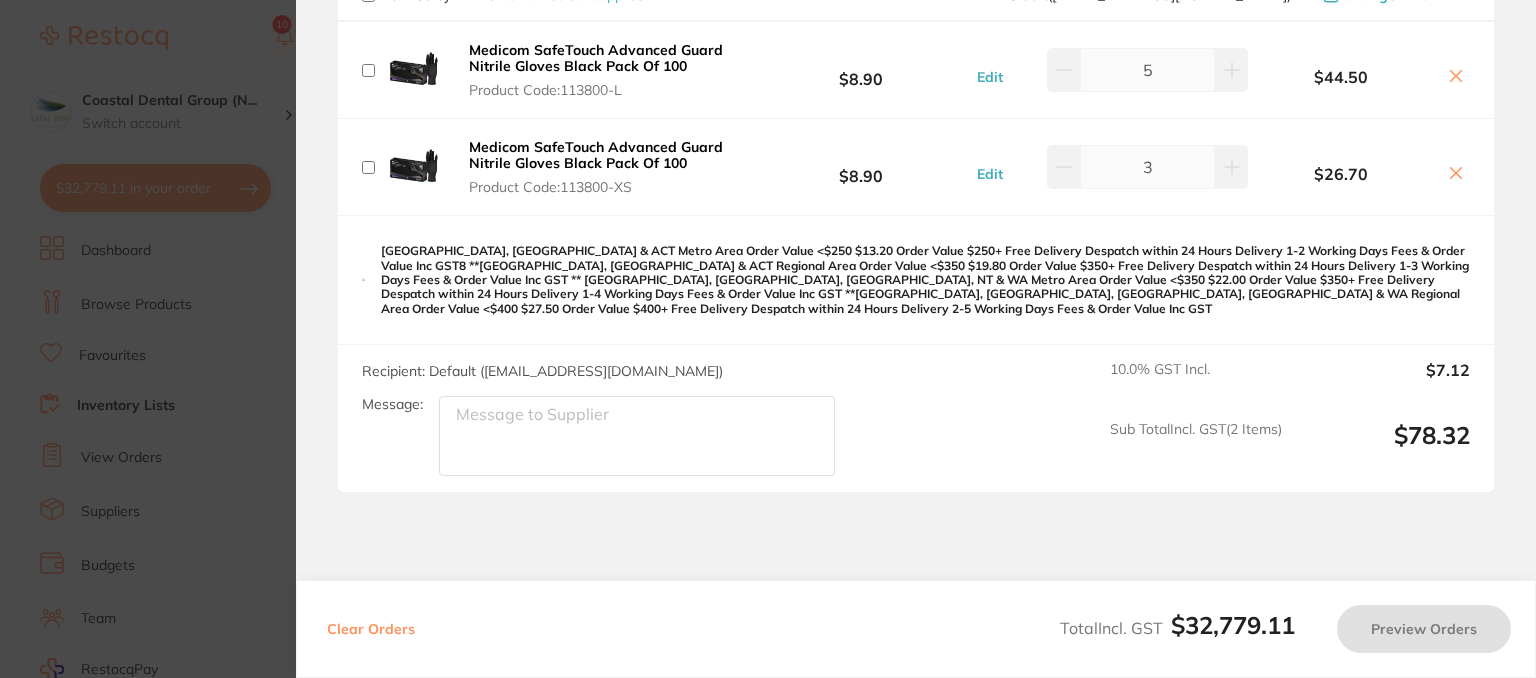 scroll, scrollTop: 3527, scrollLeft: 0, axis: vertical 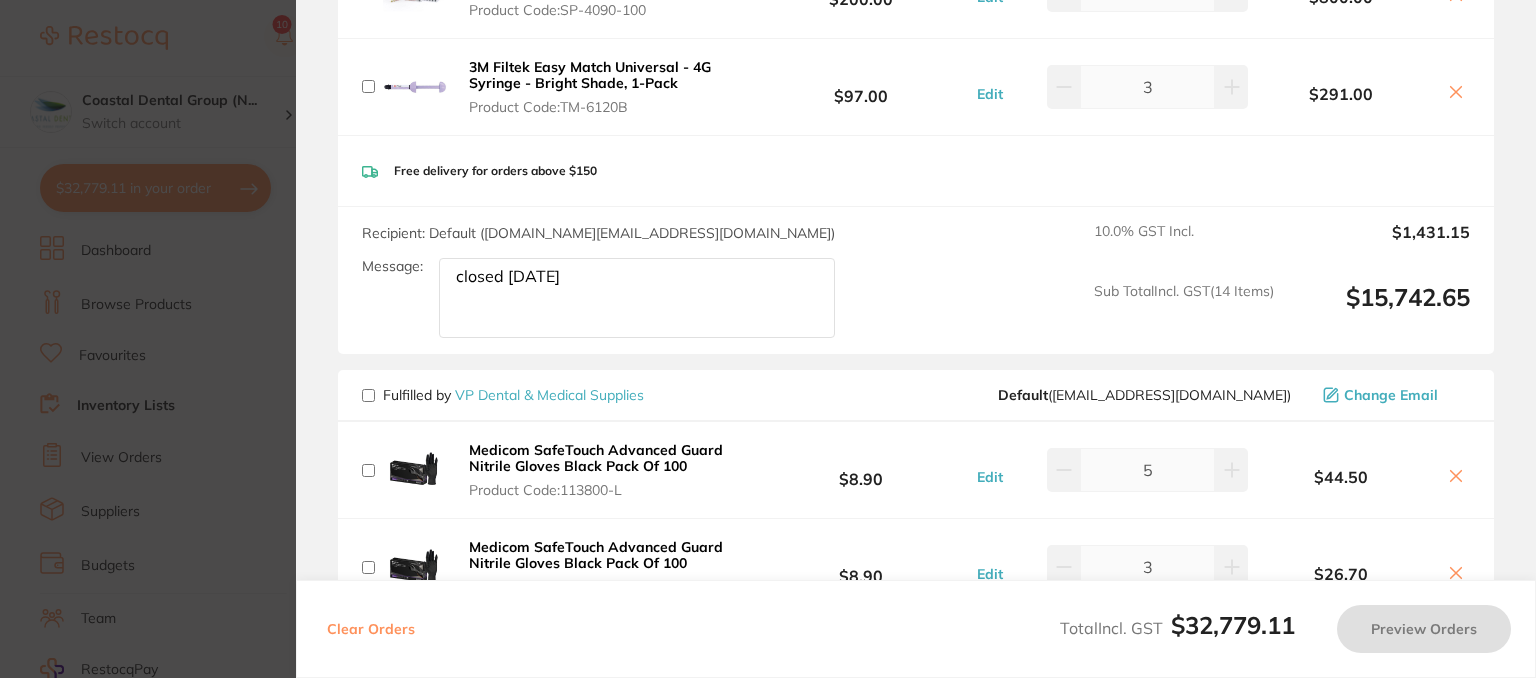 click at bounding box center [368, 395] 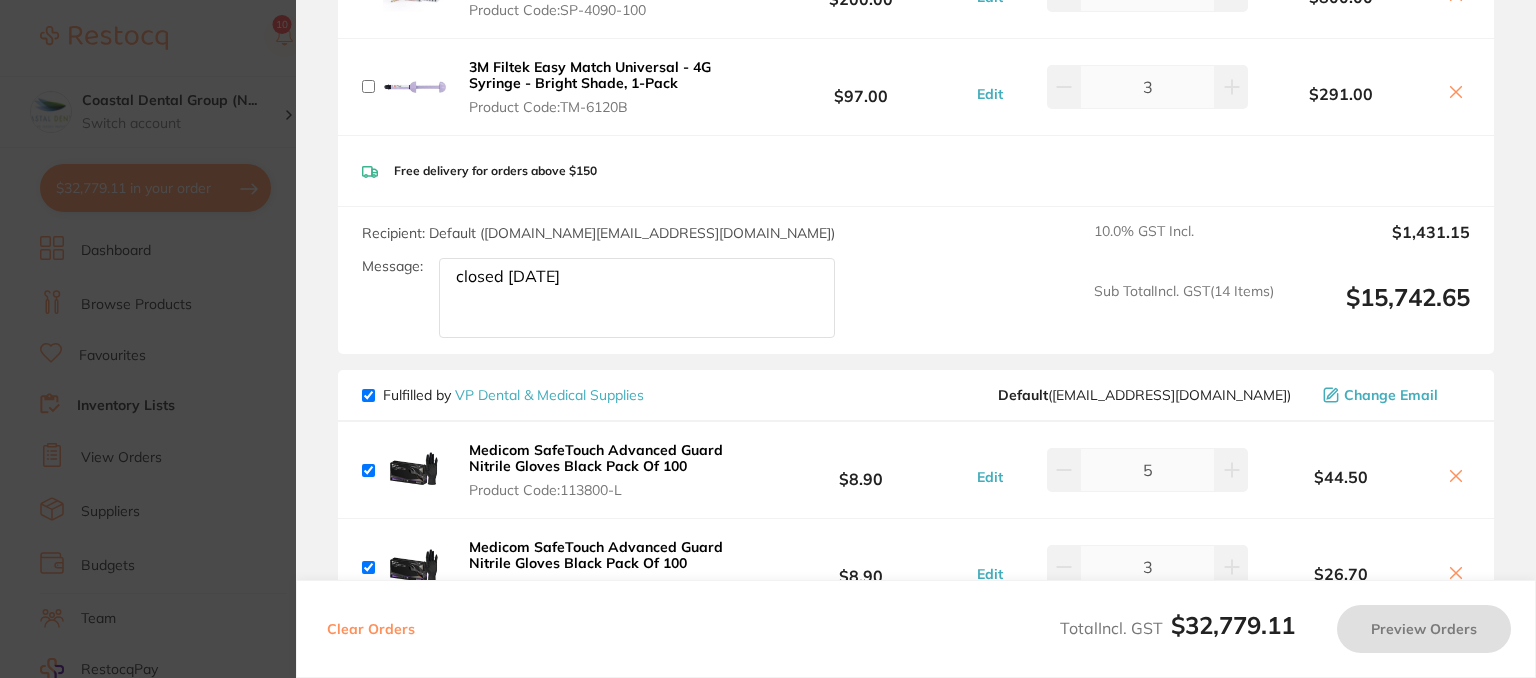 checkbox on "true" 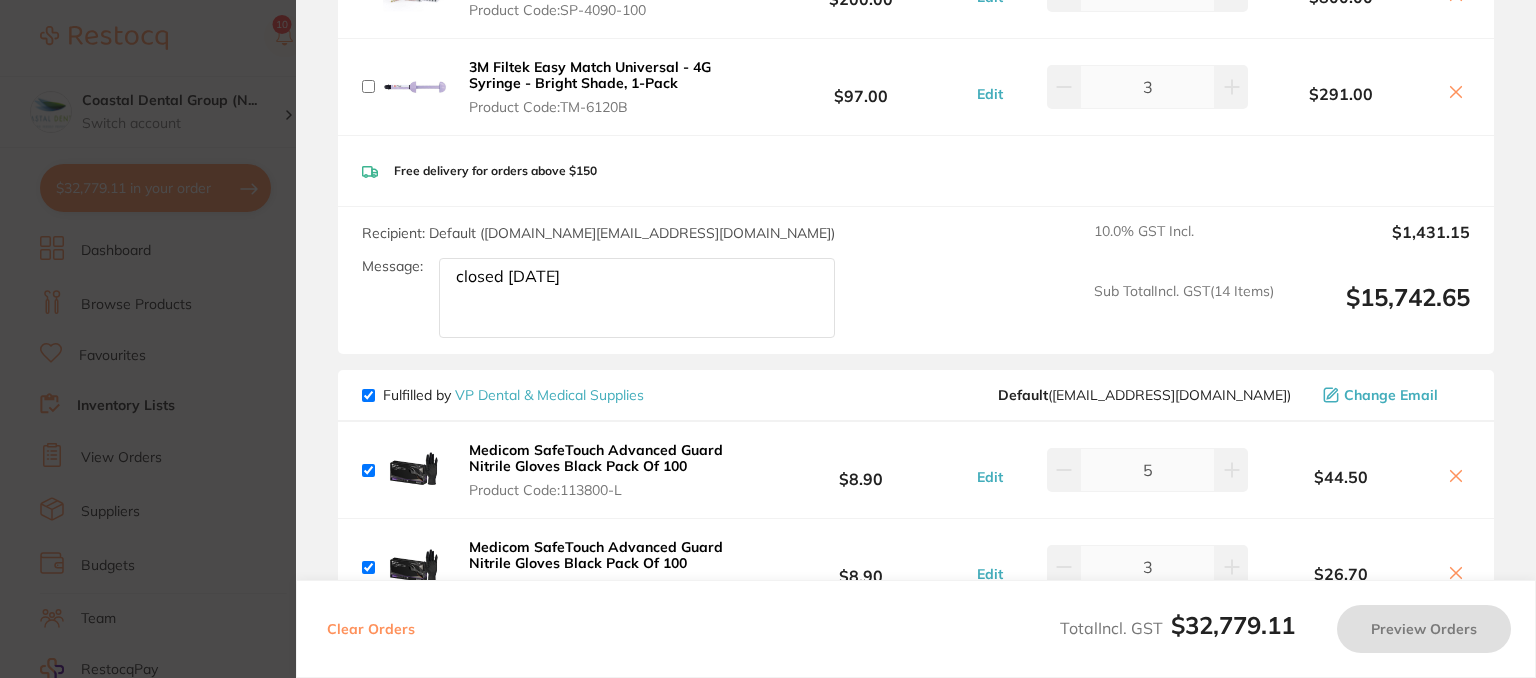 checkbox on "true" 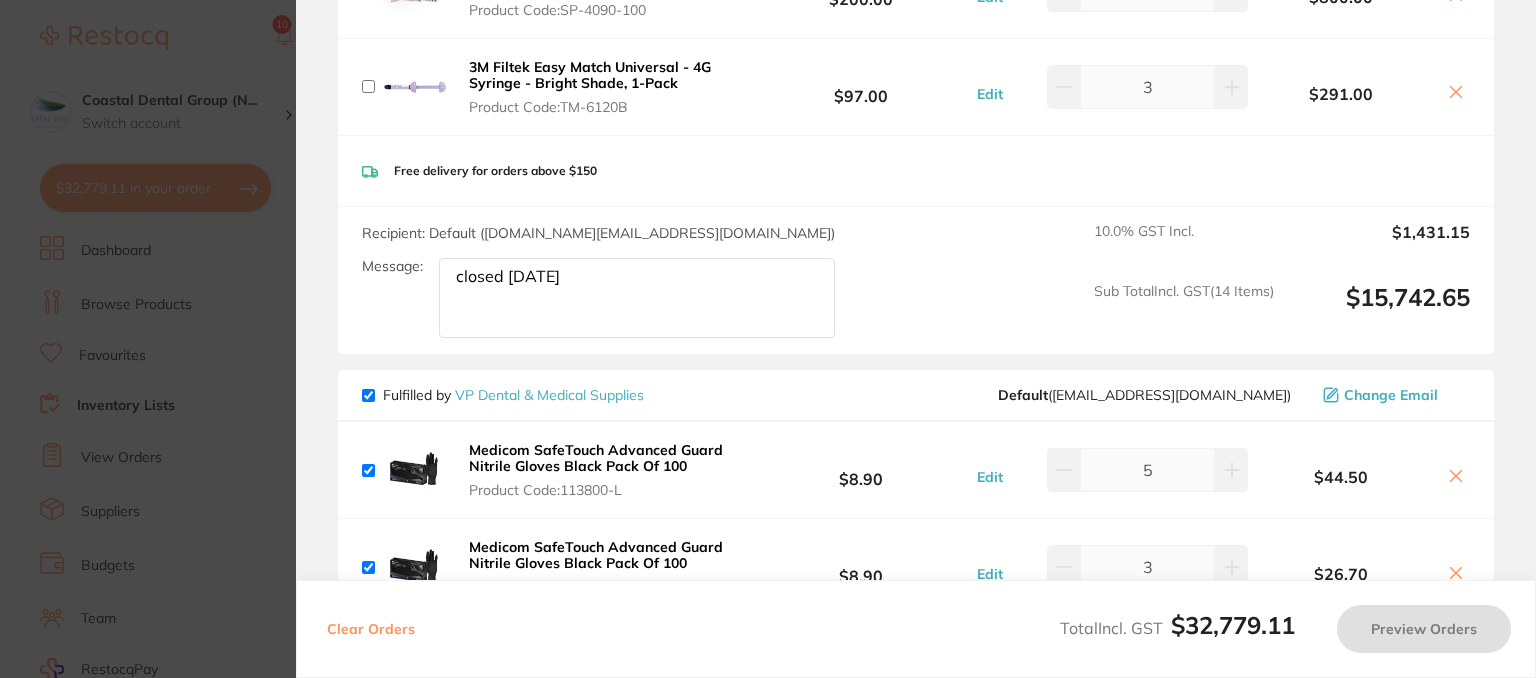 checkbox on "true" 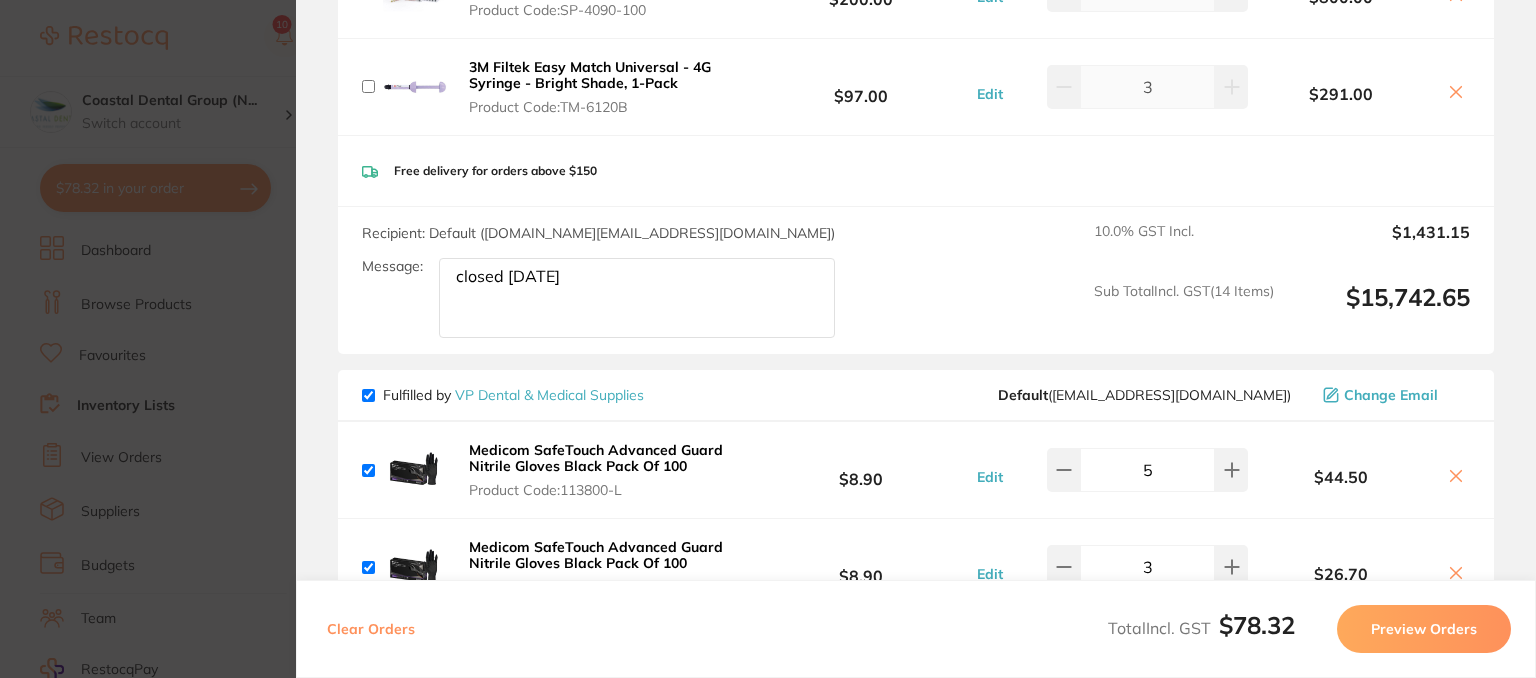 scroll, scrollTop: 3127, scrollLeft: 0, axis: vertical 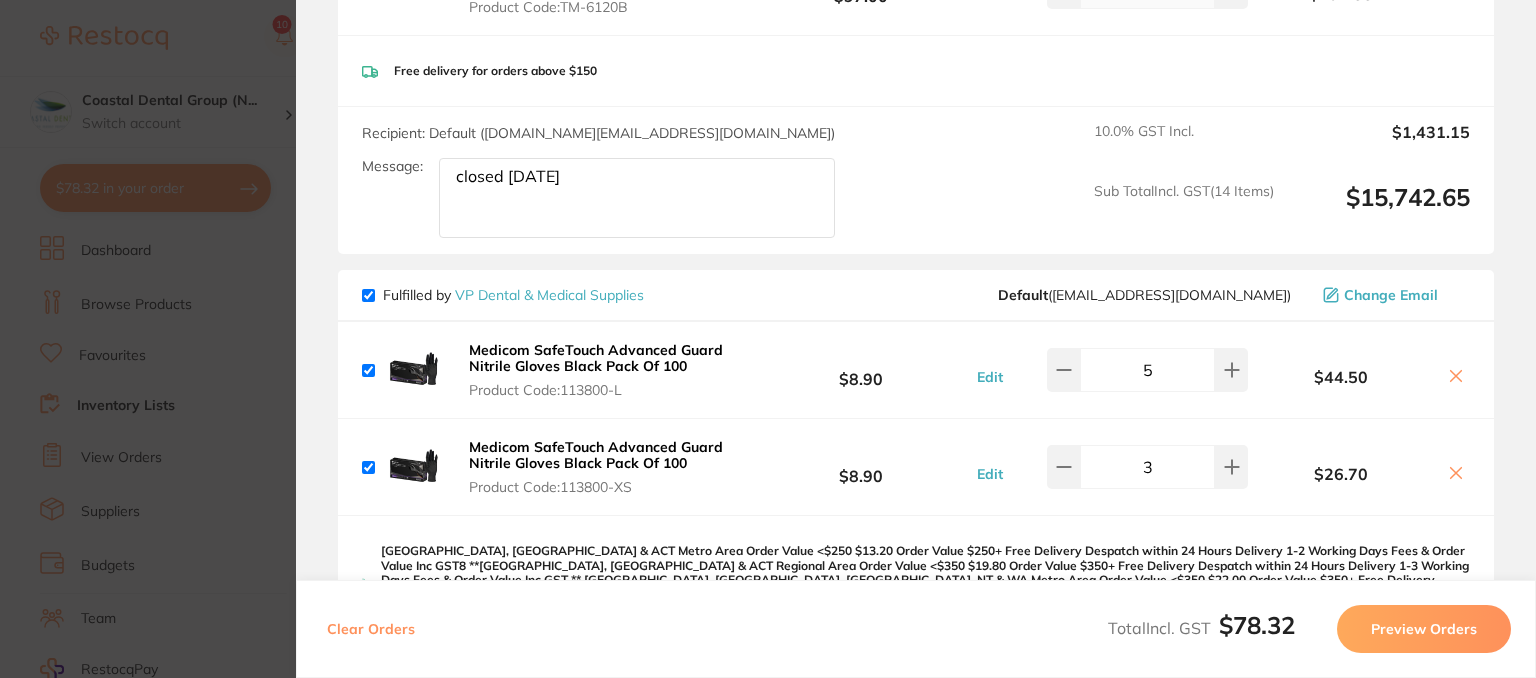 click on "Preview Orders" at bounding box center (1424, 629) 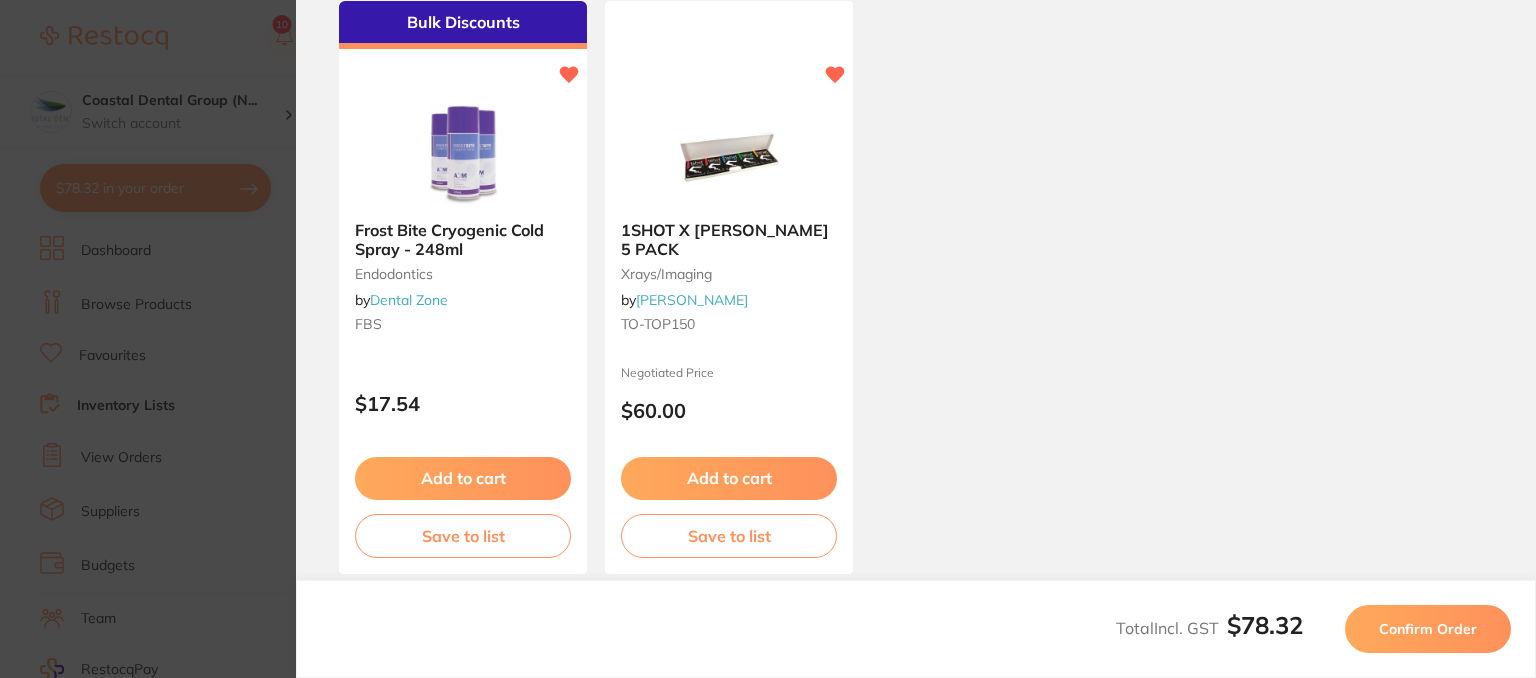 scroll, scrollTop: 0, scrollLeft: 0, axis: both 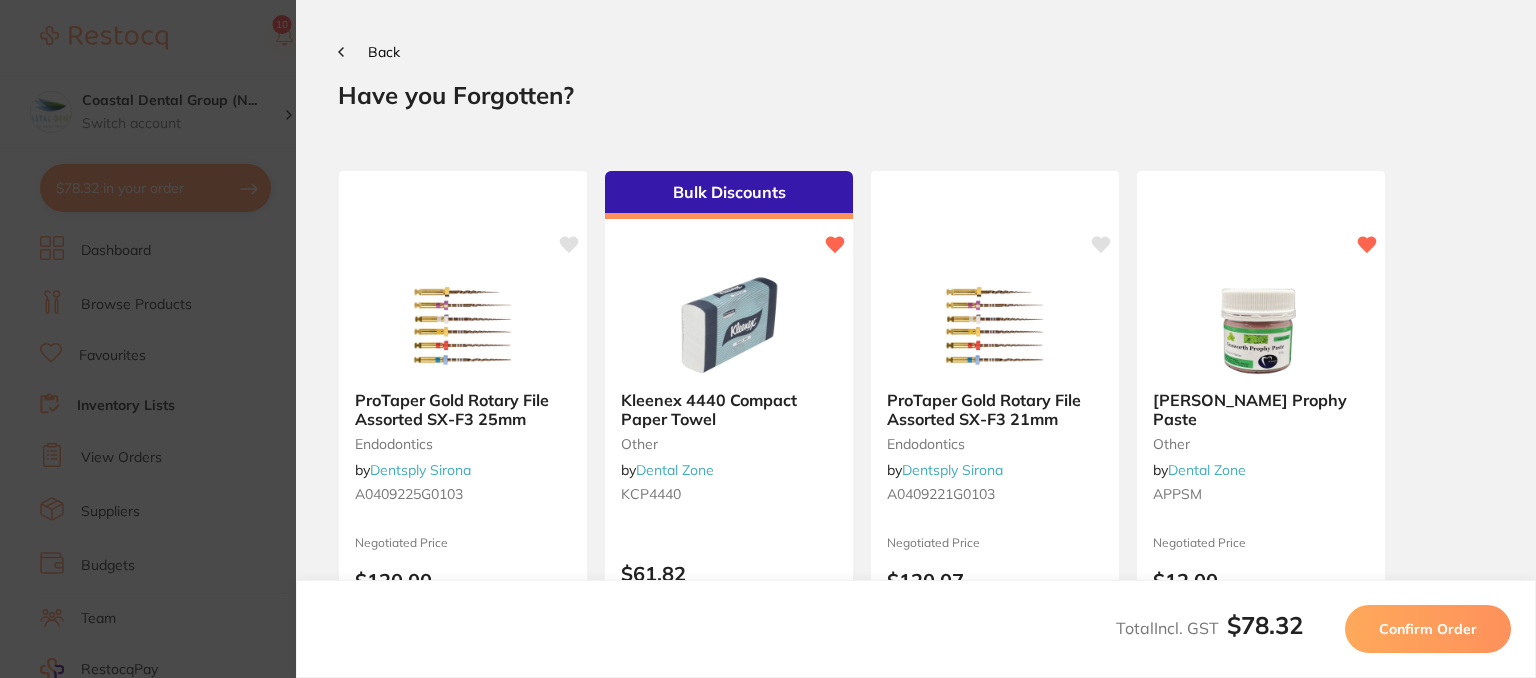 click on "Confirm Order" at bounding box center (1428, 629) 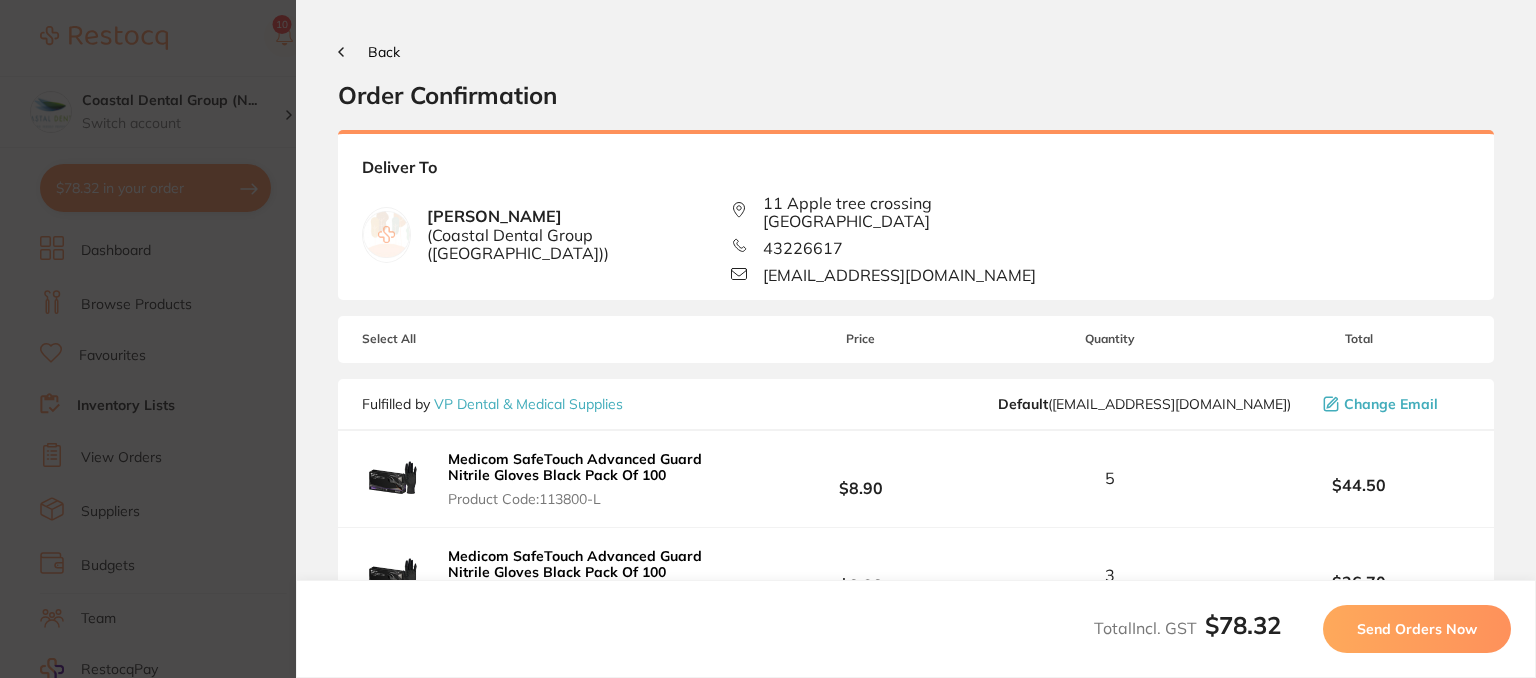 click on "Send Orders Now" at bounding box center [1417, 629] 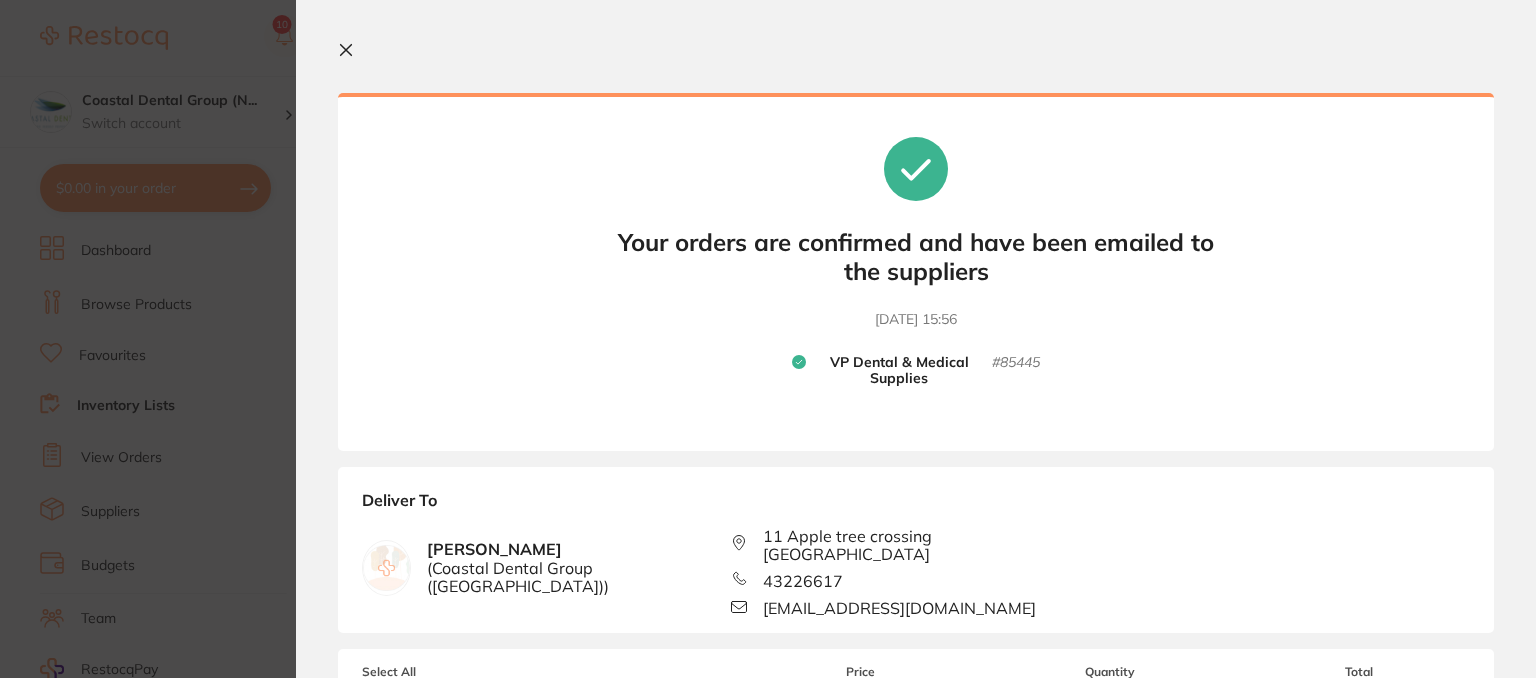 click 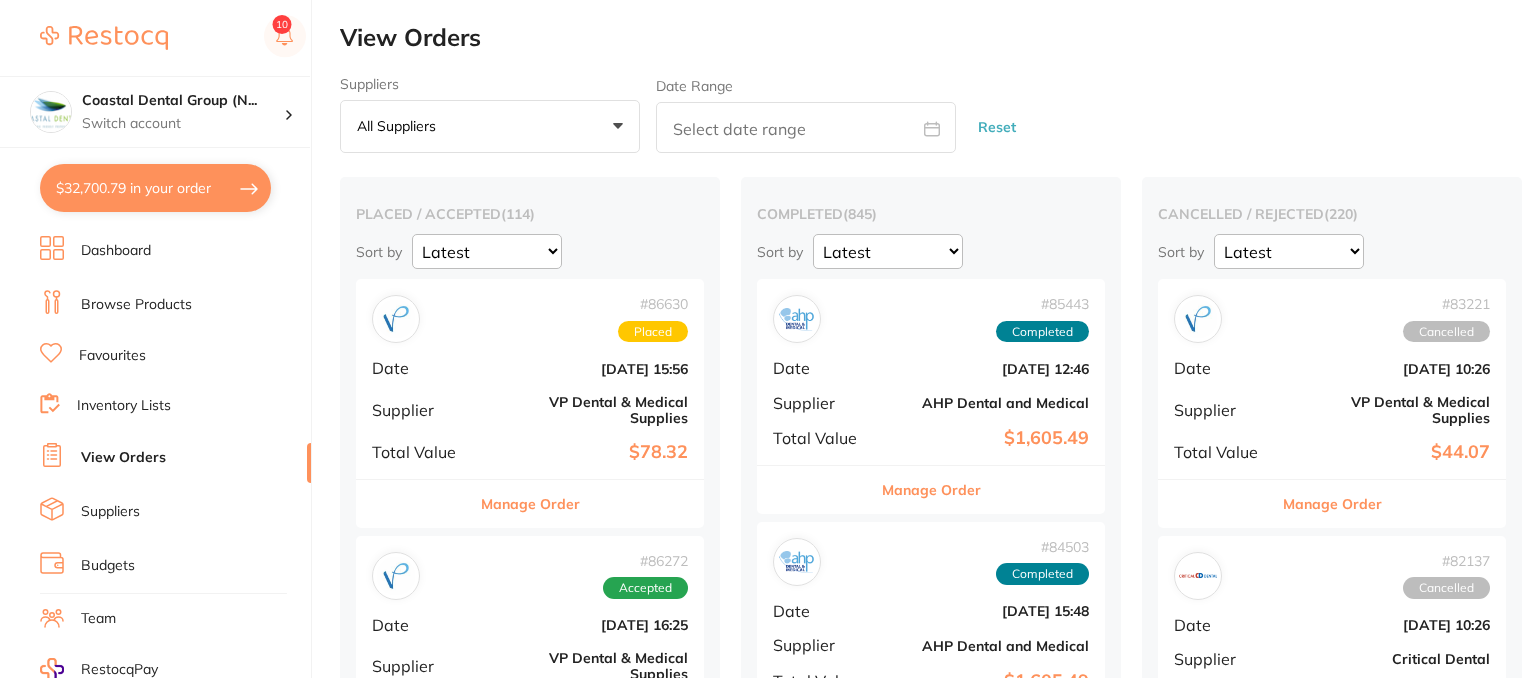 checkbox on "false" 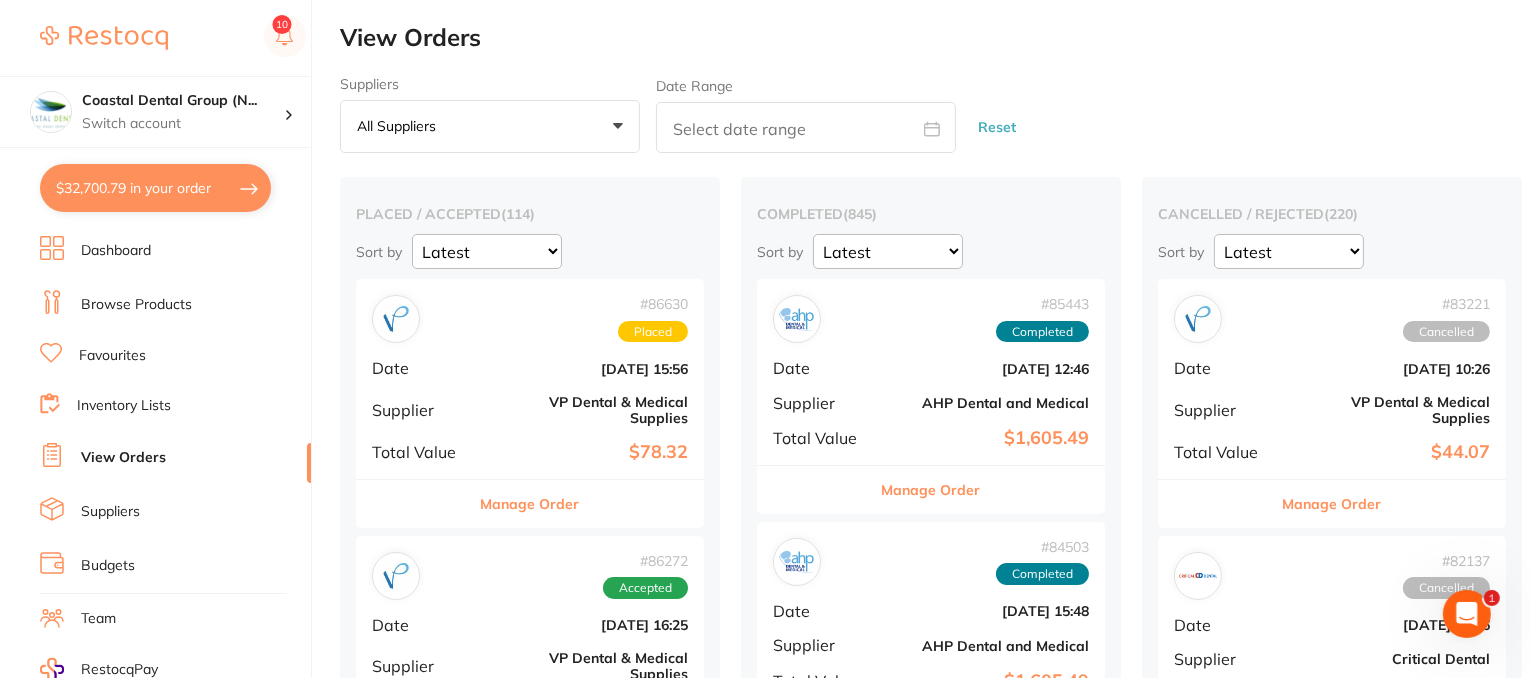 scroll, scrollTop: 0, scrollLeft: 0, axis: both 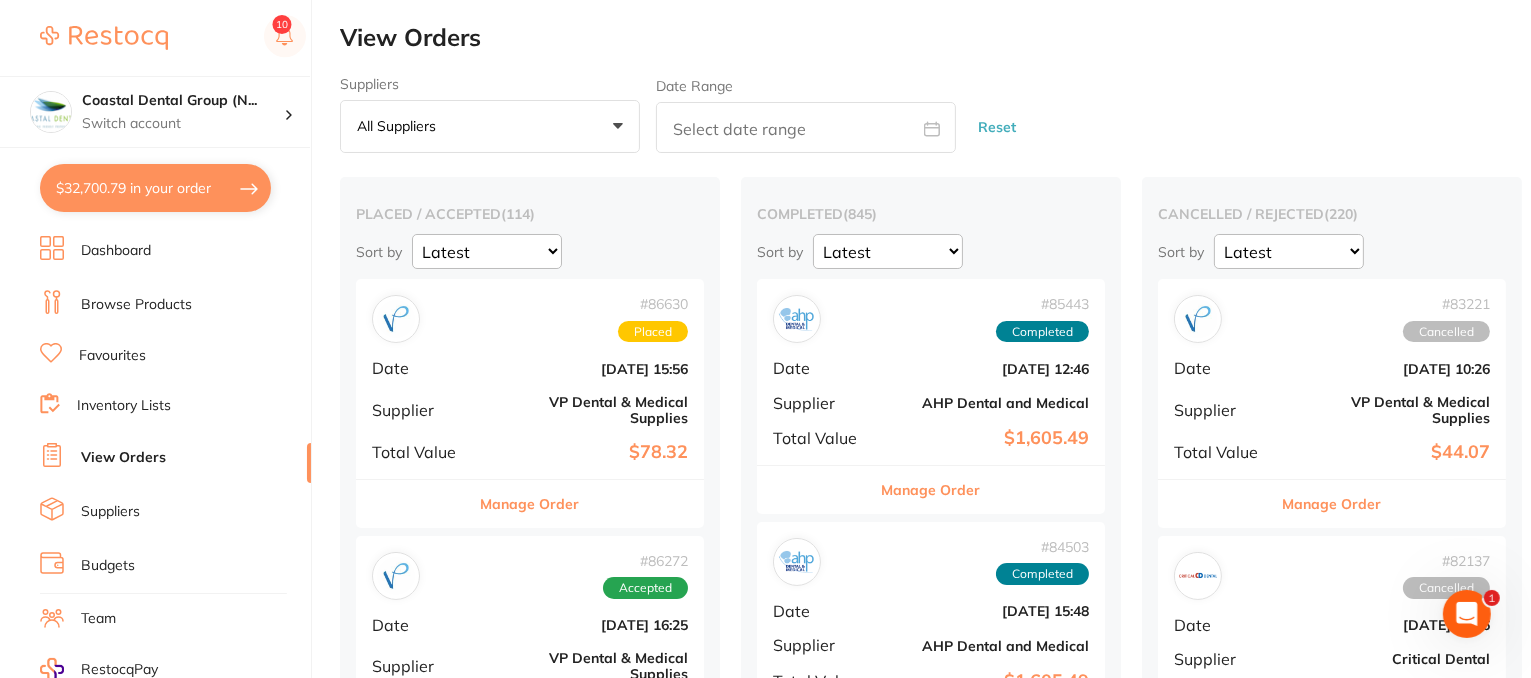 click on "Manage Order" at bounding box center (530, 504) 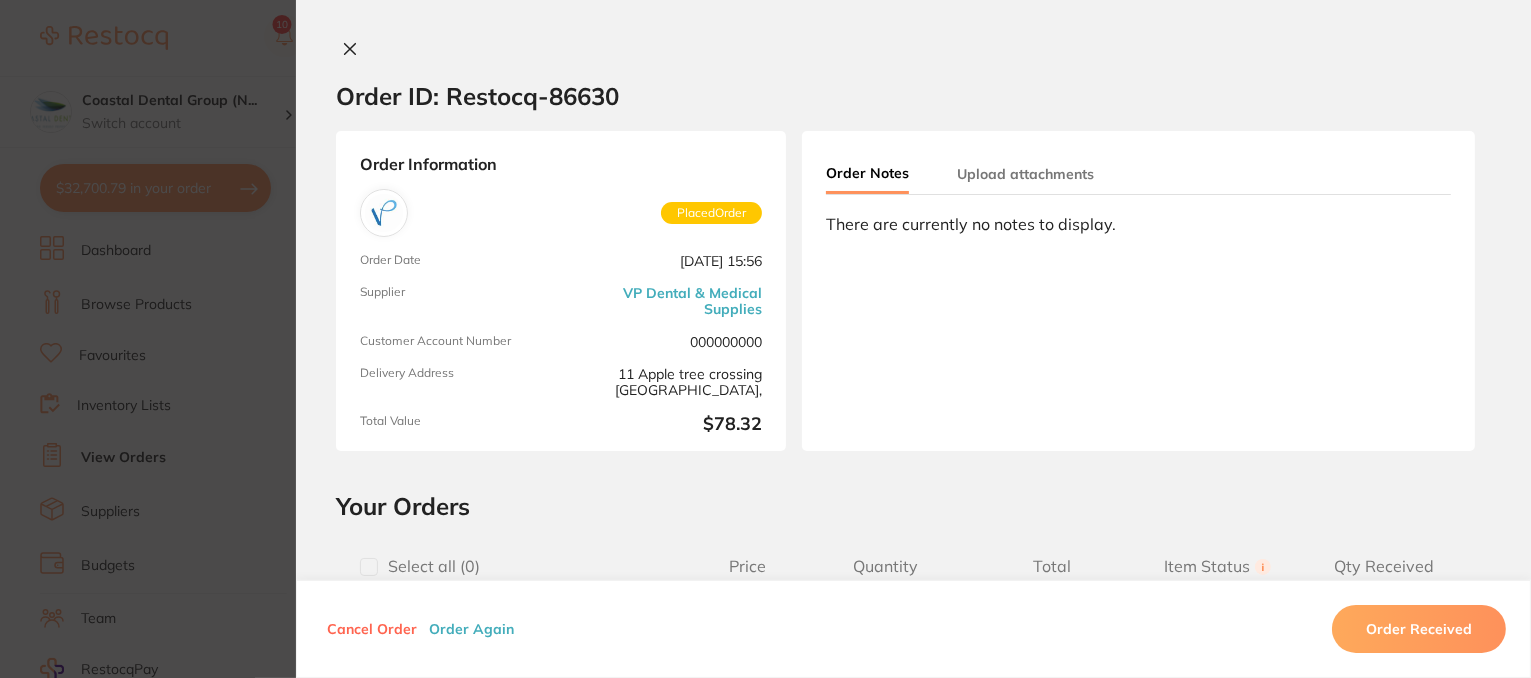 click on "Cancel Order" at bounding box center [372, 629] 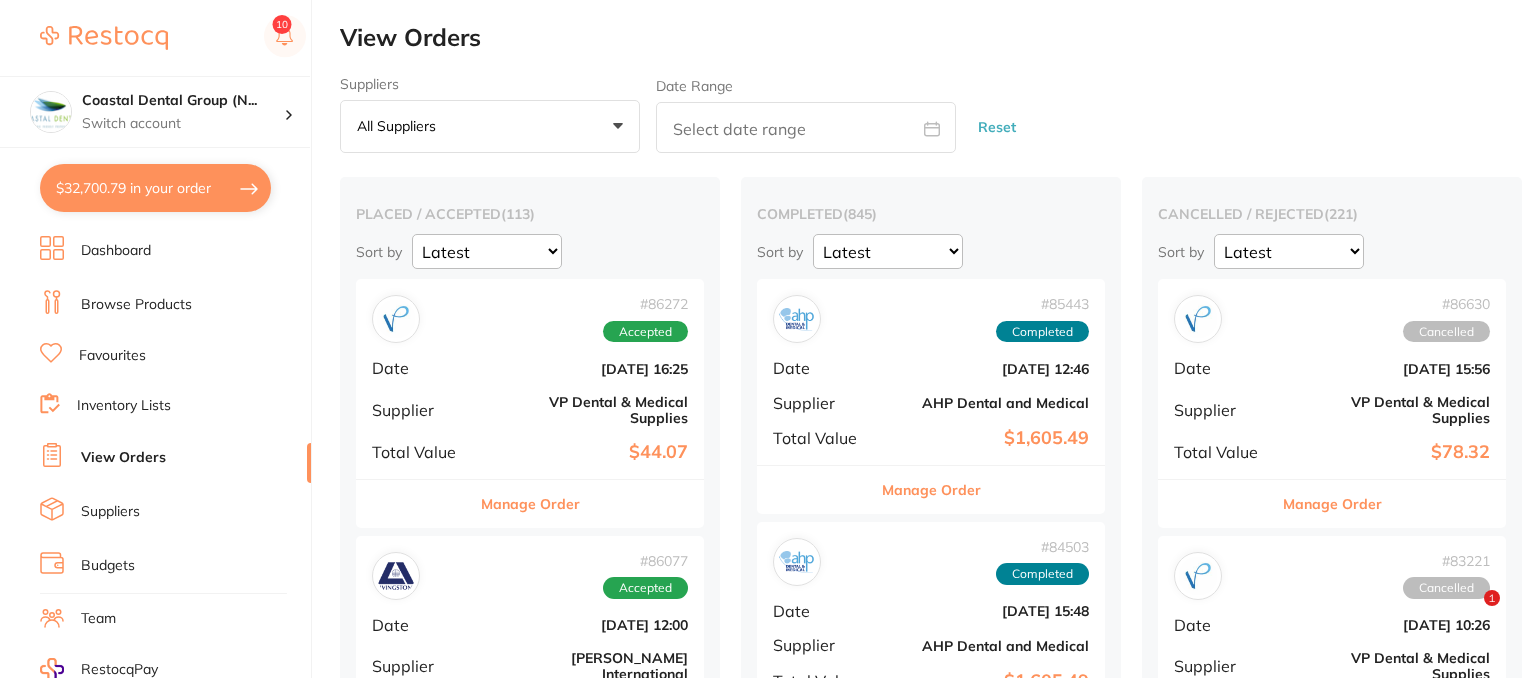 scroll, scrollTop: 0, scrollLeft: 0, axis: both 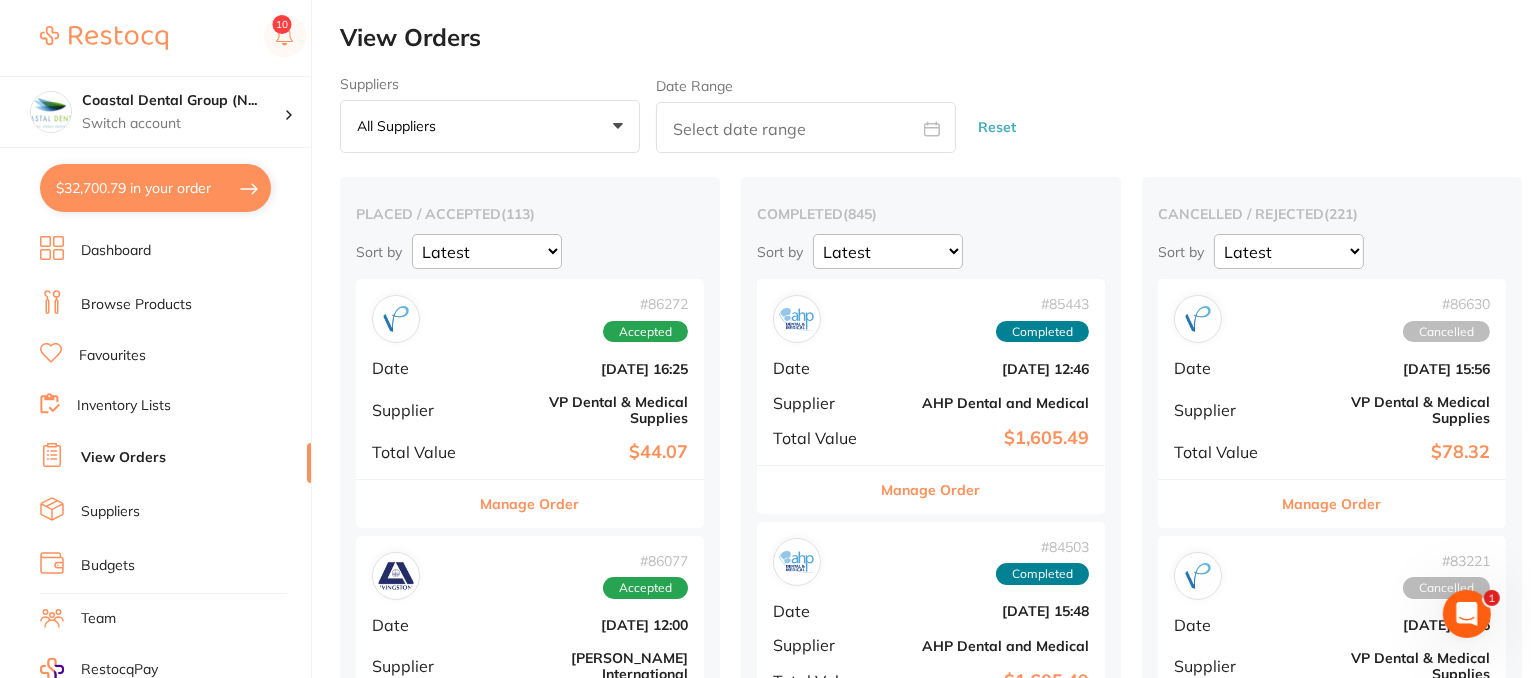 click 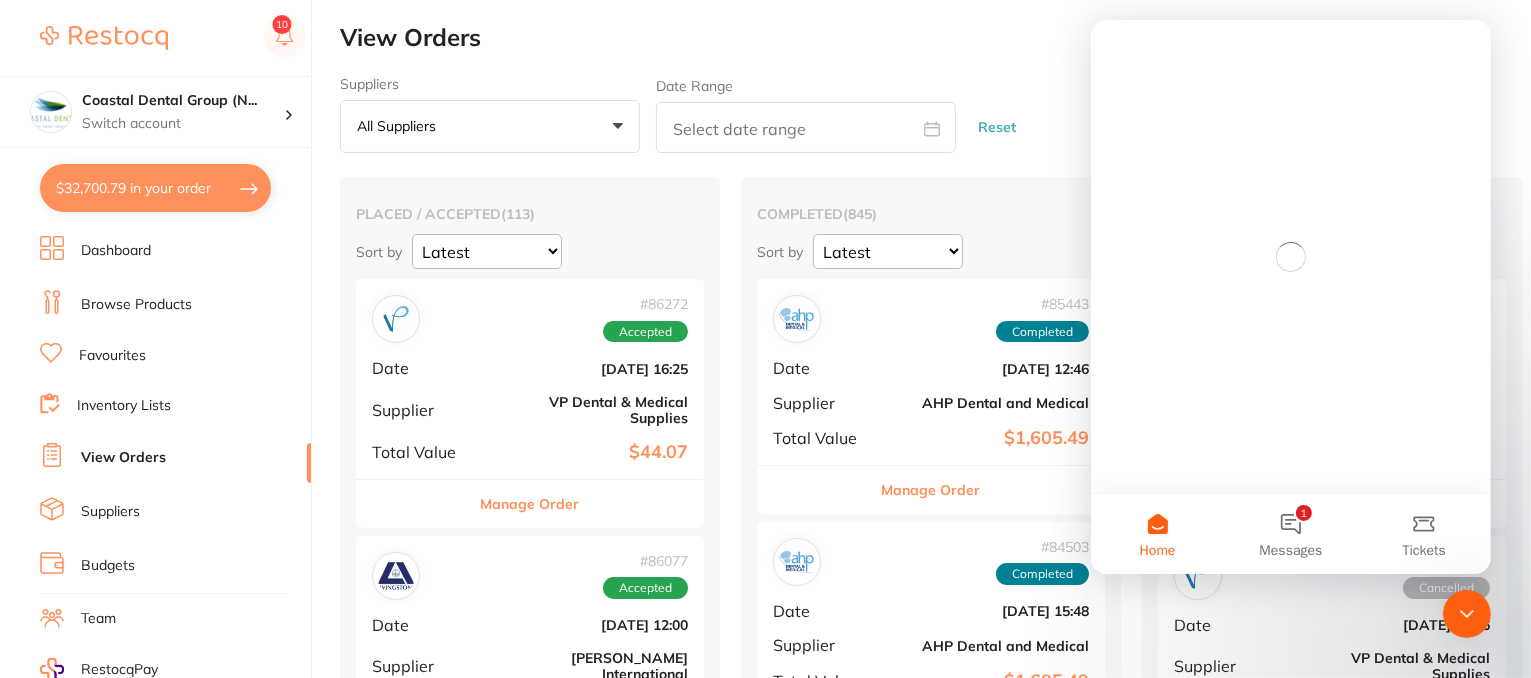 scroll, scrollTop: 0, scrollLeft: 0, axis: both 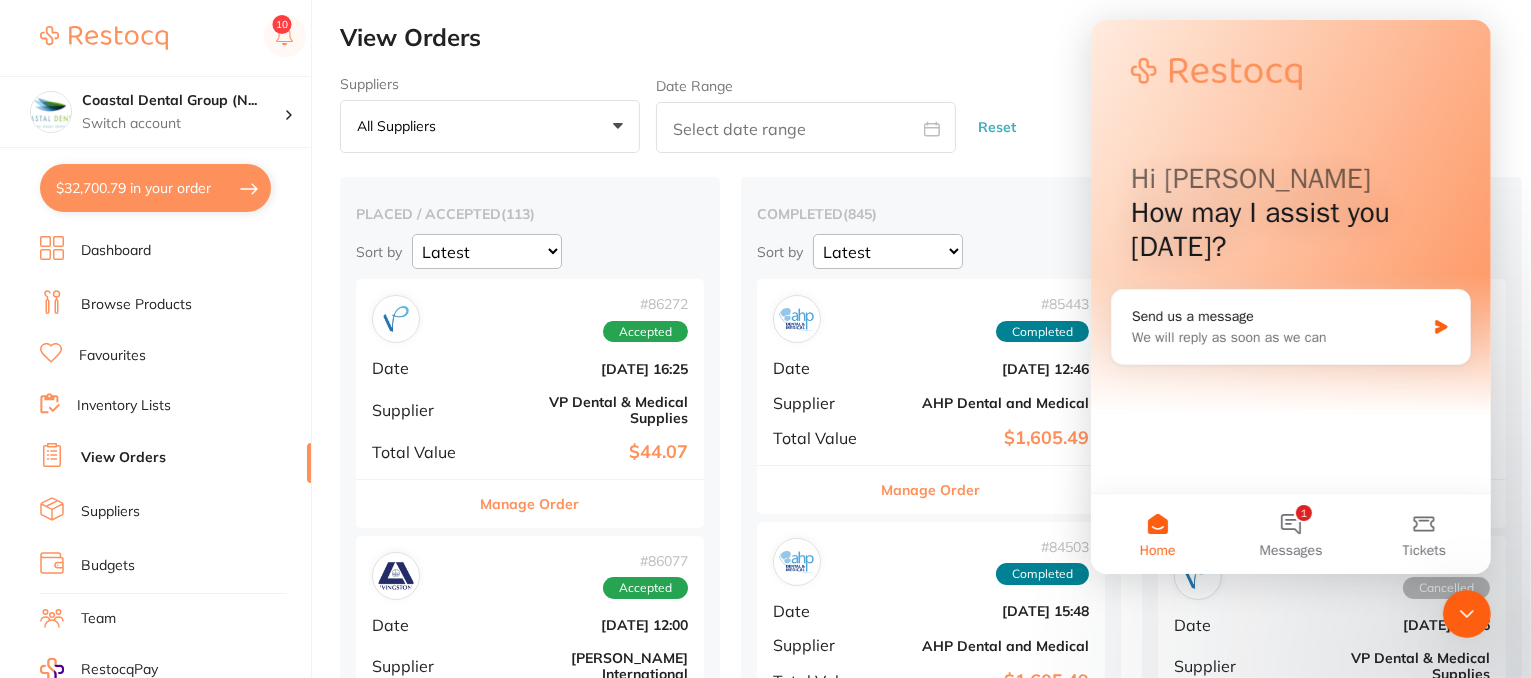 click on "View Orders" at bounding box center [935, 38] 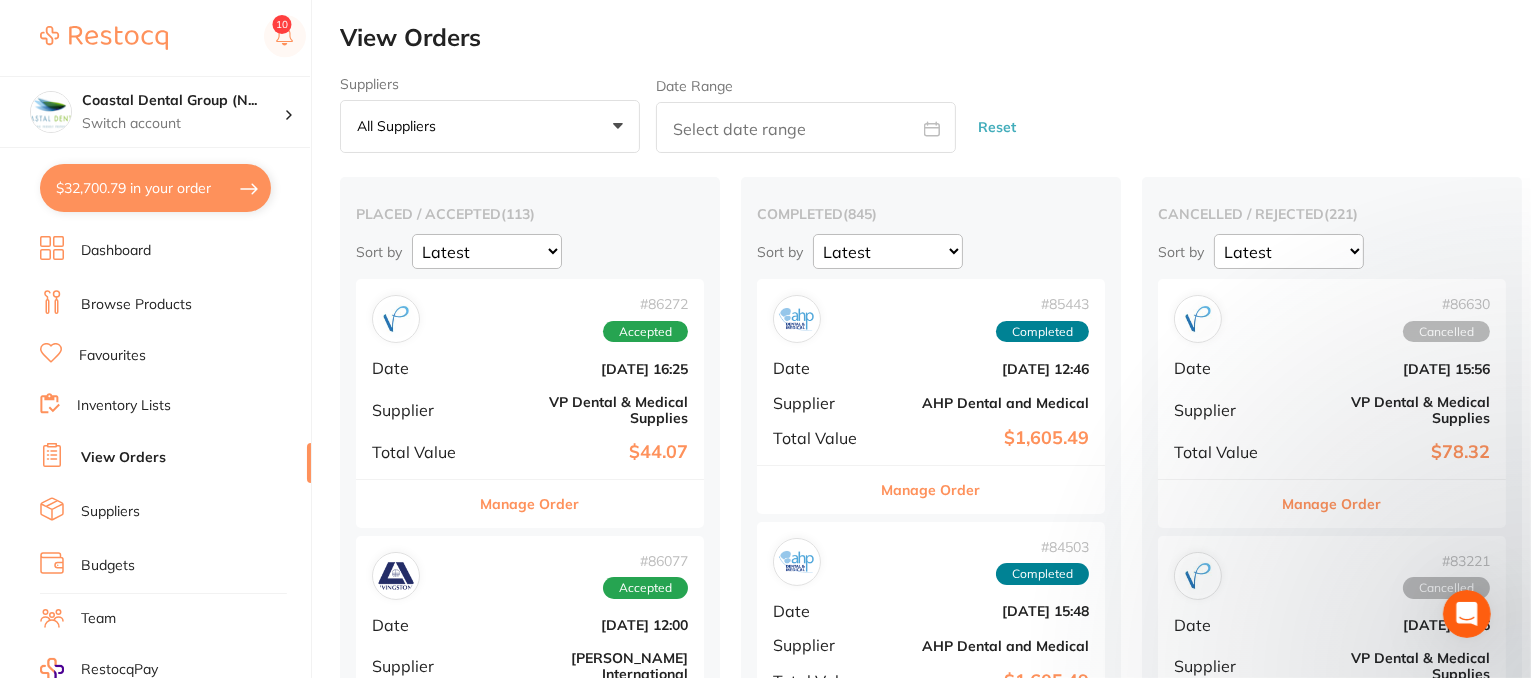 scroll, scrollTop: 0, scrollLeft: 0, axis: both 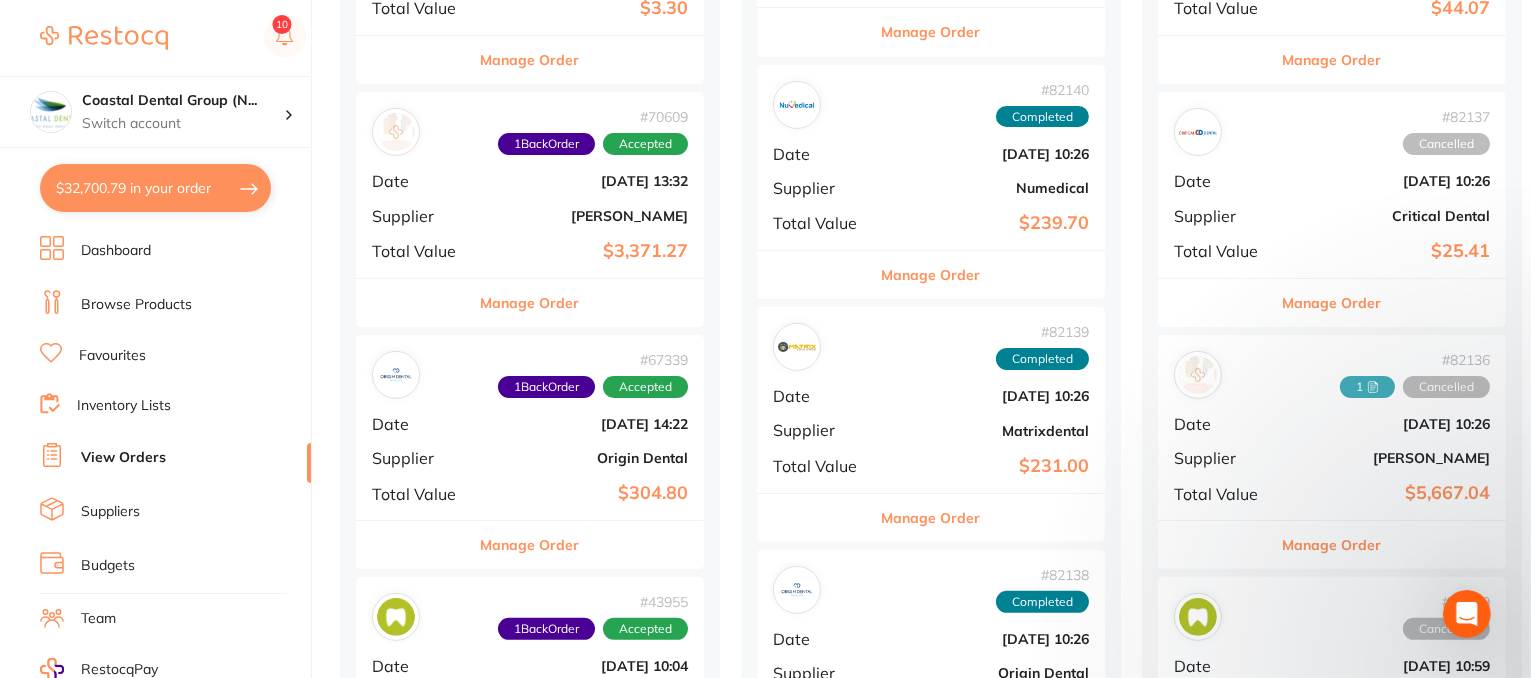 click on "Manage Order" at bounding box center (530, 303) 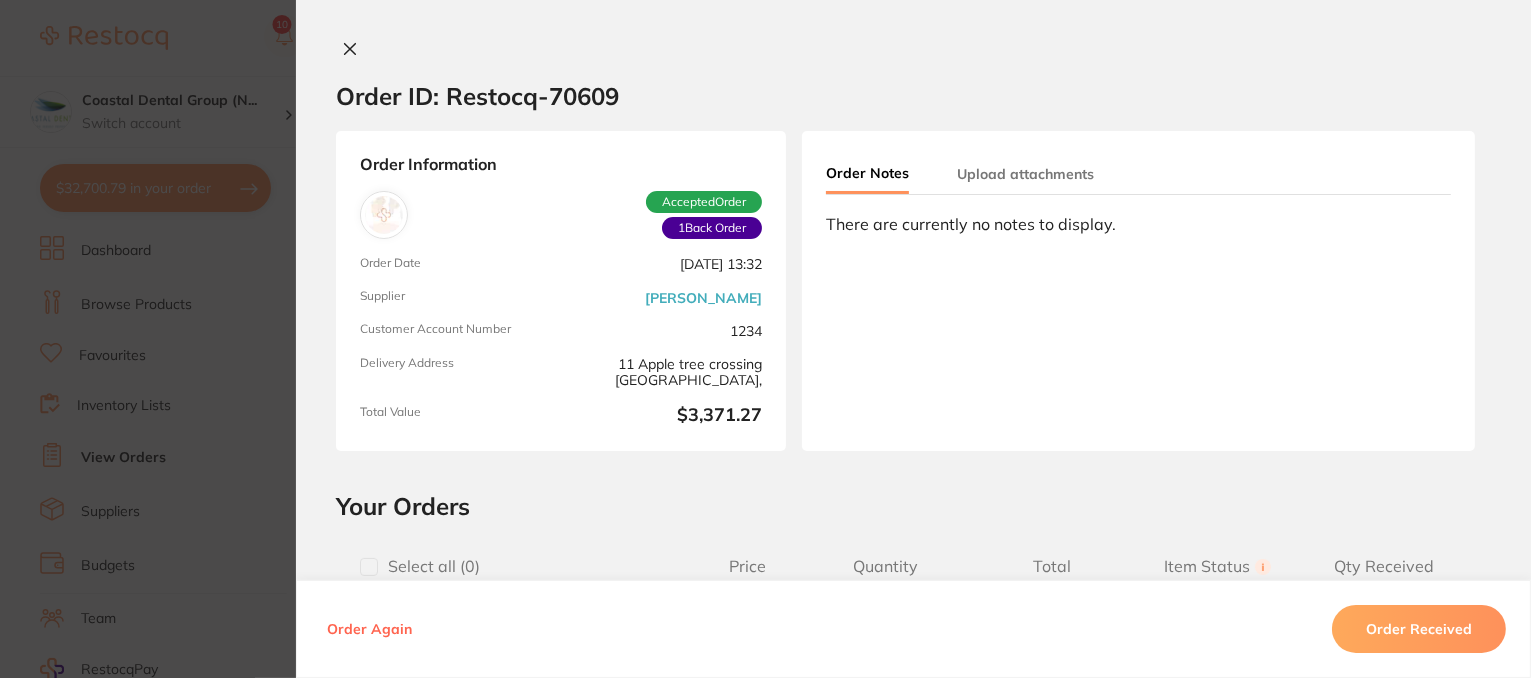 scroll, scrollTop: 100, scrollLeft: 0, axis: vertical 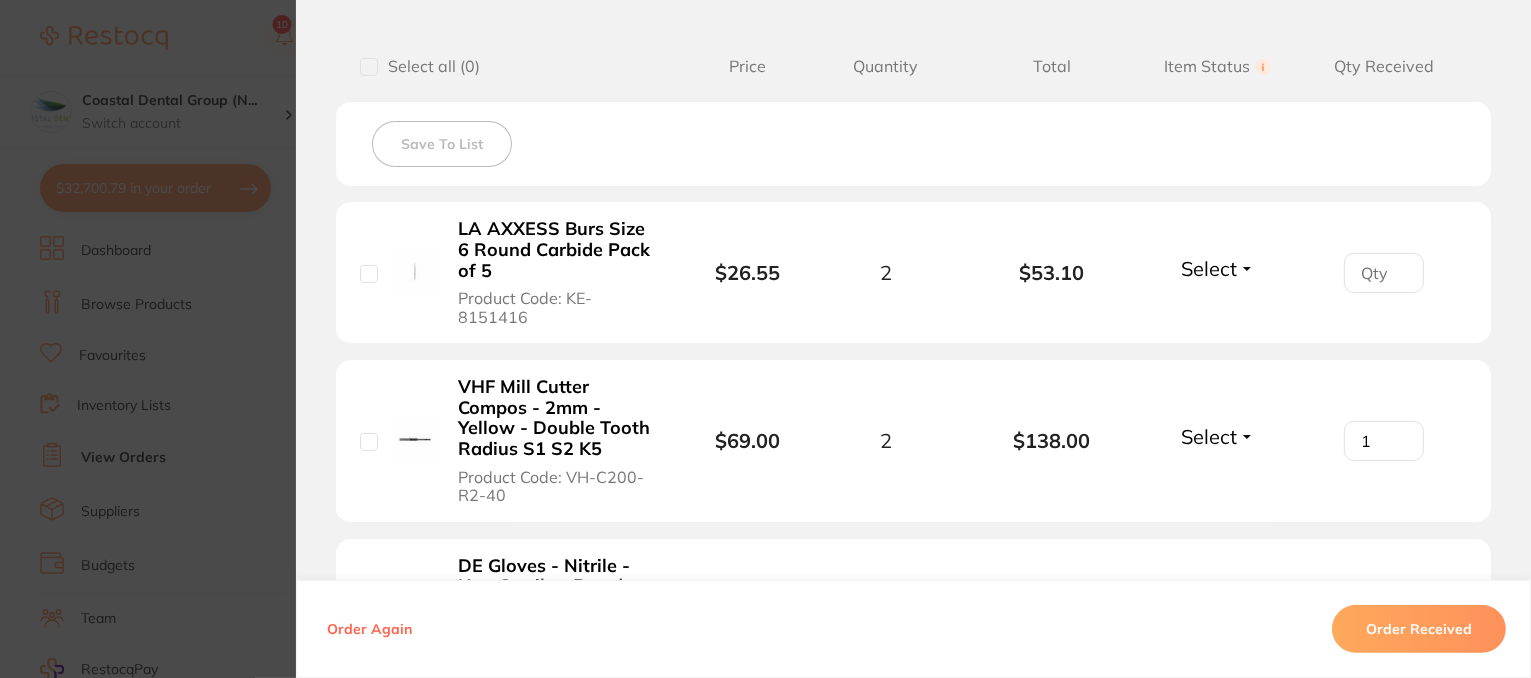 click on "Select" at bounding box center (1218, 268) 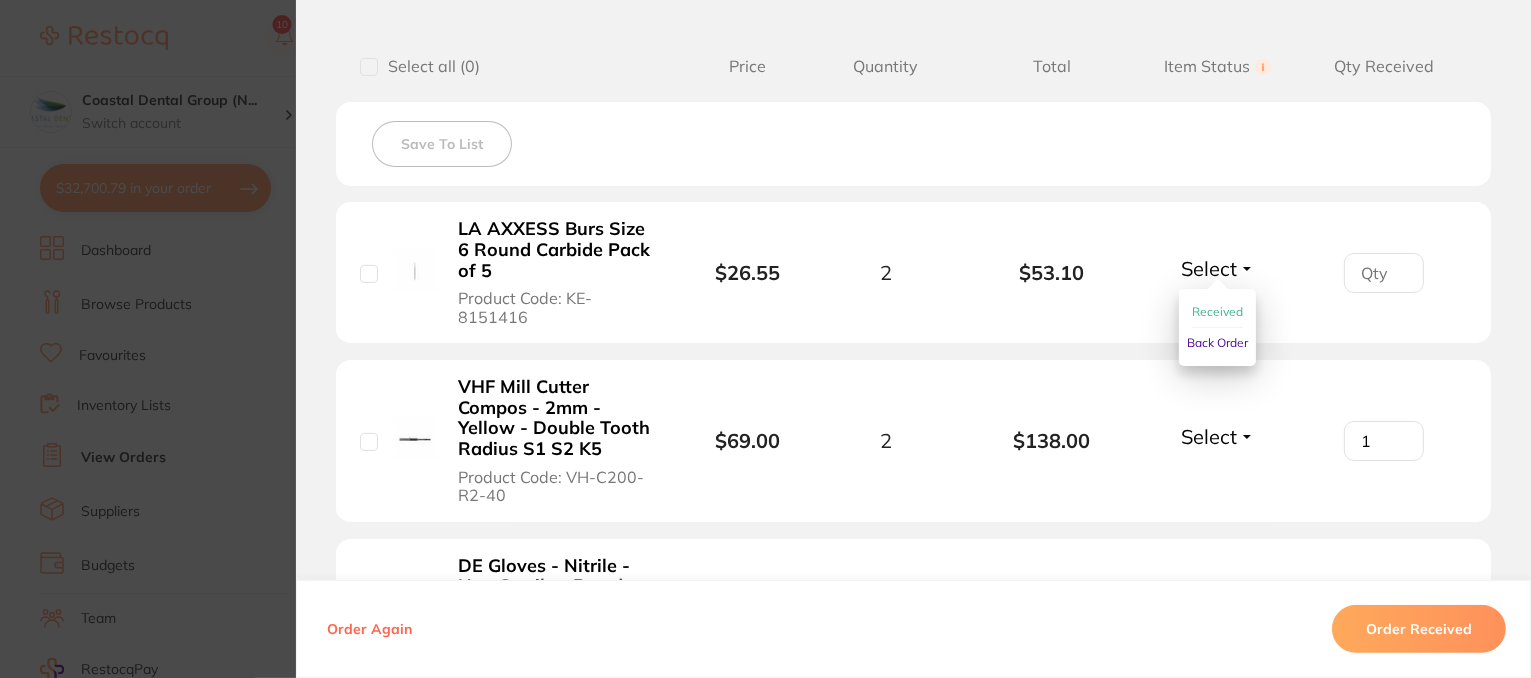 click on "Received" at bounding box center (1217, 311) 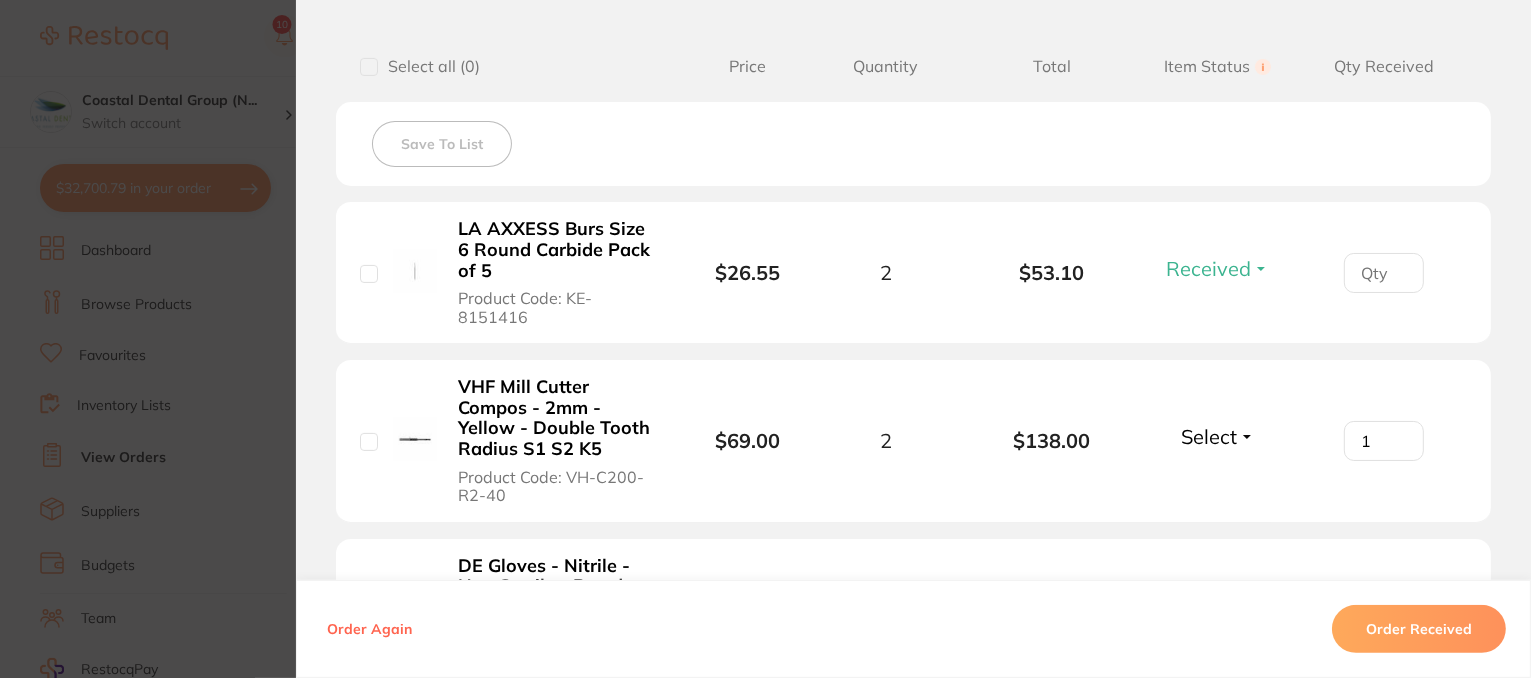 click on "Select" at bounding box center [1218, 436] 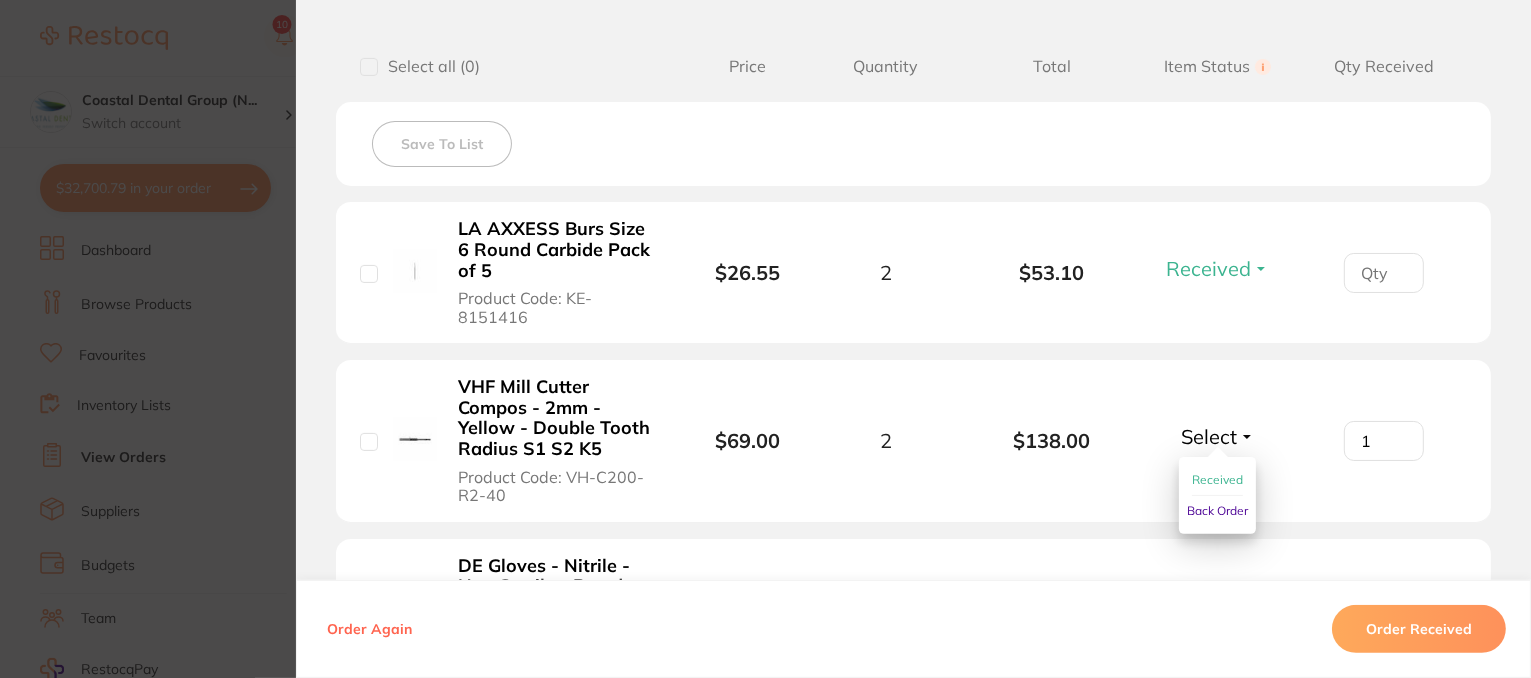 click on "Back Order" at bounding box center (1217, 510) 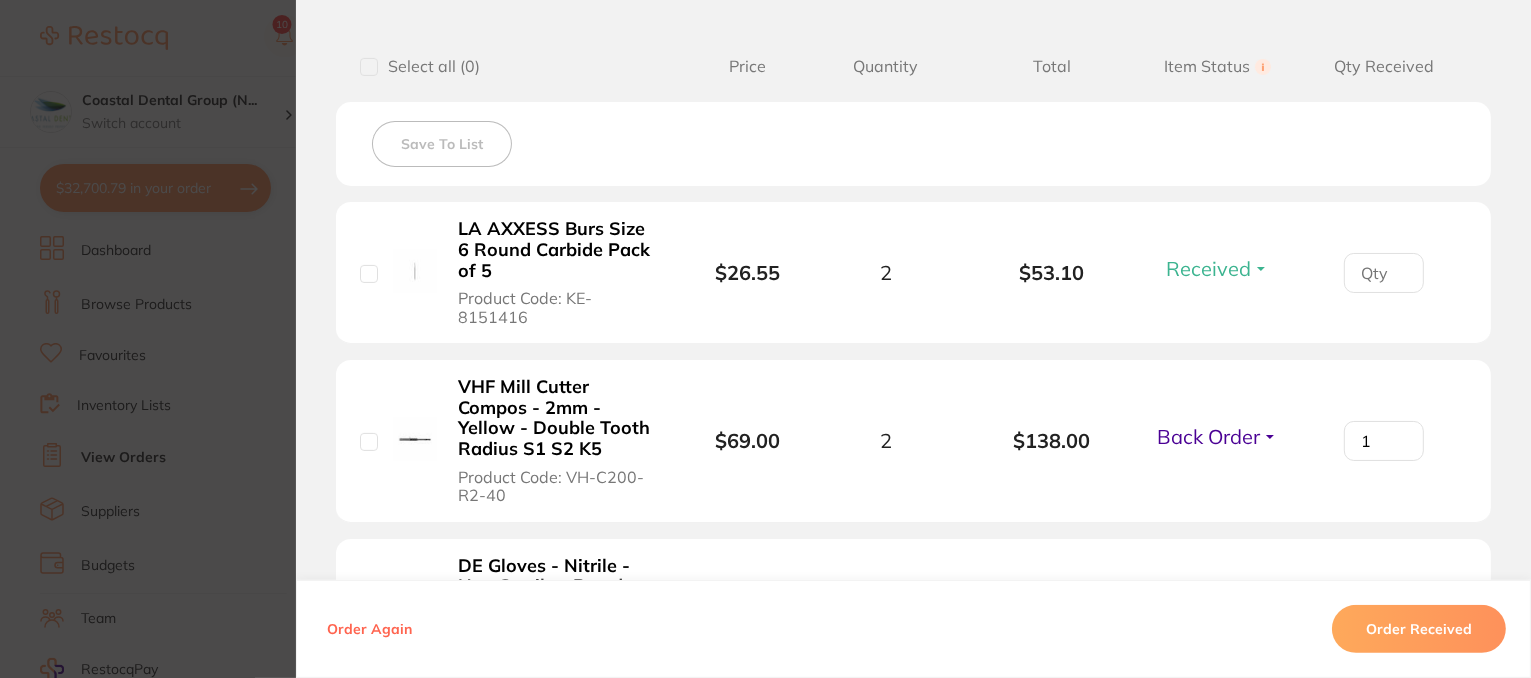 click on "Save To List" at bounding box center [913, 144] 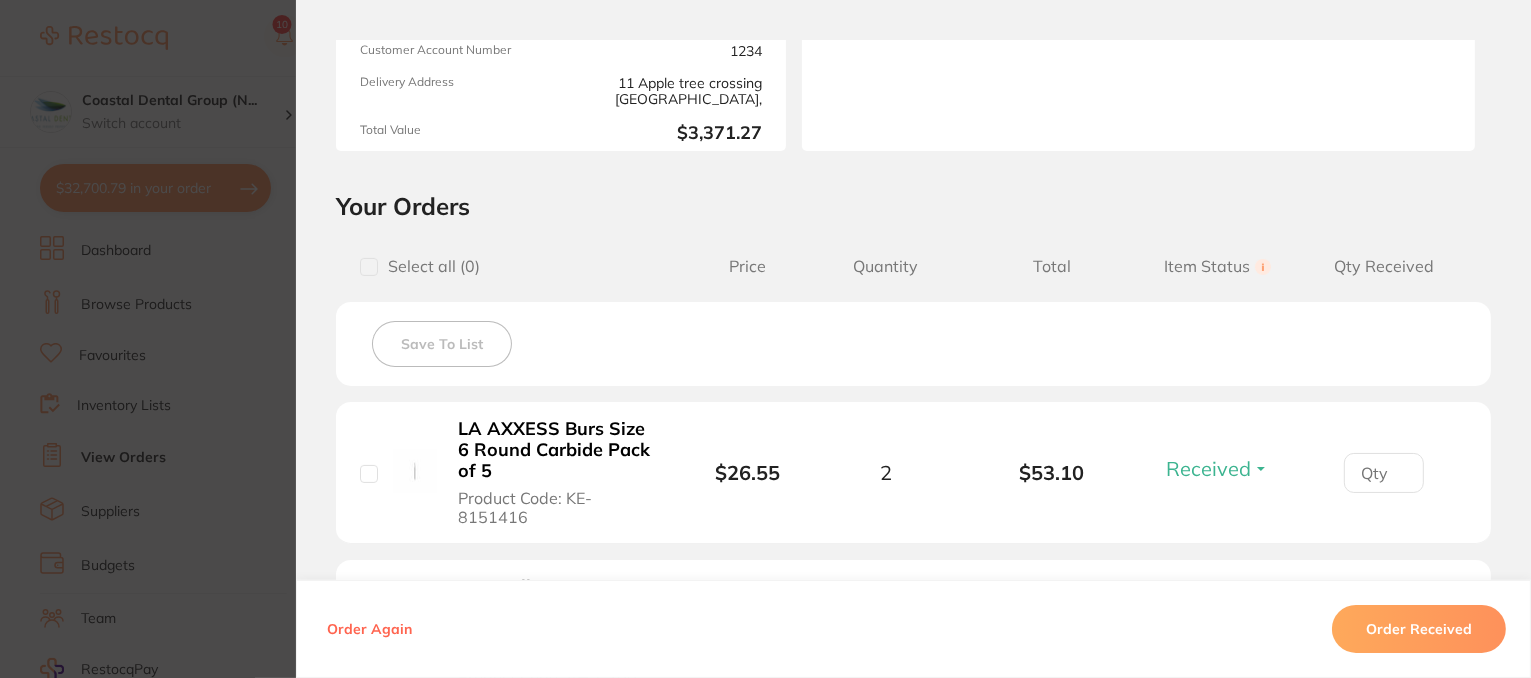 scroll, scrollTop: 0, scrollLeft: 0, axis: both 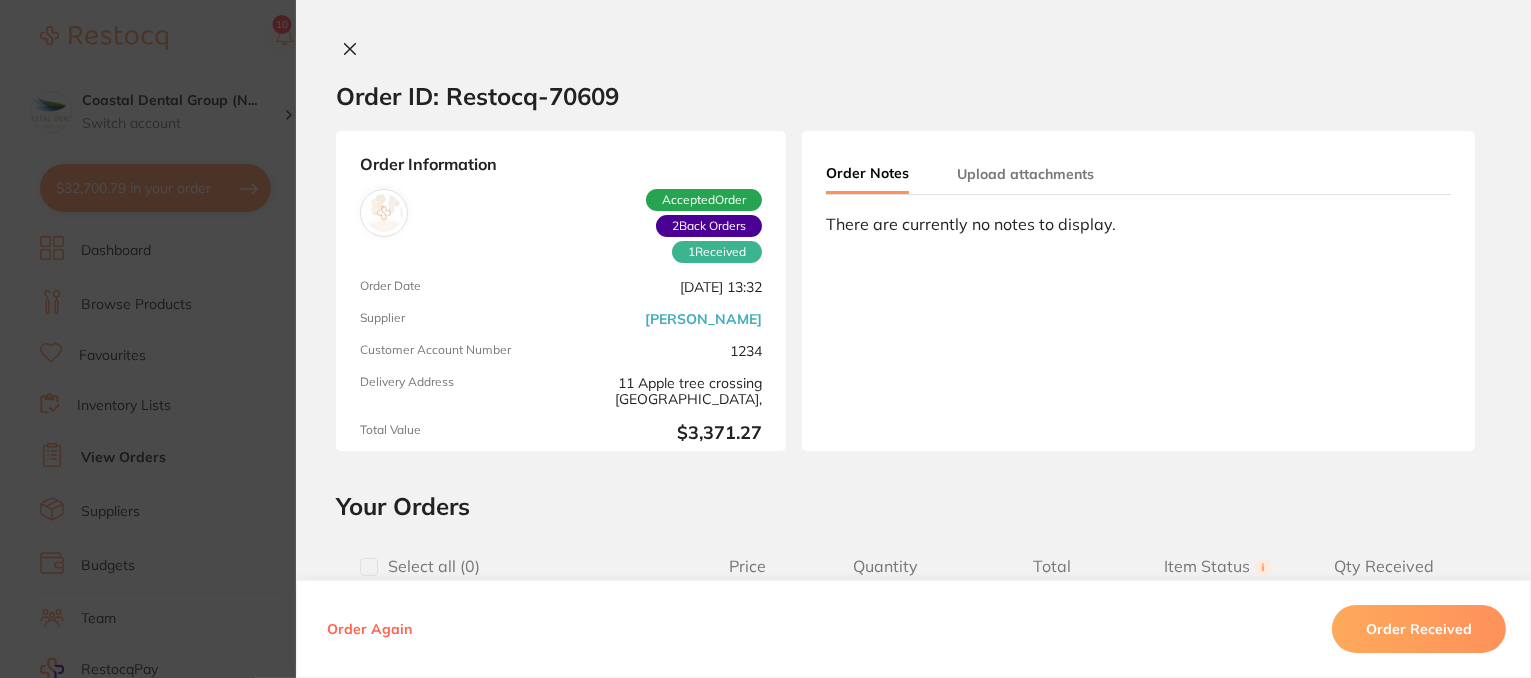 click 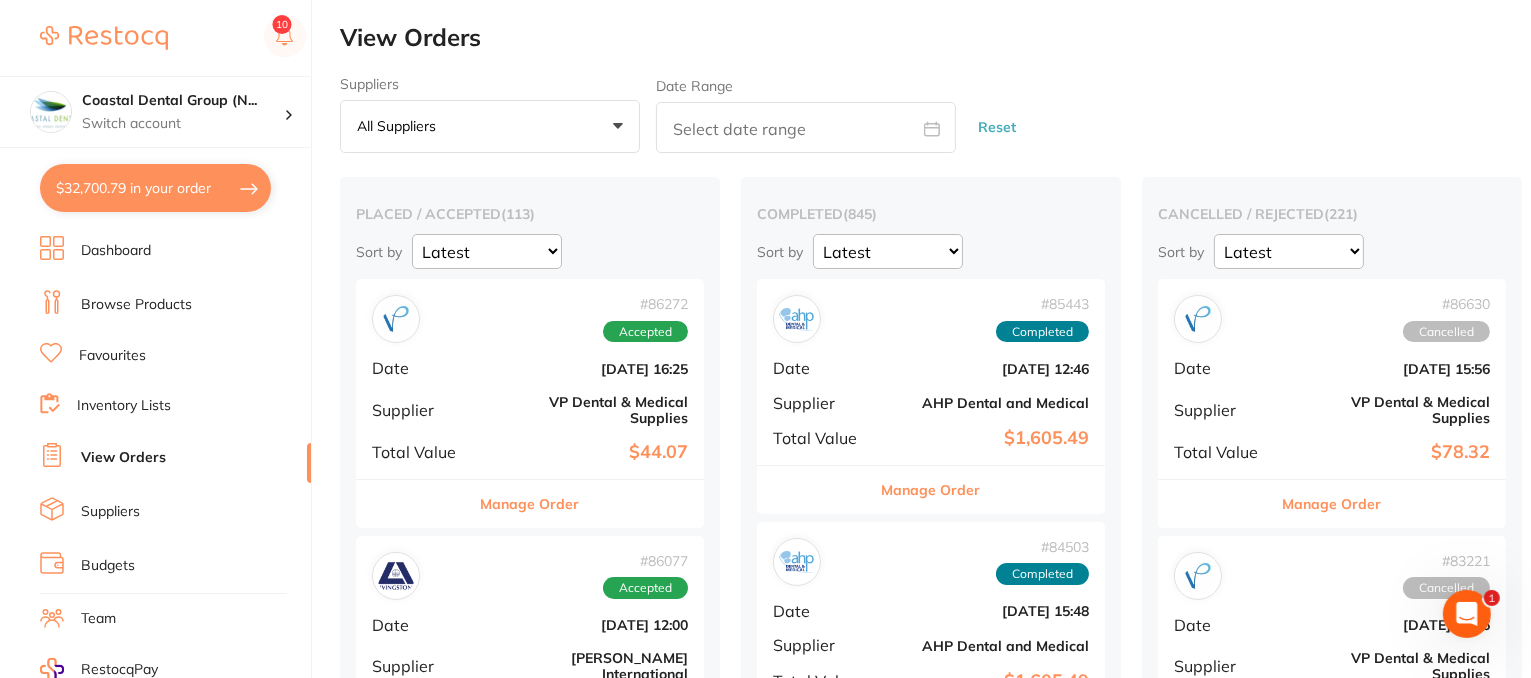 scroll, scrollTop: 0, scrollLeft: 0, axis: both 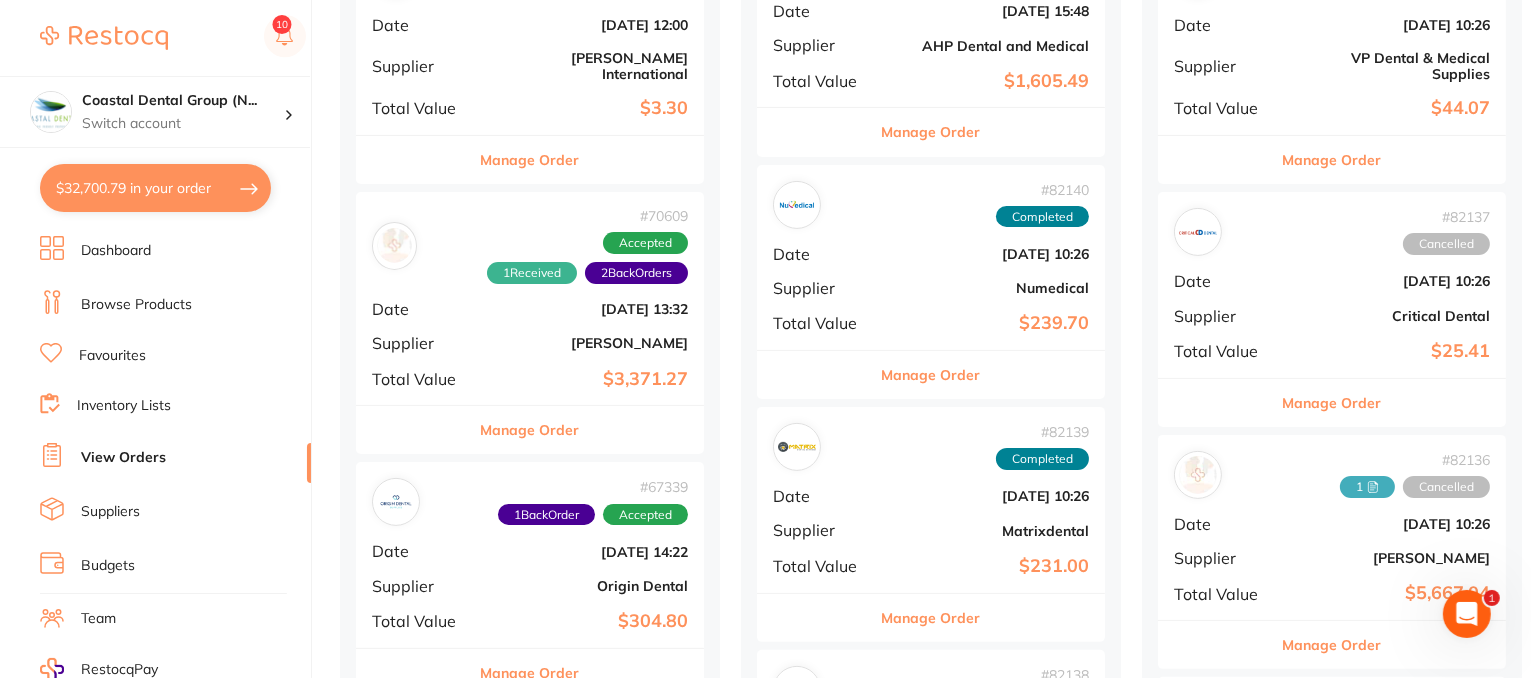 click on "Manage Order" at bounding box center (530, 430) 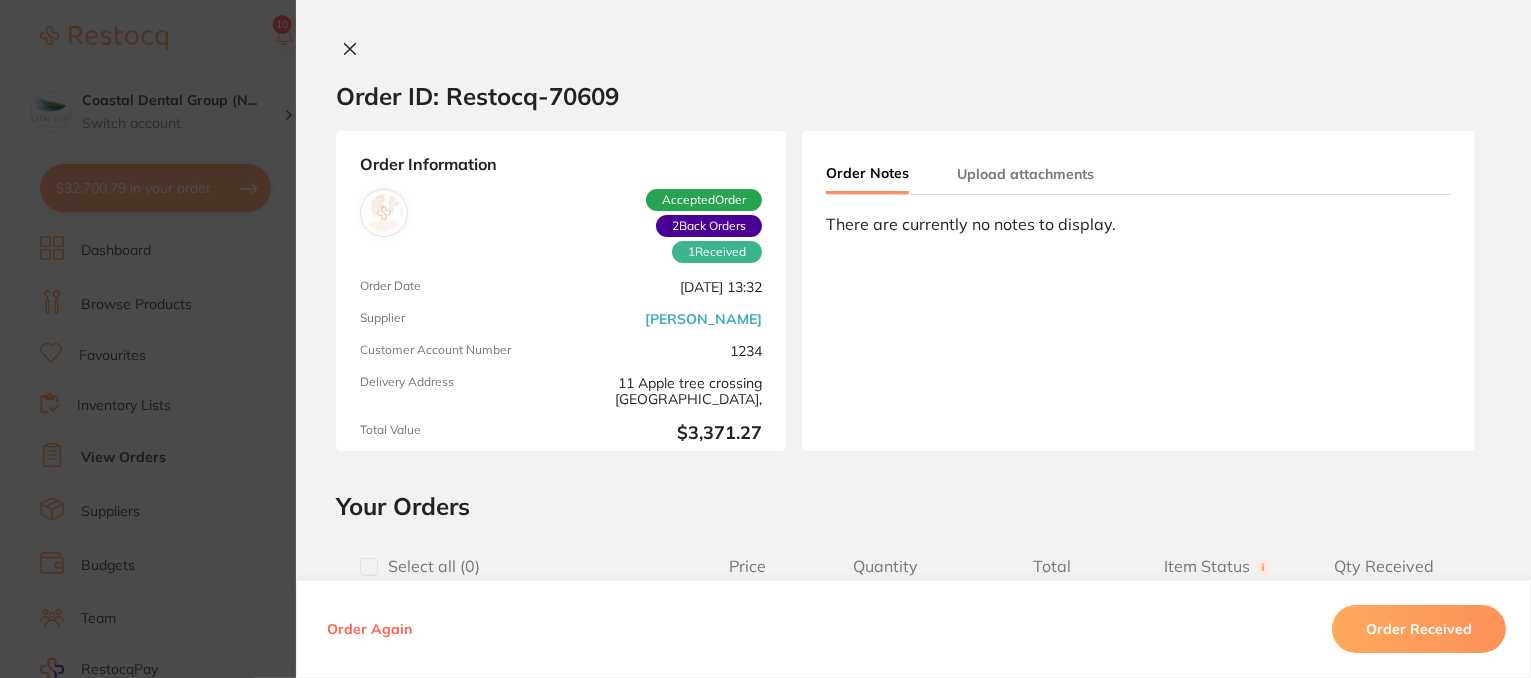 scroll, scrollTop: 2298, scrollLeft: 0, axis: vertical 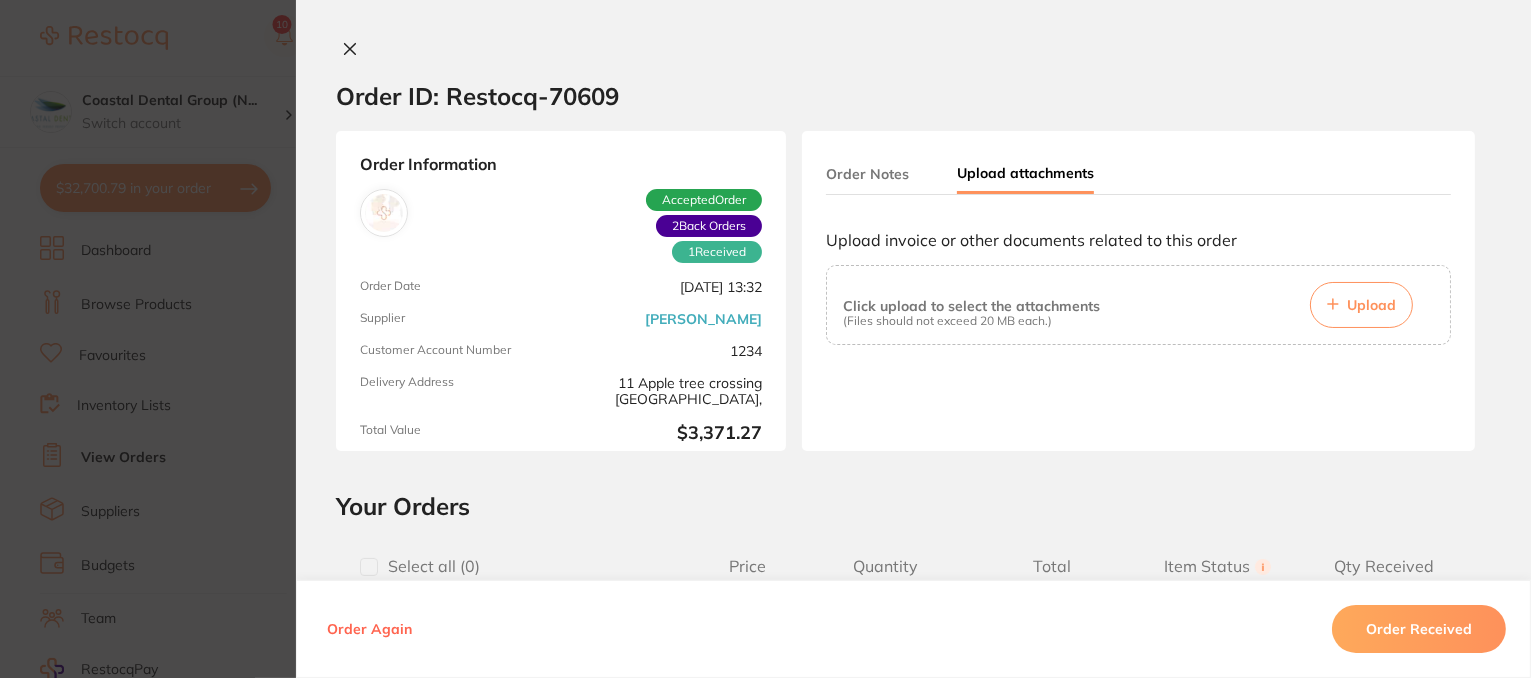 click 